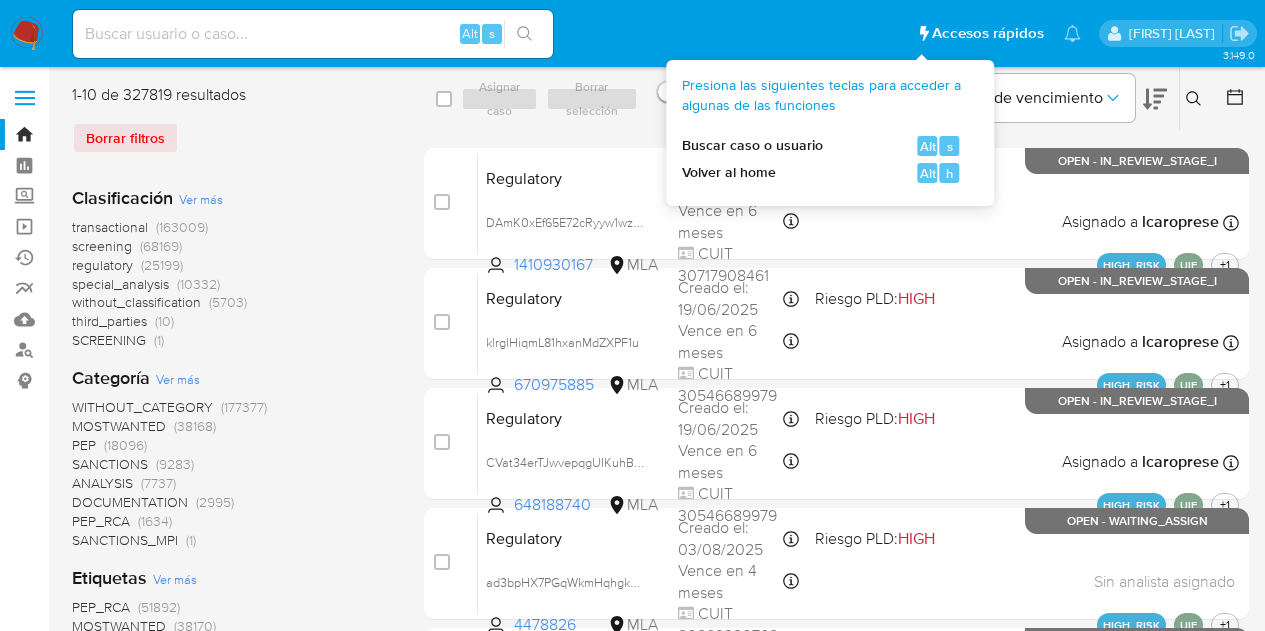 scroll, scrollTop: 0, scrollLeft: 0, axis: both 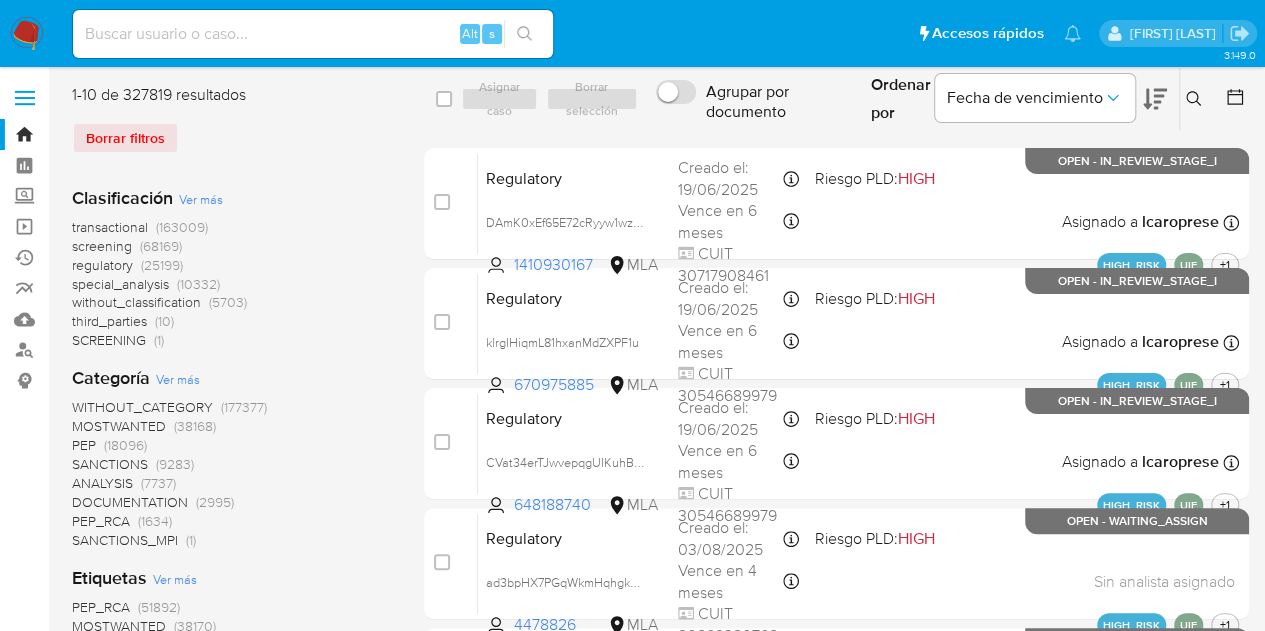click 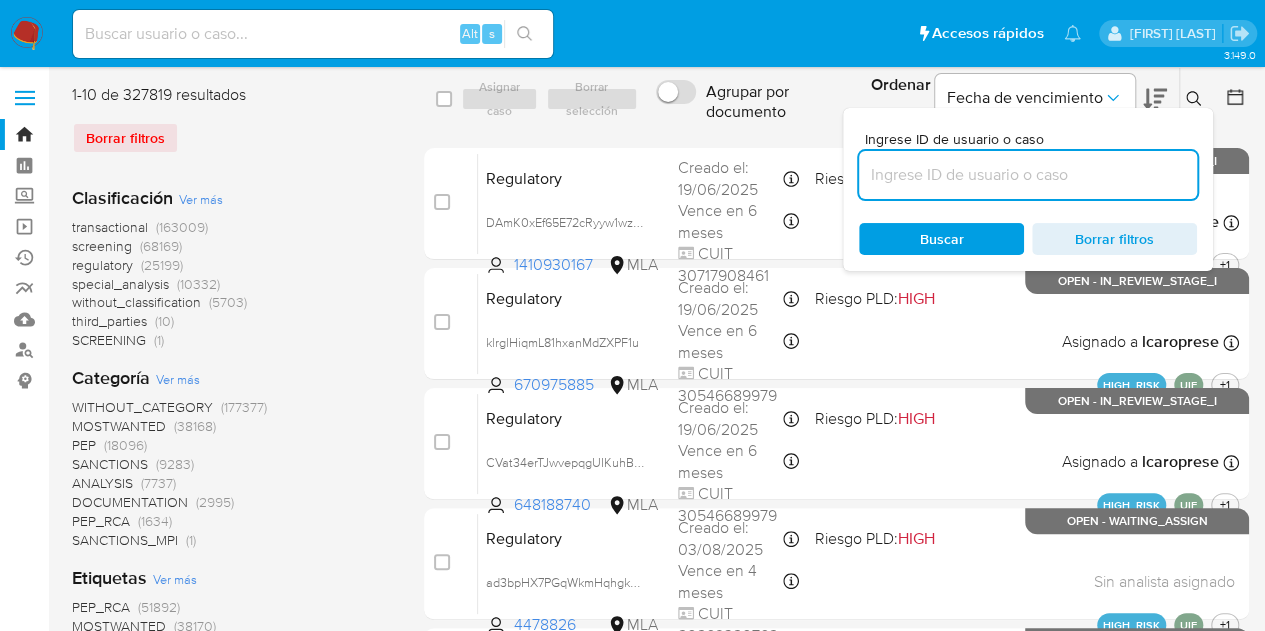 click at bounding box center (1028, 175) 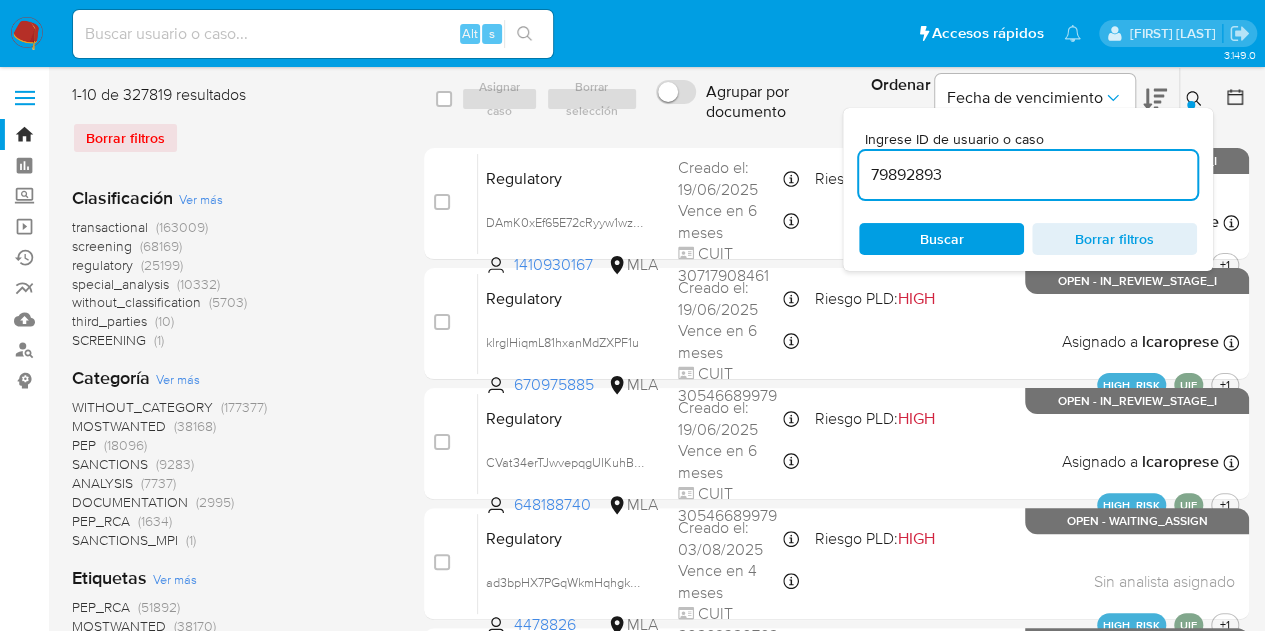 type on "[NUMBER]" 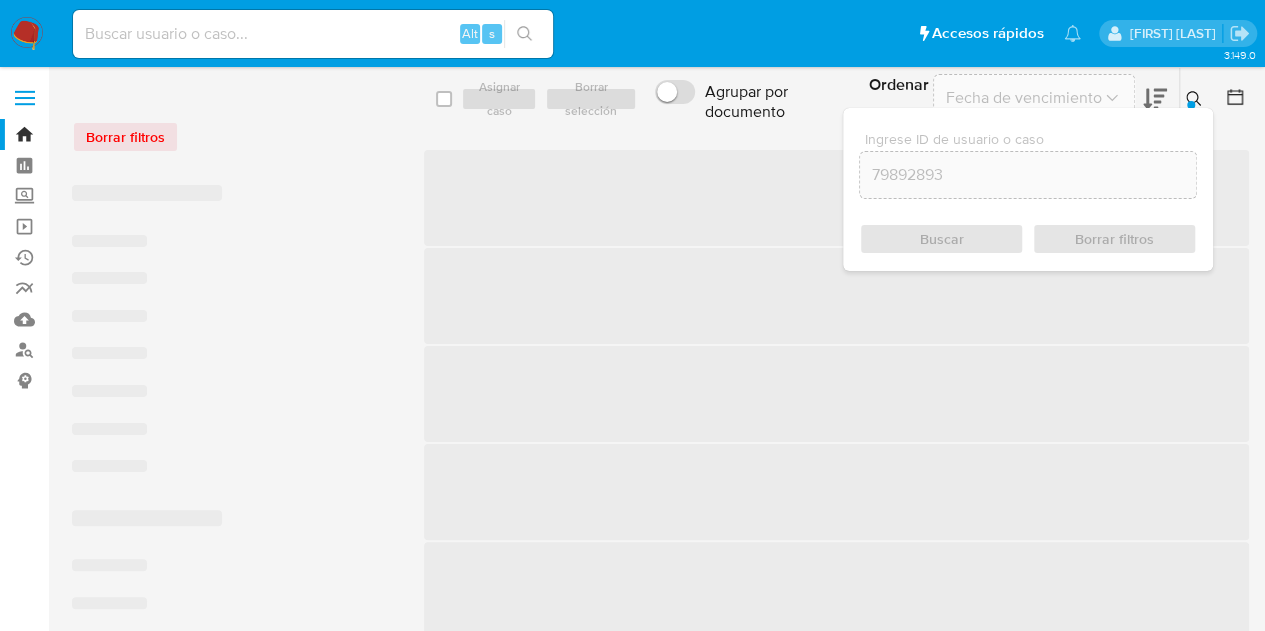 click at bounding box center (1191, 105) 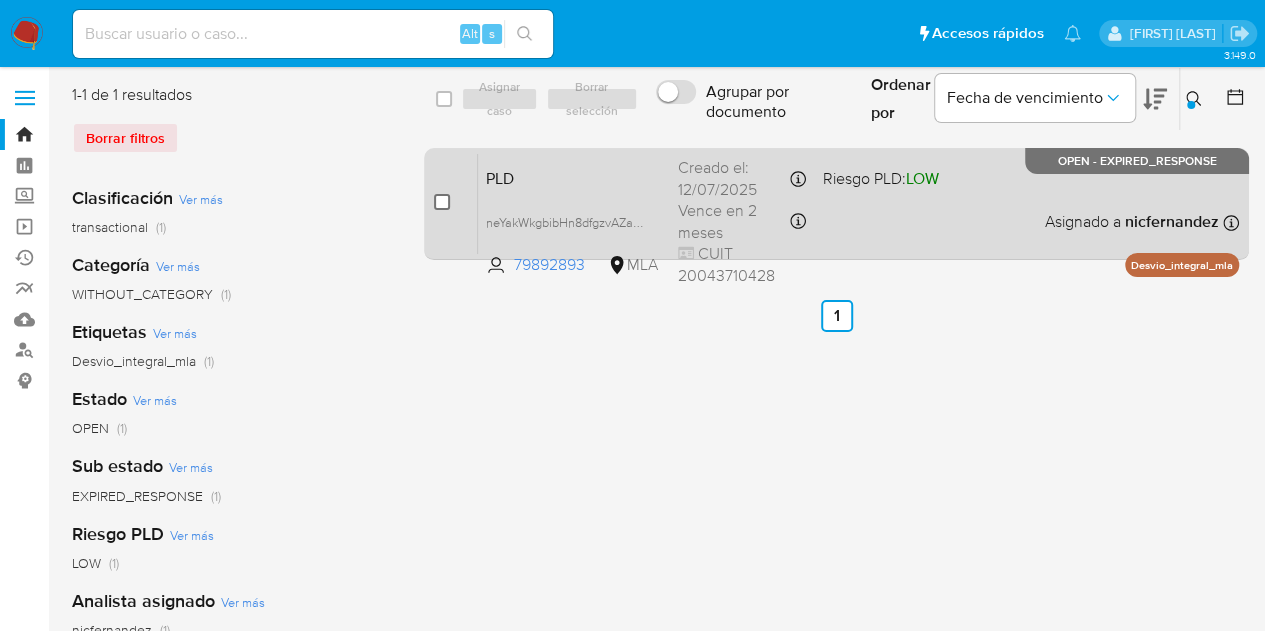 click at bounding box center [442, 202] 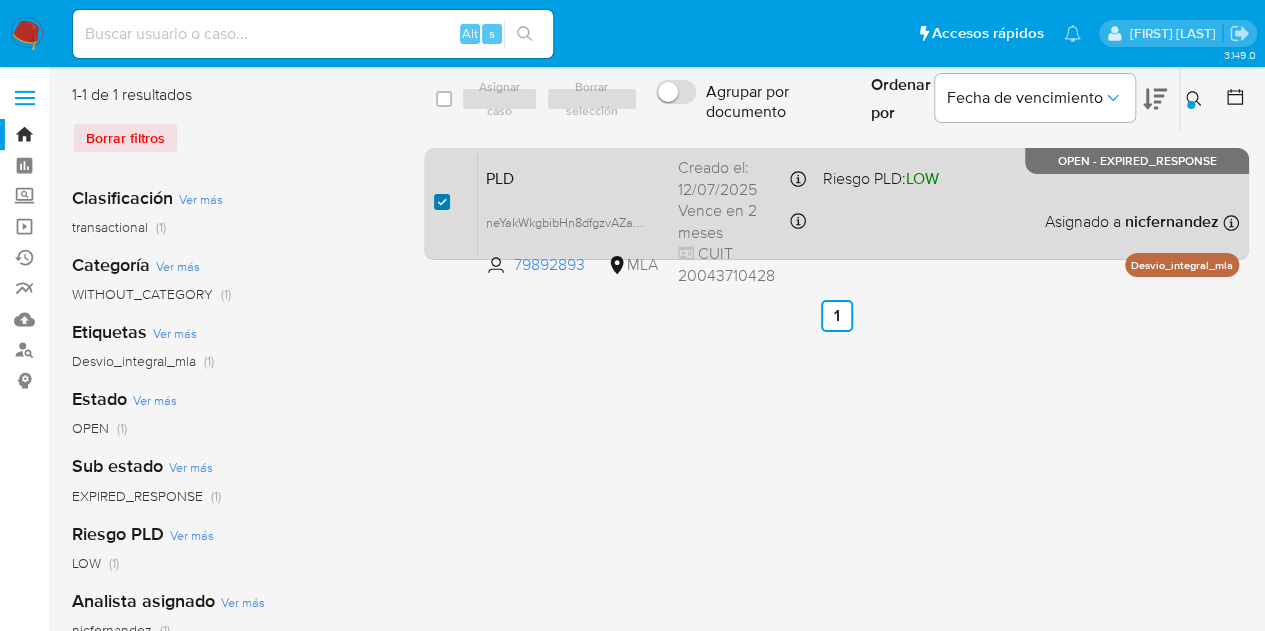 checkbox on "true" 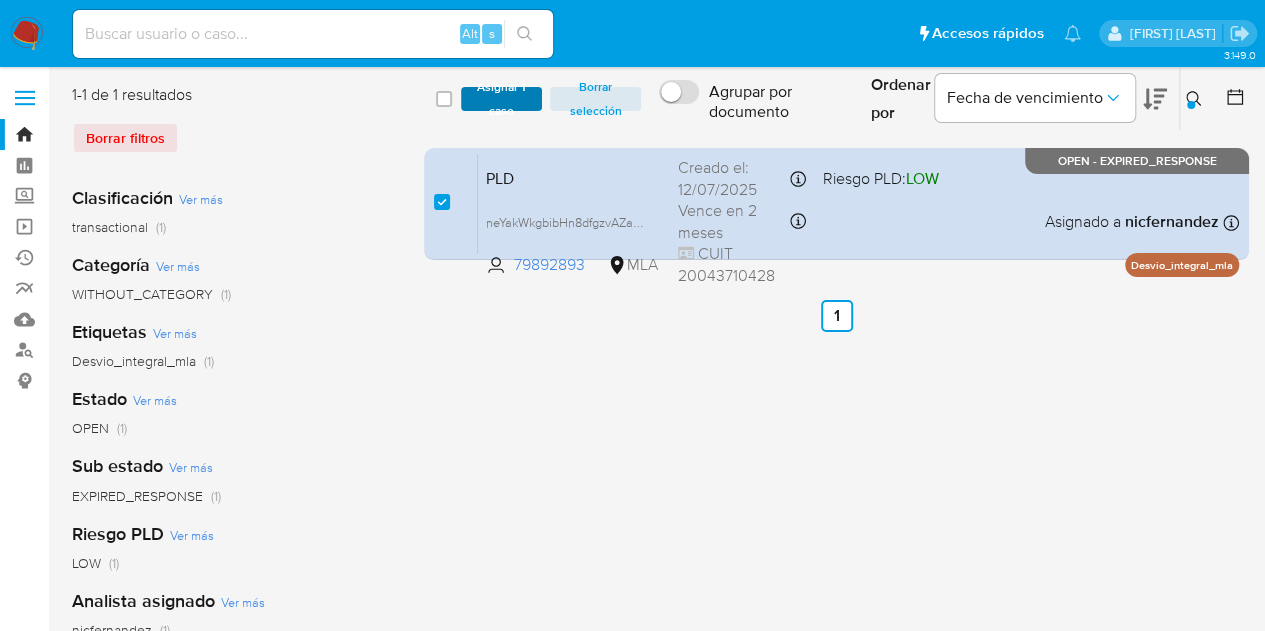 click on "Asignar 1 caso" at bounding box center (502, 99) 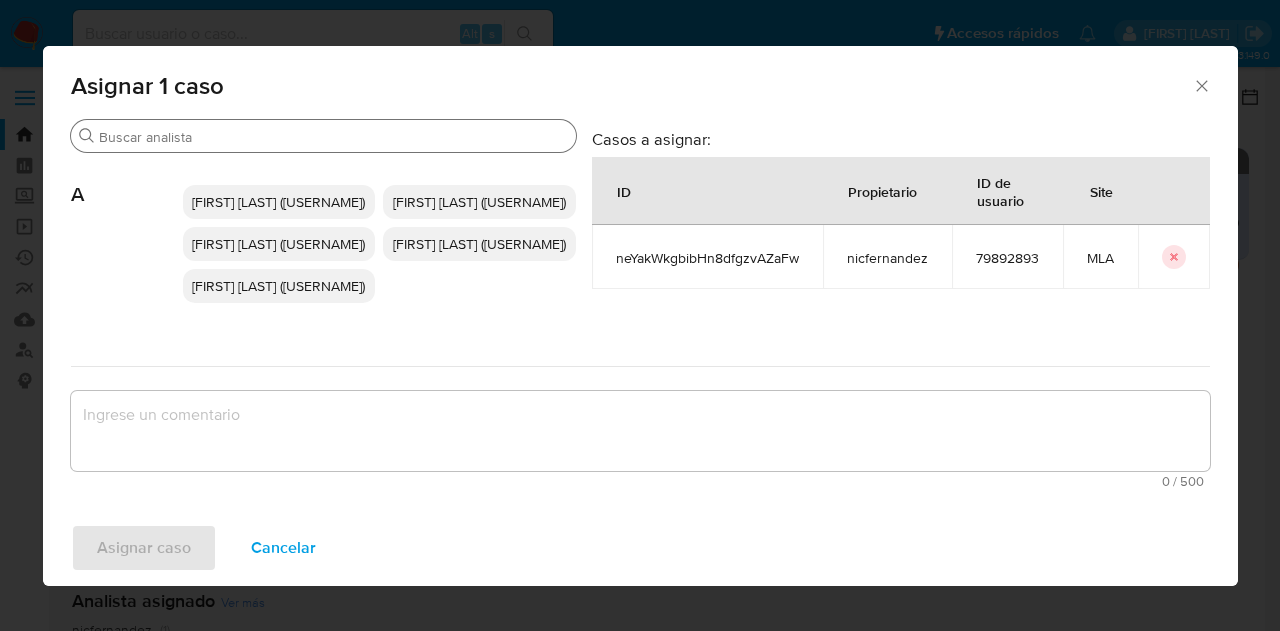 click on "Buscar" at bounding box center (333, 137) 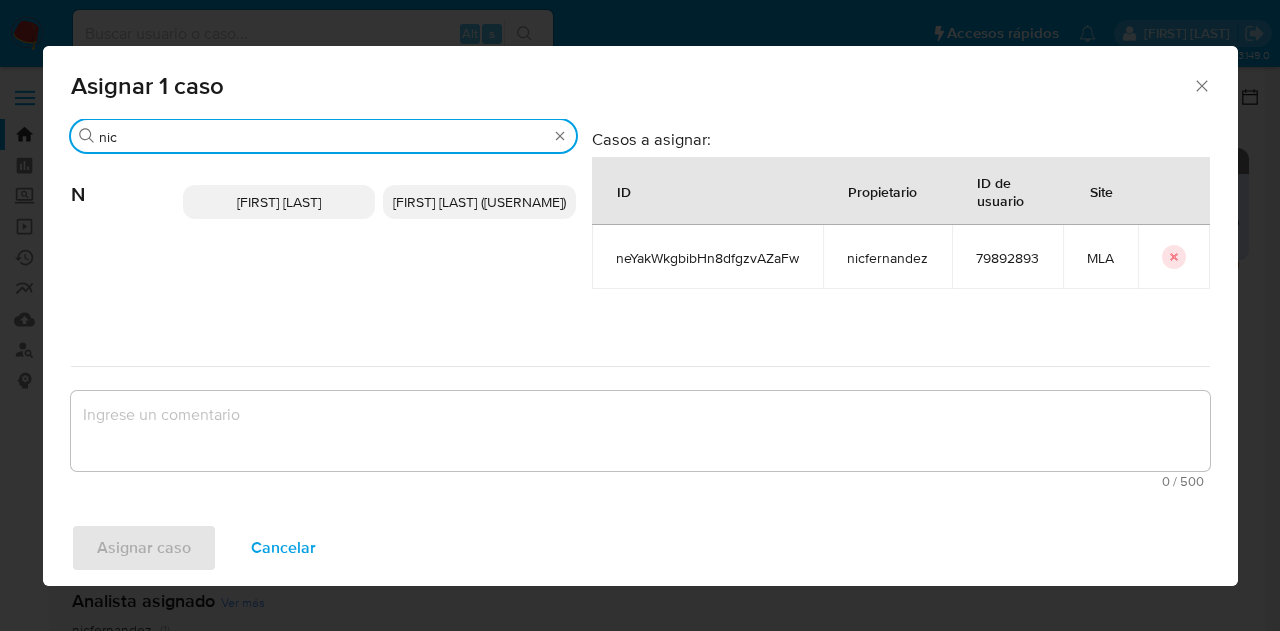 type on "nic" 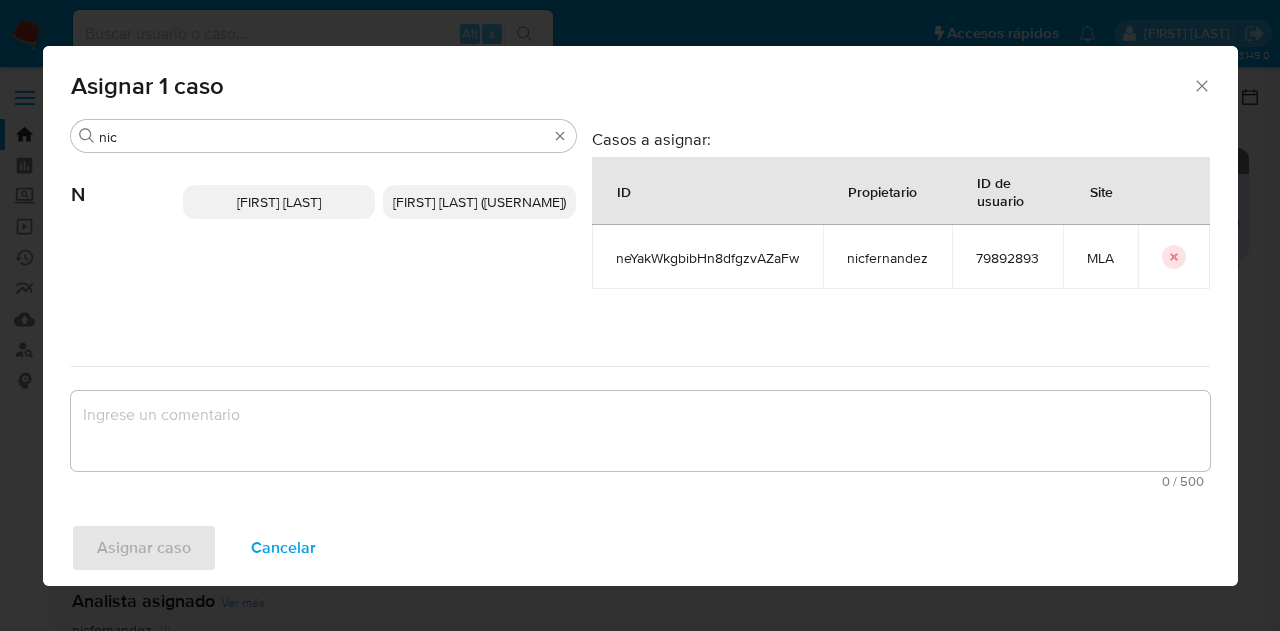 click on "Nicolas Fernandez Allen (nicfernandez)" at bounding box center (279, 202) 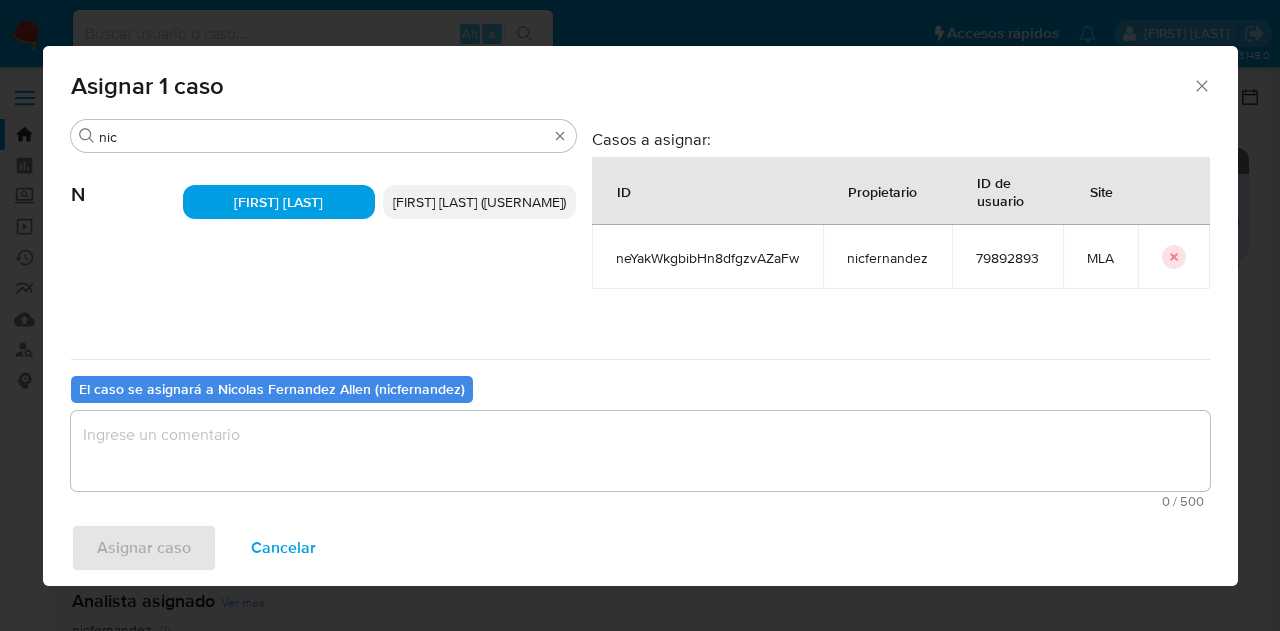 click at bounding box center [640, 451] 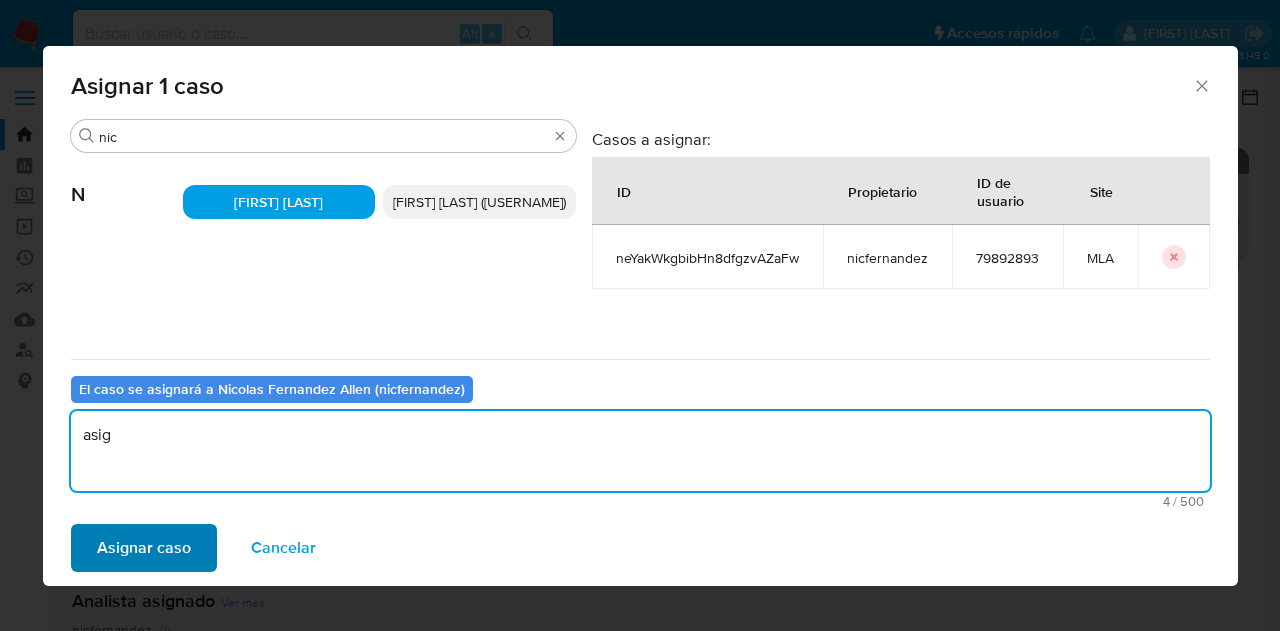 type on "asig" 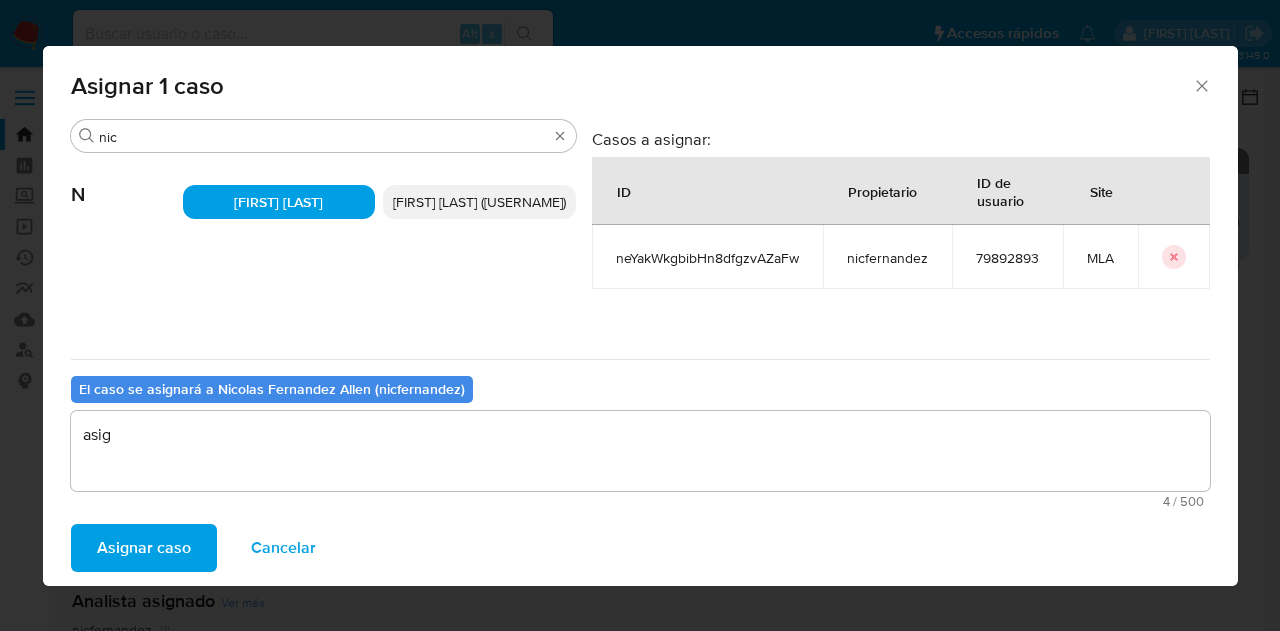 click on "Asignar caso" at bounding box center (144, 548) 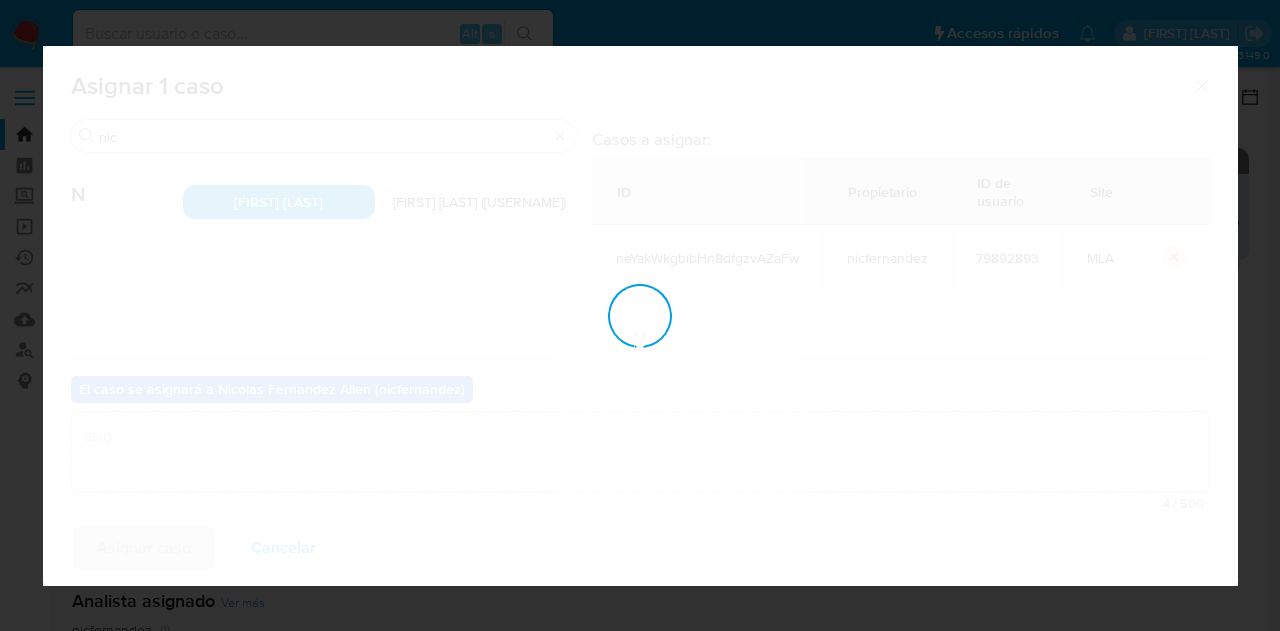type 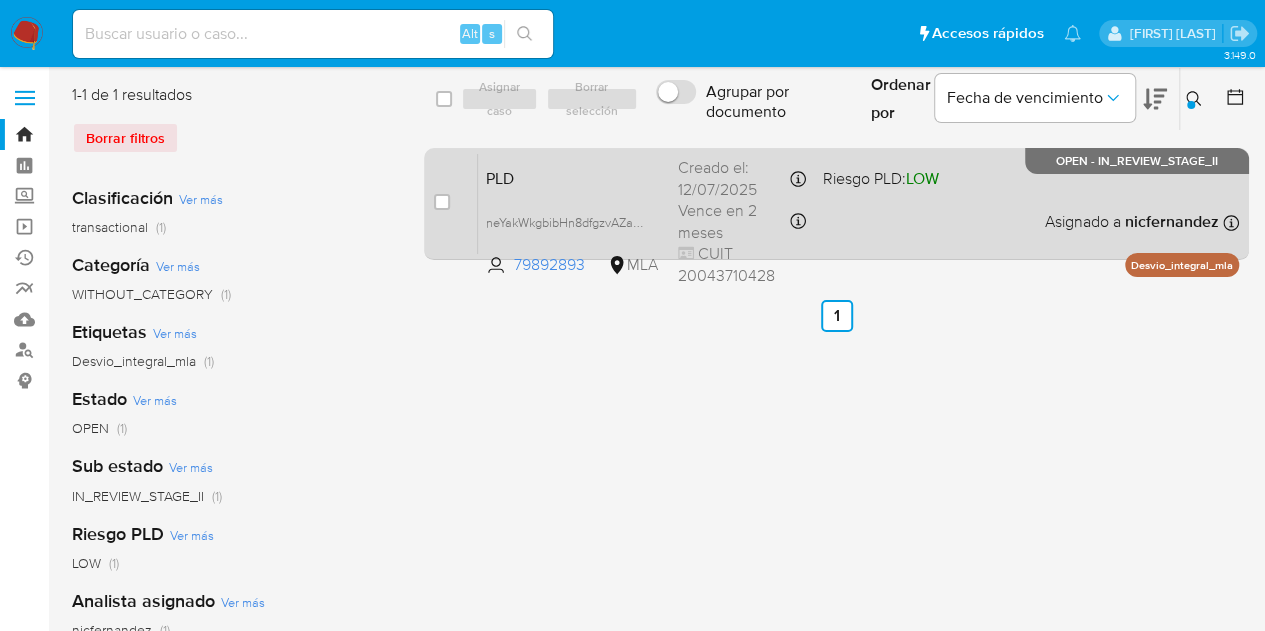 click on "PLD" at bounding box center [574, 177] 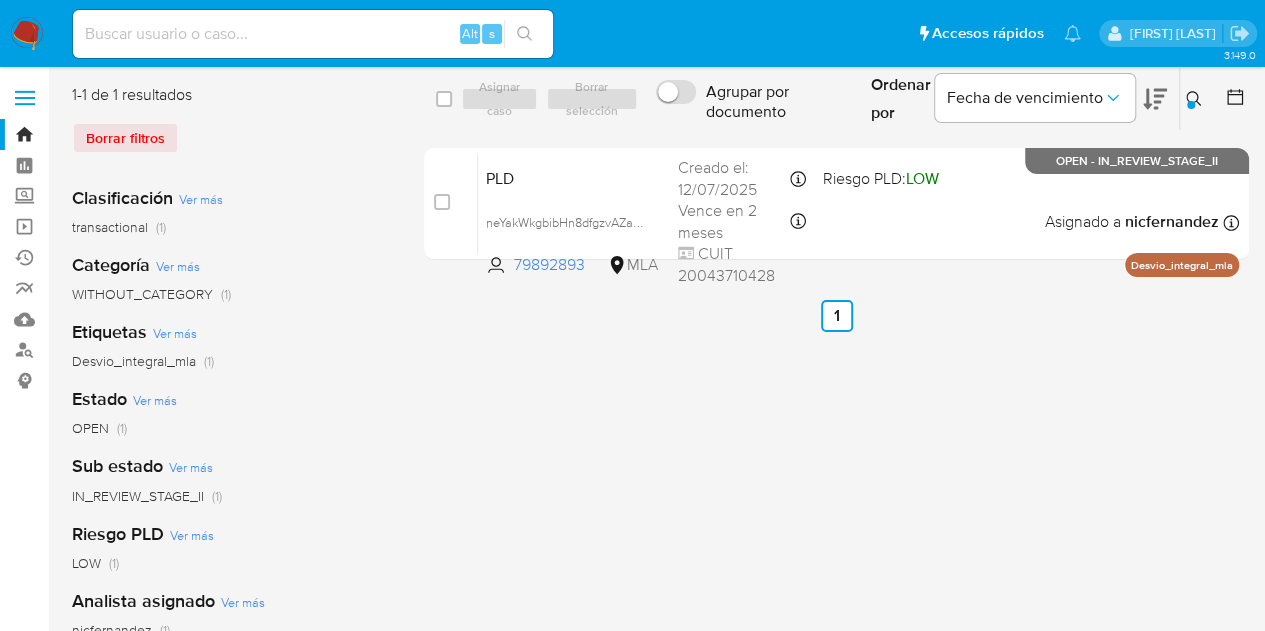 click 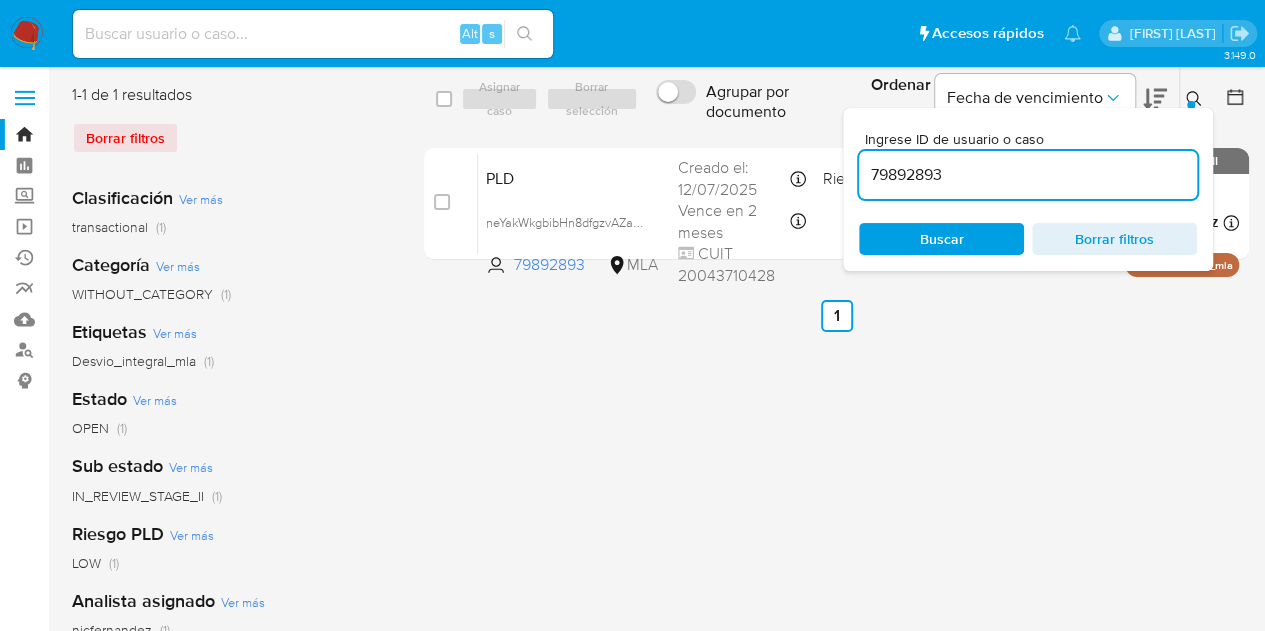drag, startPoint x: 988, startPoint y: 169, endPoint x: 633, endPoint y: 140, distance: 356.18253 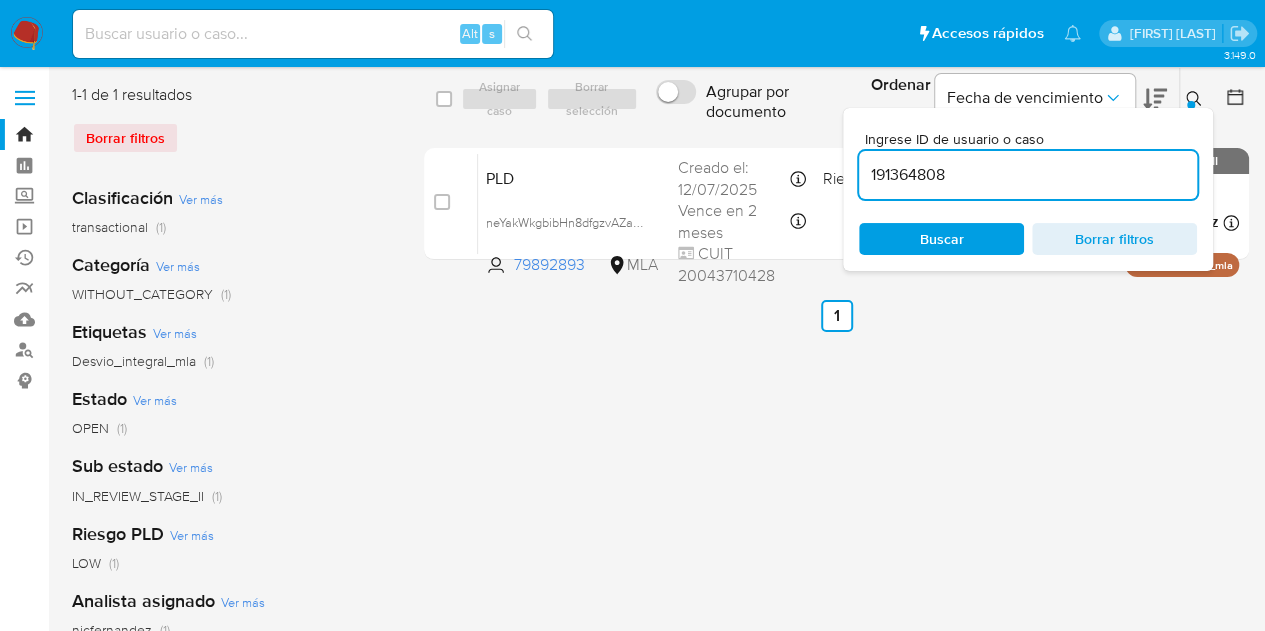 type on "191364808" 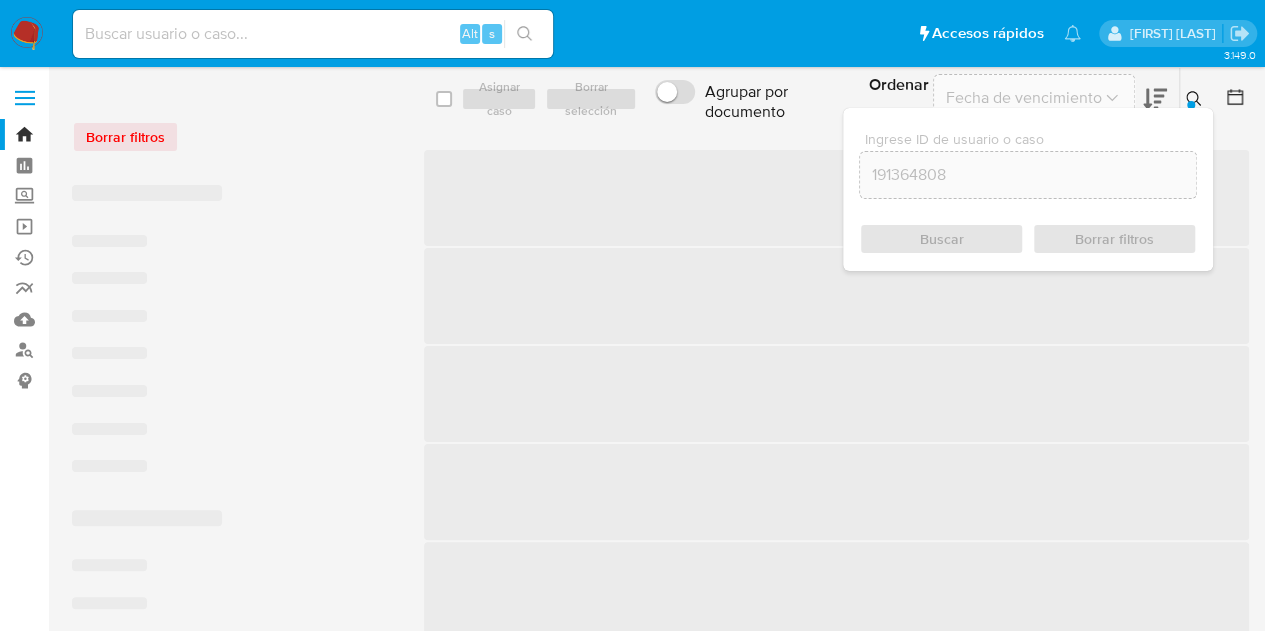 click 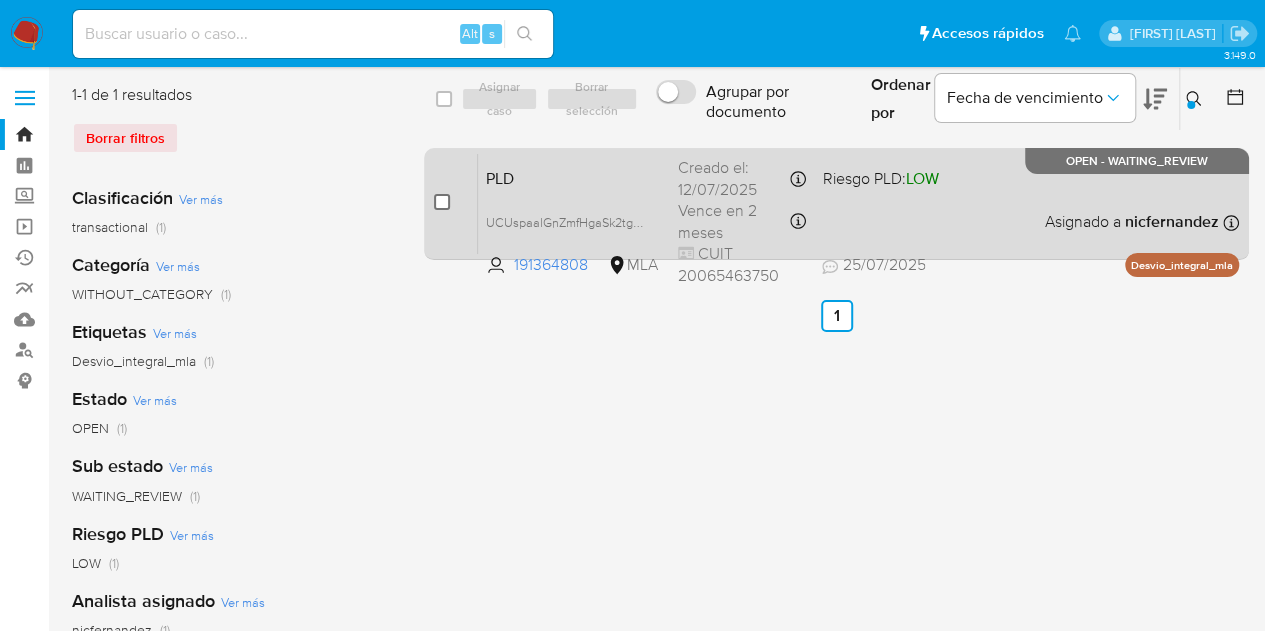 click at bounding box center [442, 202] 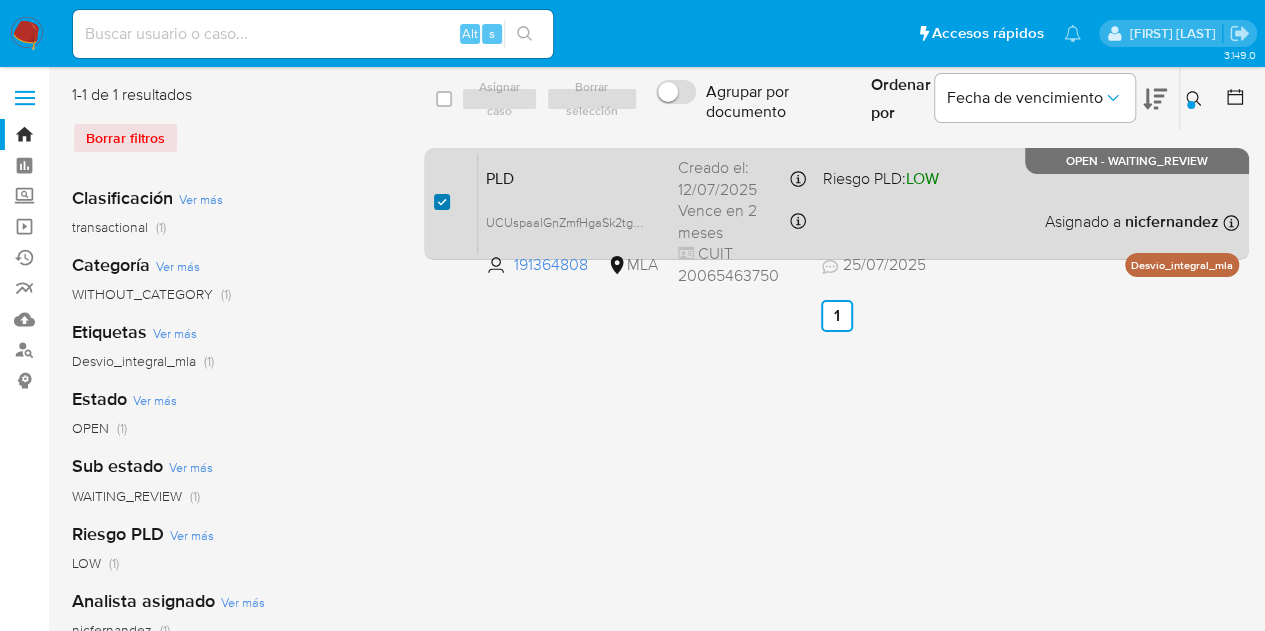 checkbox on "true" 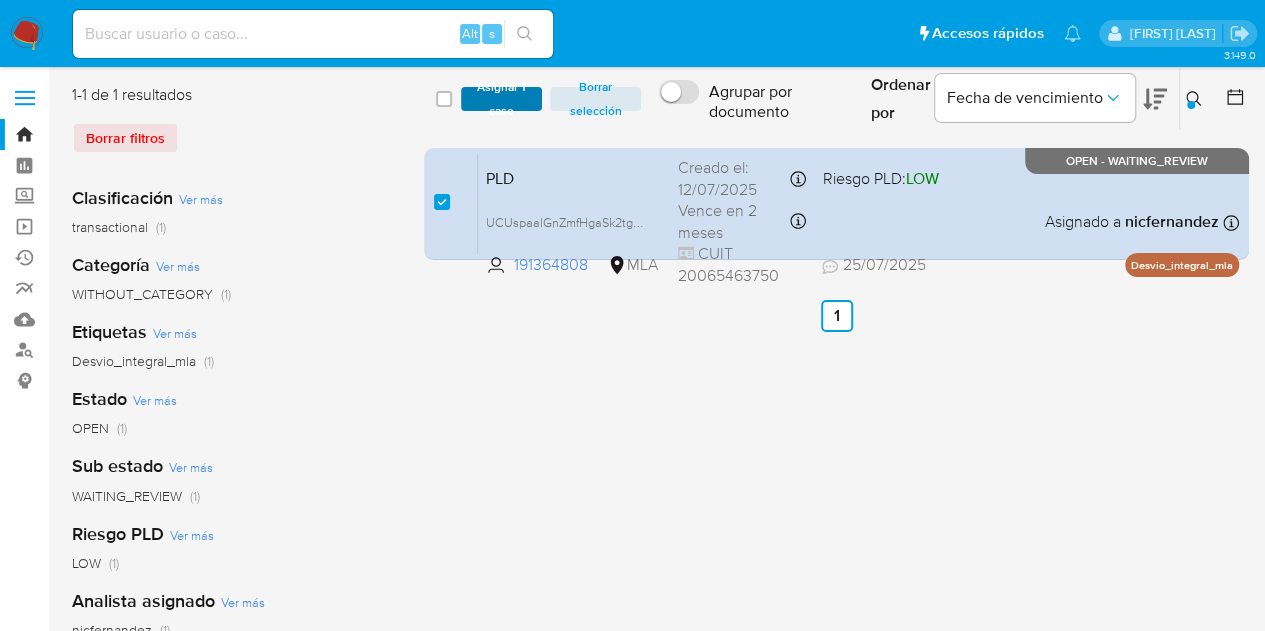 click on "Asignar 1 caso" at bounding box center (502, 99) 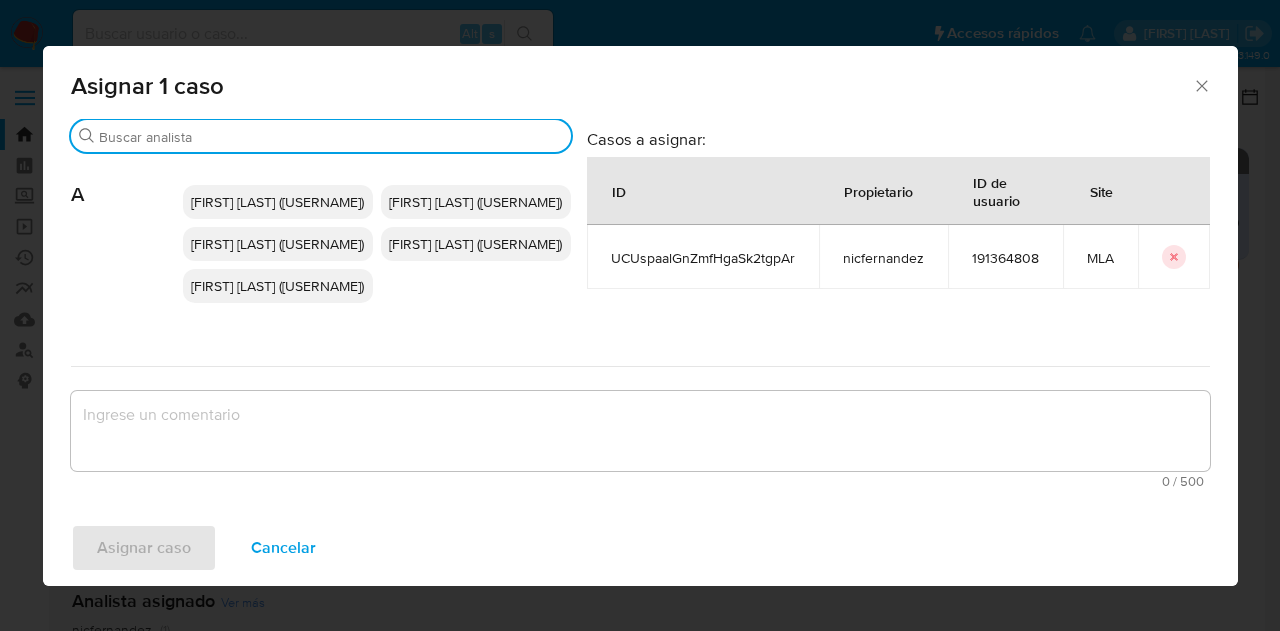click on "Buscar" at bounding box center (331, 137) 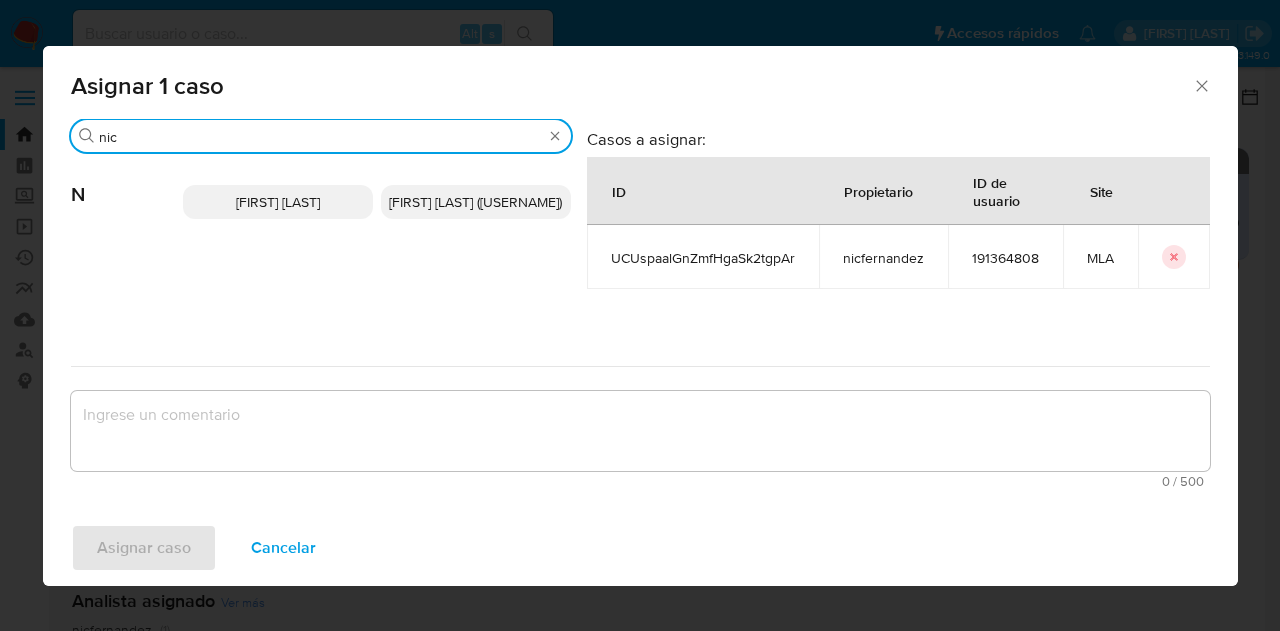 type on "nic" 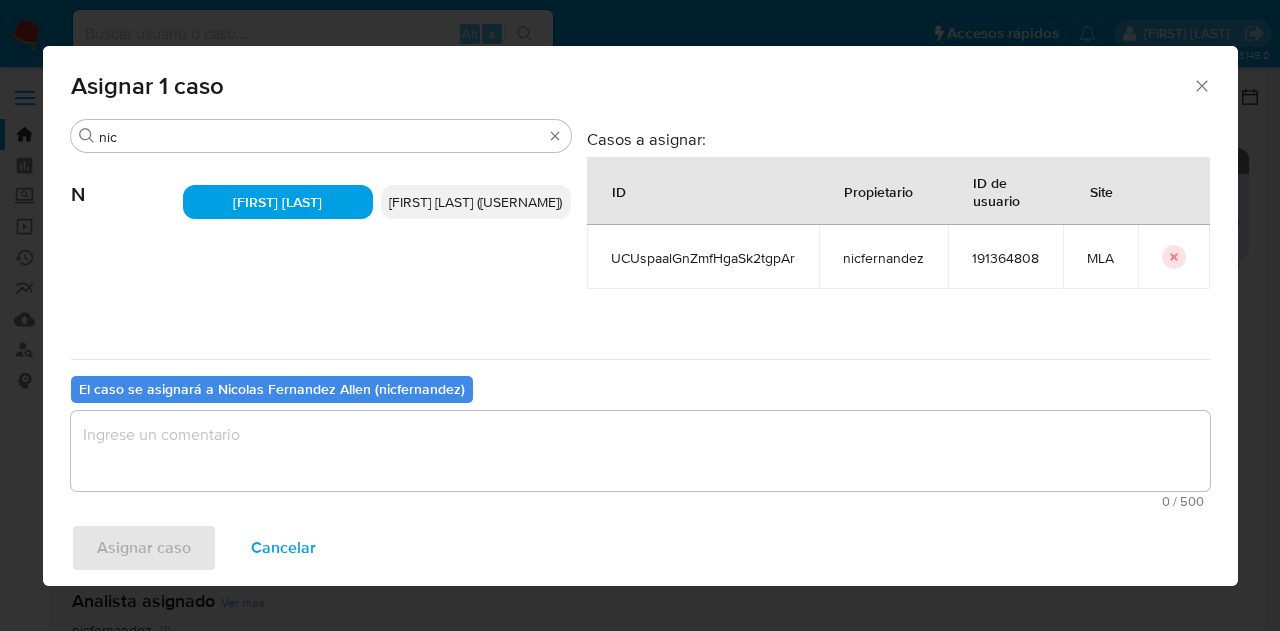 click at bounding box center [640, 451] 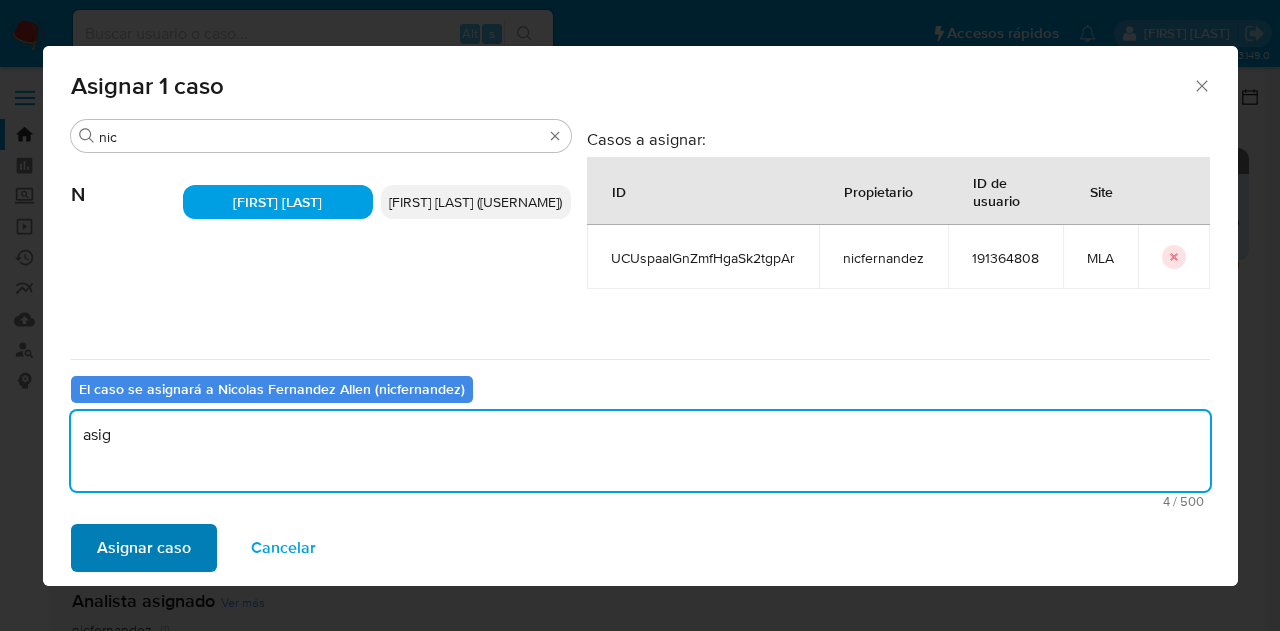 type on "asig" 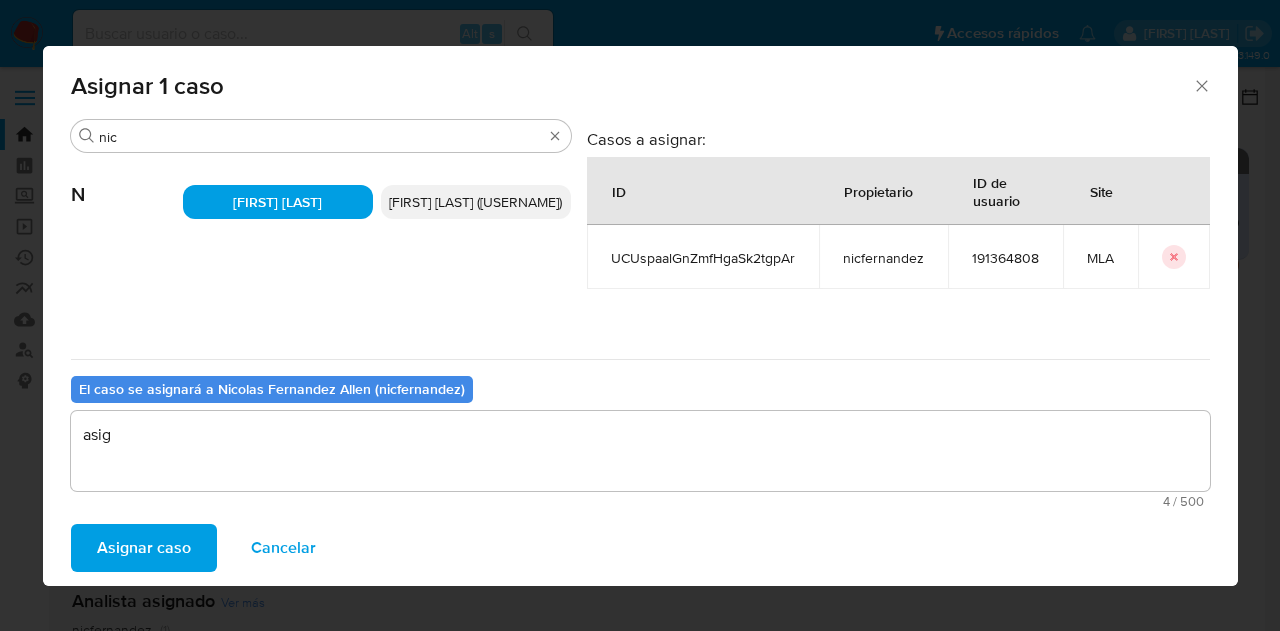 click on "Asignar caso" at bounding box center [144, 548] 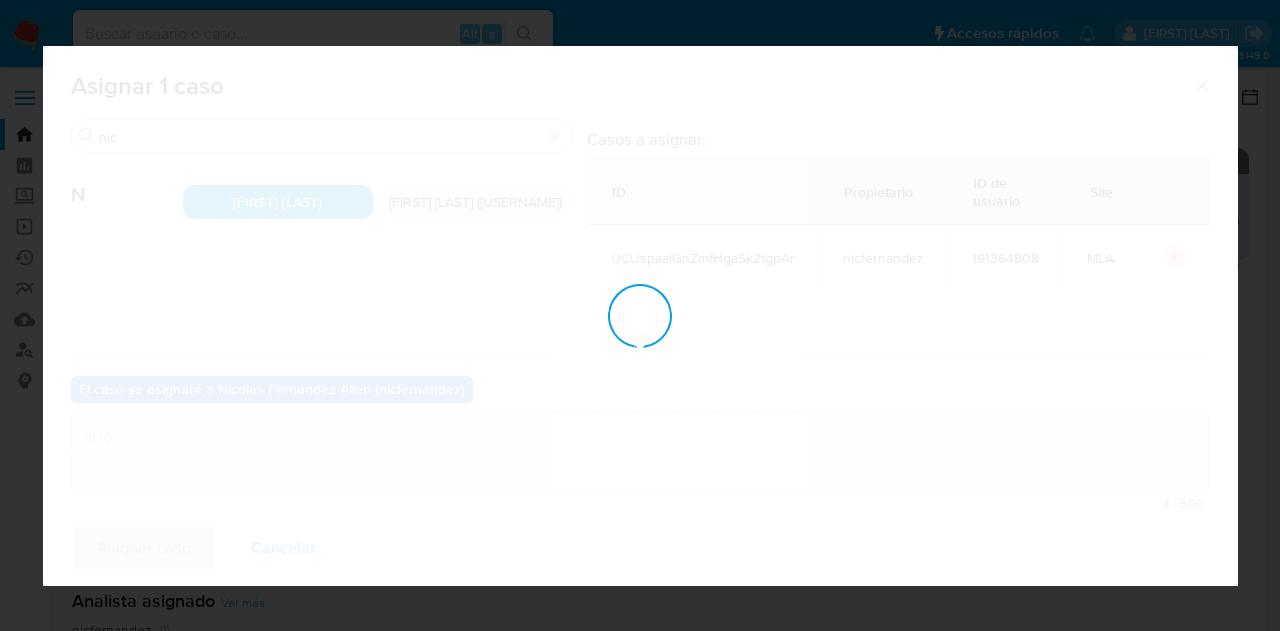 type 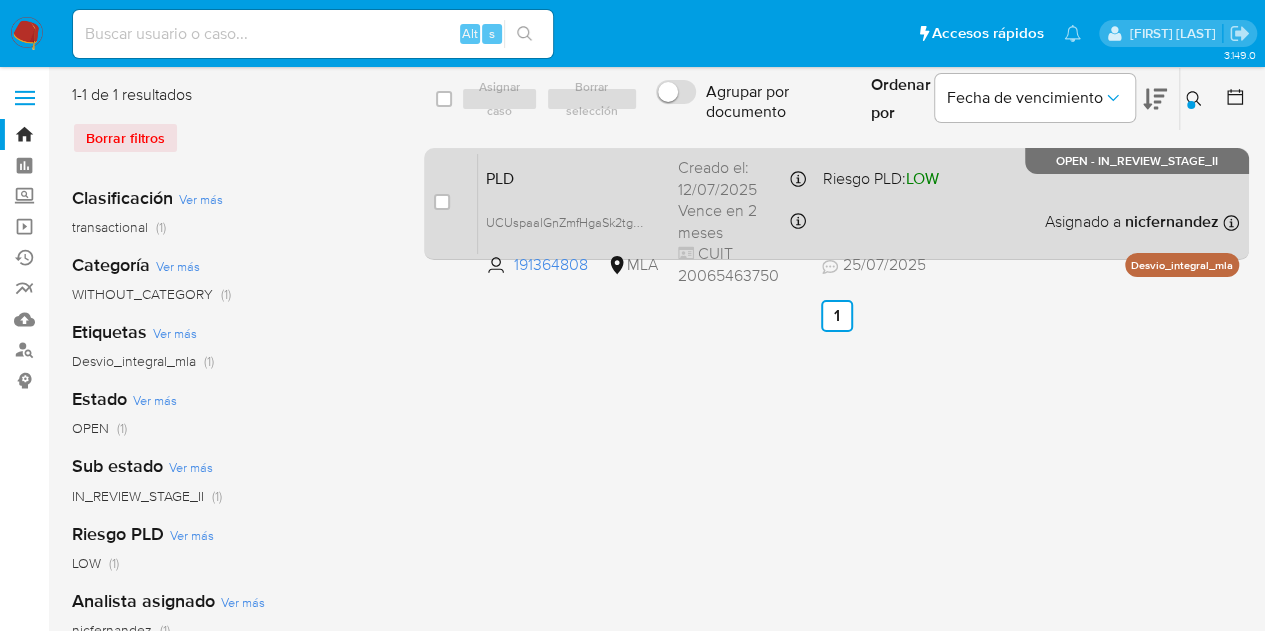 click on "PLD UCUspaalGnZmfHgaSk2tgpAr 191364808 MLA Riesgo PLD:  LOW Creado el: 12/07/2025   Creado el: 12/07/2025 03:38:22 Vence en 2 meses   Vence el 10/10/2025 03:38:22 CUIT   20065463750 25/07/2025   25/07/2025 15:20 Asignado a   nicfernandez   Asignado el: 17/07/2025 16:38:21 Desvio_integral_mla OPEN - IN_REVIEW_STAGE_II" at bounding box center (858, 203) 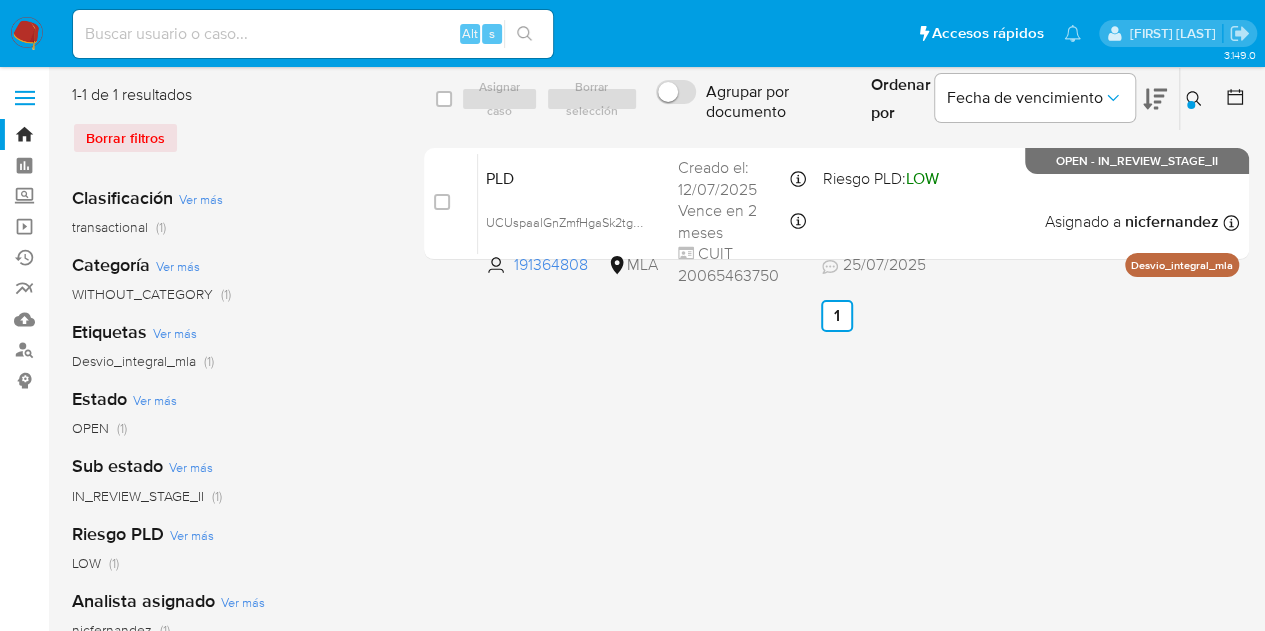 click 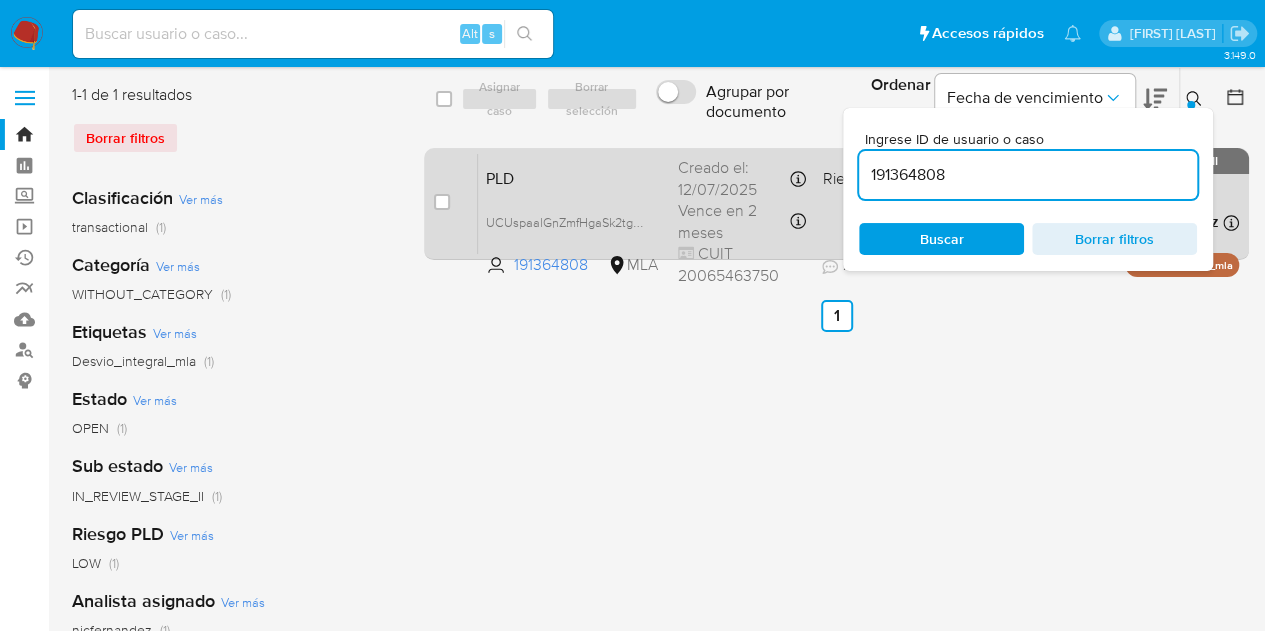 drag, startPoint x: 1050, startPoint y: 181, endPoint x: 718, endPoint y: 160, distance: 332.66348 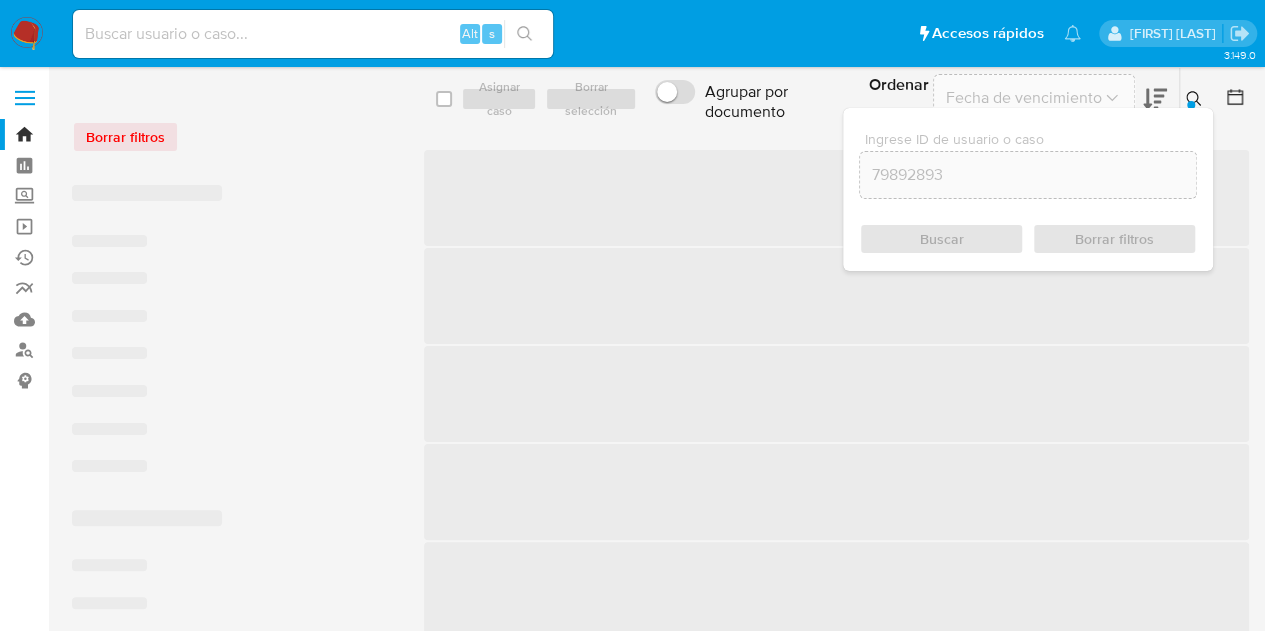 click at bounding box center (1196, 99) 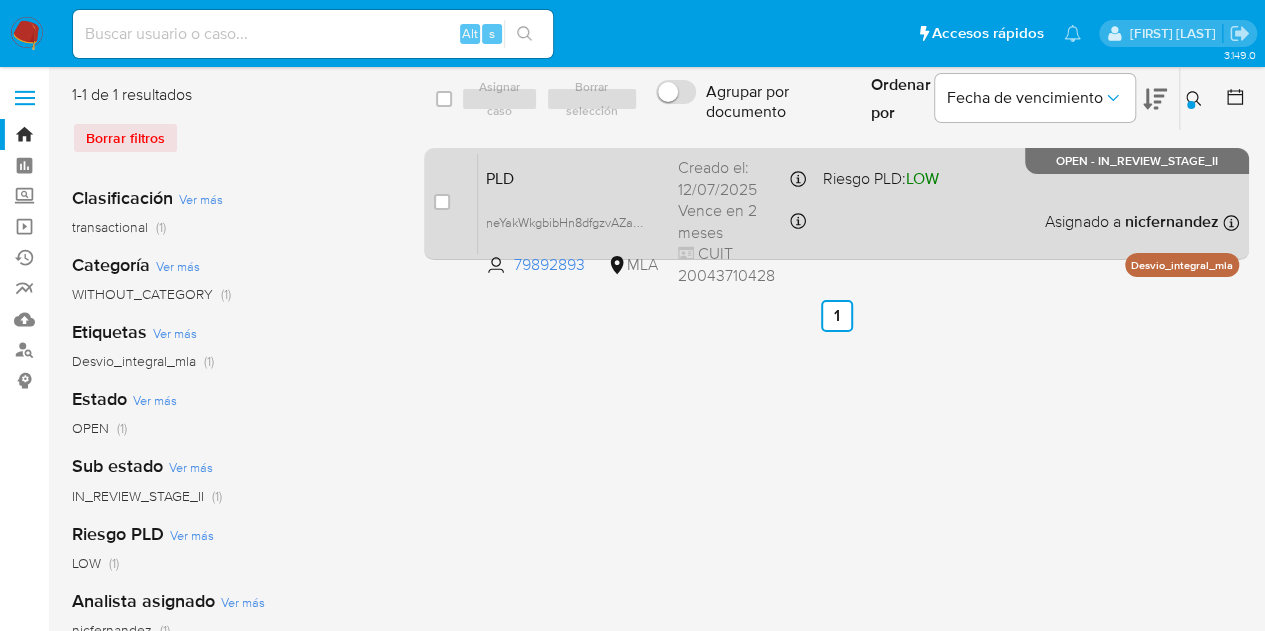 click on "PLD neYakWkgbibHn8dfgzvAZaFw 79892893 MLA Riesgo PLD:  LOW Creado el: 12/07/2025   Creado el: 12/07/2025 03:15:21 Vence en 2 meses   Vence el 10/10/2025 03:15:22 CUIT   20043710428 Asignado a   nicfernandez   Asignado el: 17/07/2025 16:38:22 Desvio_integral_mla OPEN - IN_REVIEW_STAGE_II" at bounding box center (858, 203) 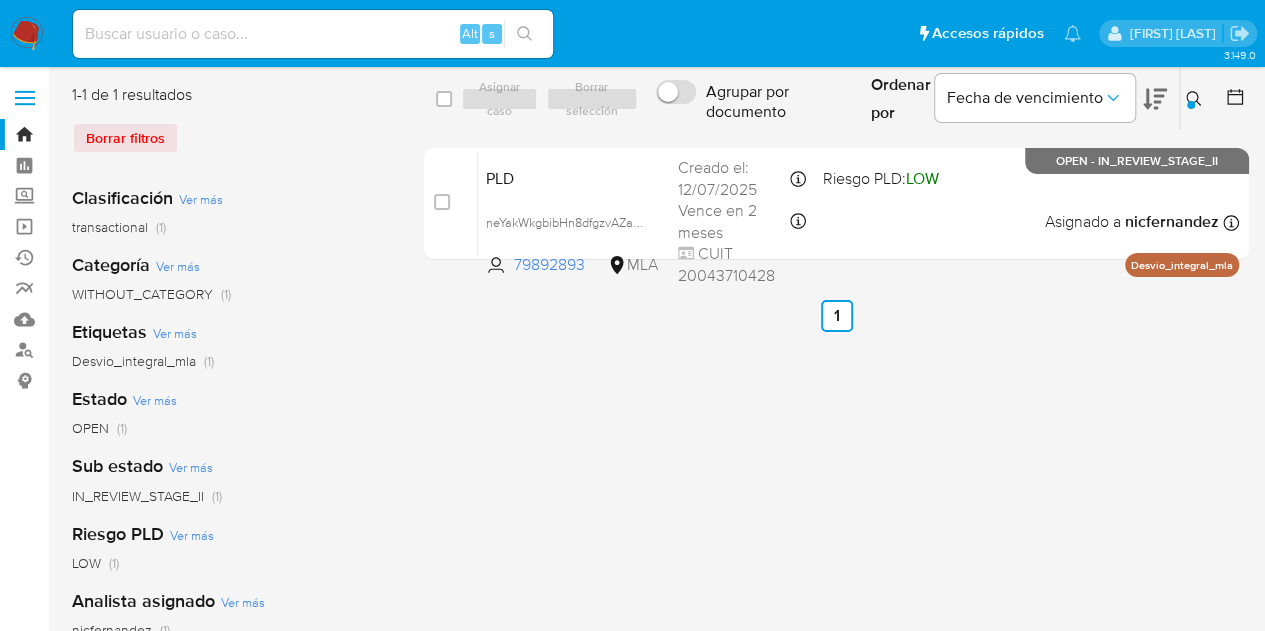 click on "select-all-cases-checkbox Asignar caso Borrar selección Agrupar por documento Ordenar por Fecha de vencimiento   No es posible ordenar los resultados mientras se encuentren agrupados. Ingrese ID de usuario o caso 79892893 Buscar Borrar filtros case-item-checkbox   No es posible asignar el caso PLD neYakWkgbibHn8dfgzvAZaFw 79892893 MLA Riesgo PLD:  LOW Creado el: 12/07/2025   Creado el: 12/07/2025 03:15:21 Vence en 2 meses   Vence el 10/10/2025 03:15:22 CUIT   20043710428 Asignado a   nicfernandez   Asignado el: 17/07/2025 16:38:22 Desvio_integral_mla OPEN - IN_REVIEW_STAGE_II  Anterior 1 Siguiente" at bounding box center [836, 515] 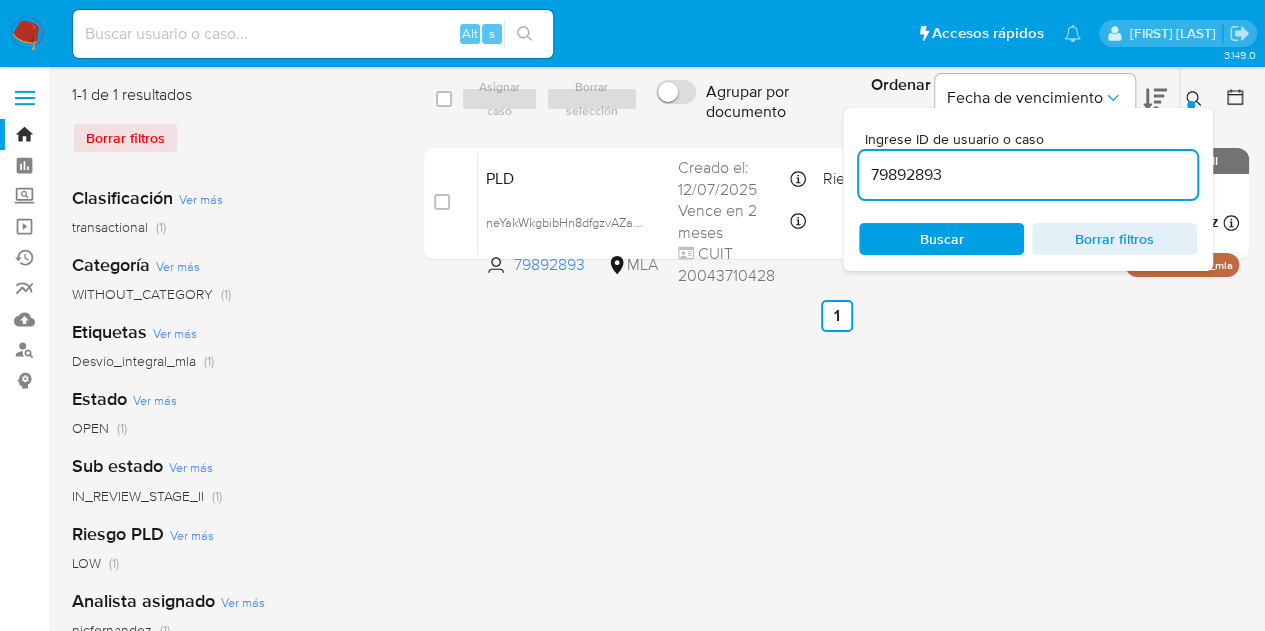 drag, startPoint x: 883, startPoint y: 165, endPoint x: 731, endPoint y: 126, distance: 156.92355 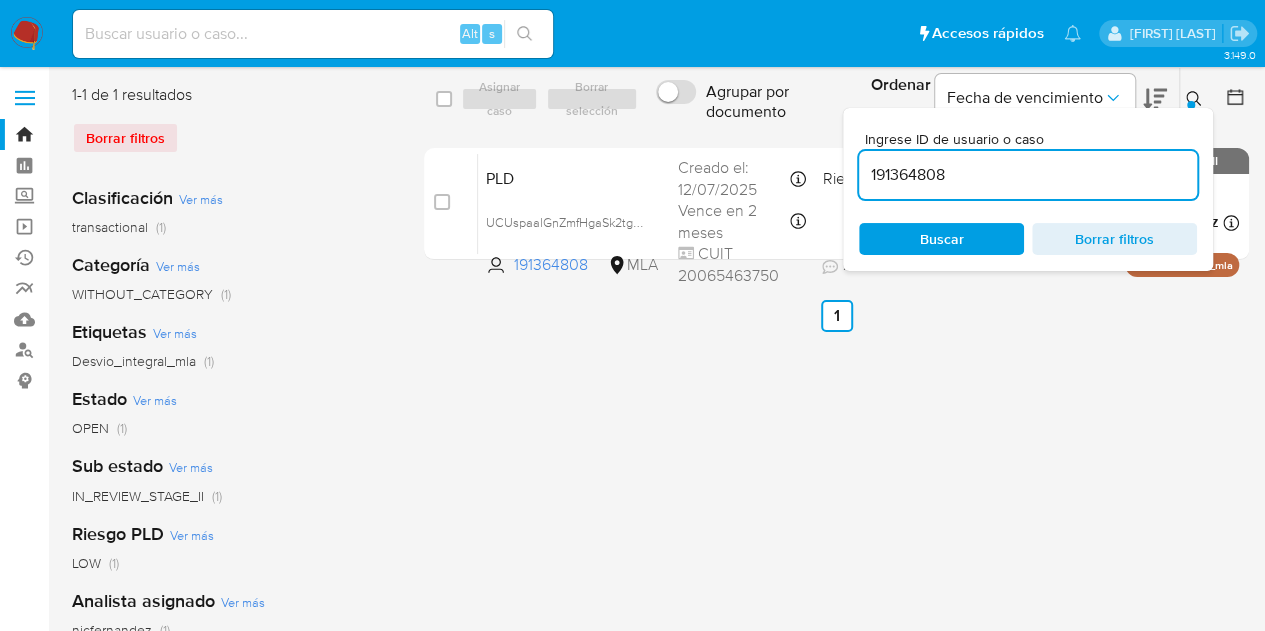 click at bounding box center (1196, 99) 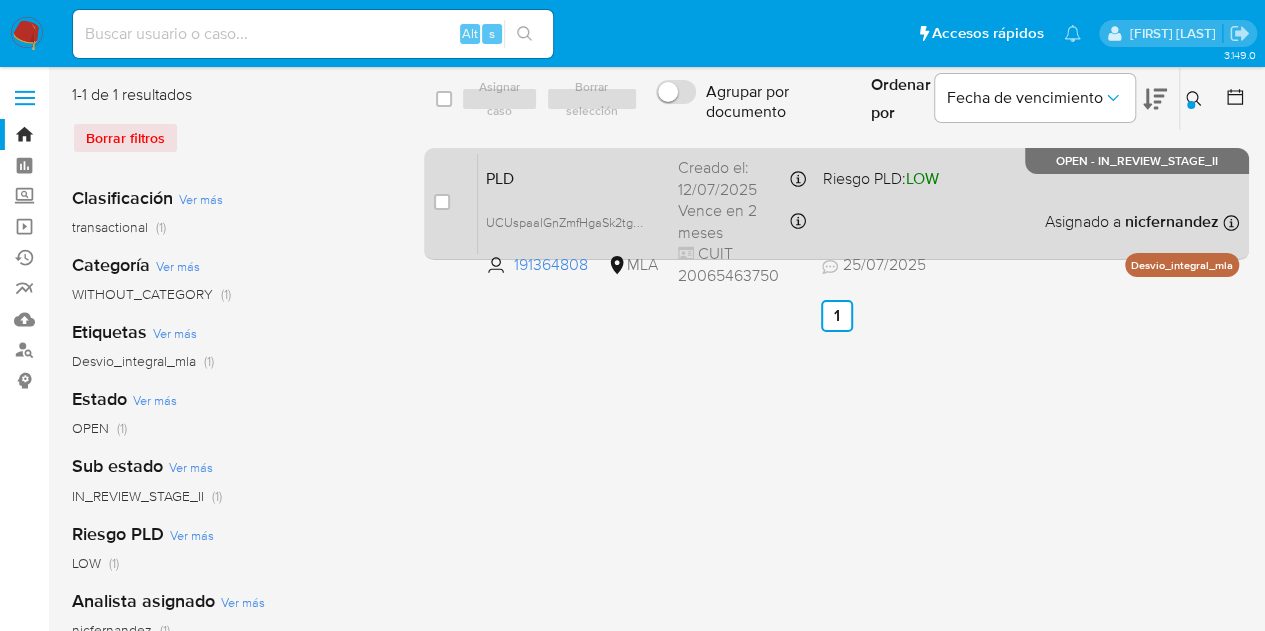 click on "PLD" at bounding box center (574, 177) 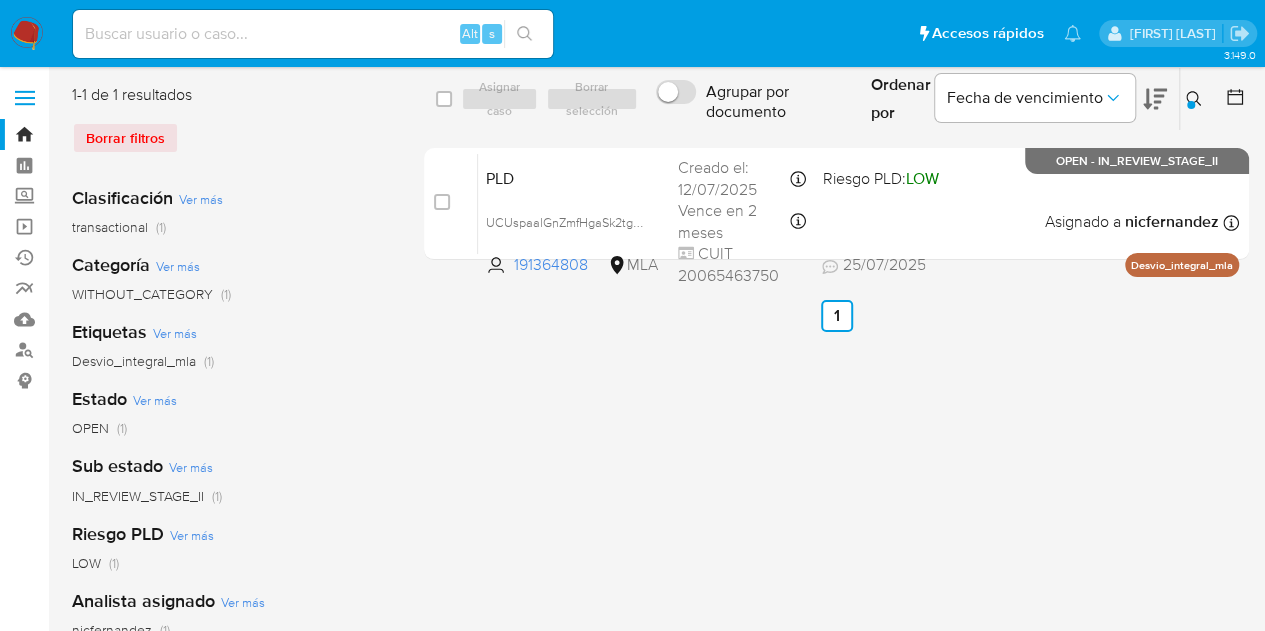 click 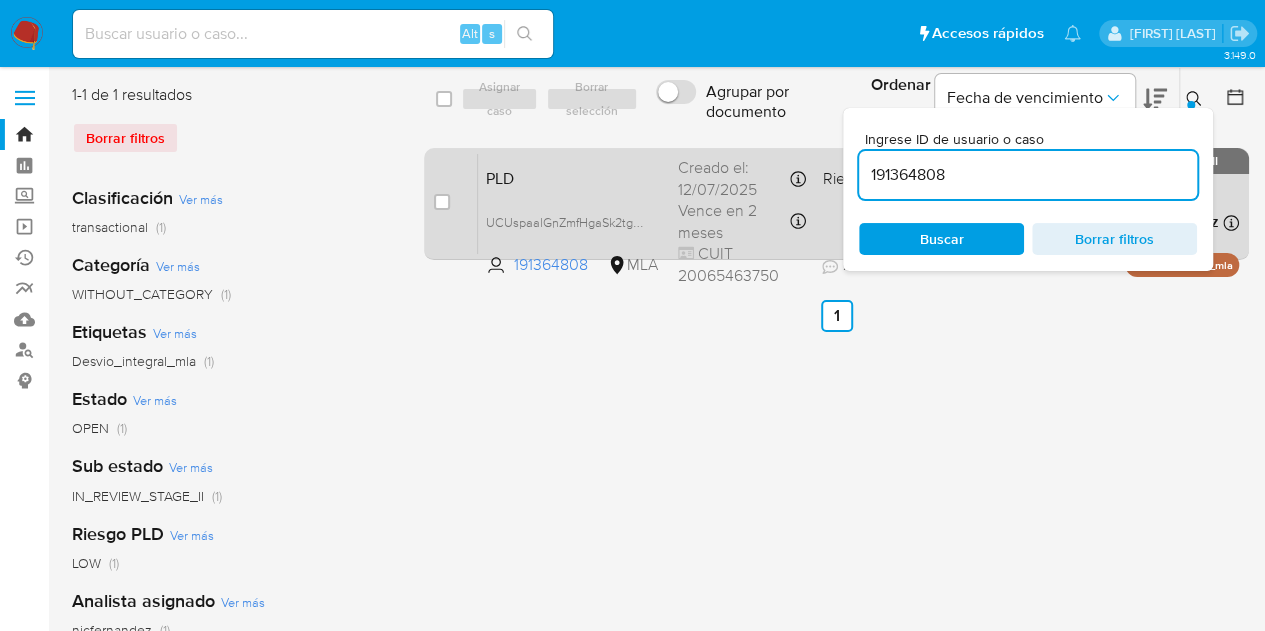 drag, startPoint x: 1023, startPoint y: 171, endPoint x: 578, endPoint y: 155, distance: 445.28754 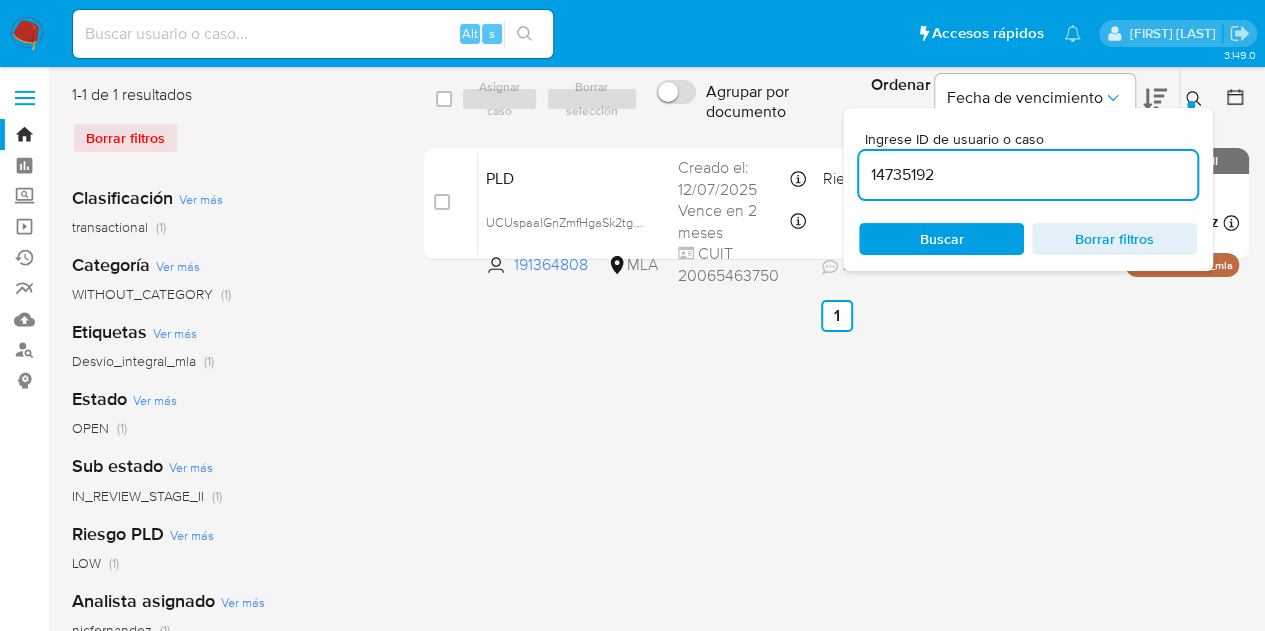 type on "14735192" 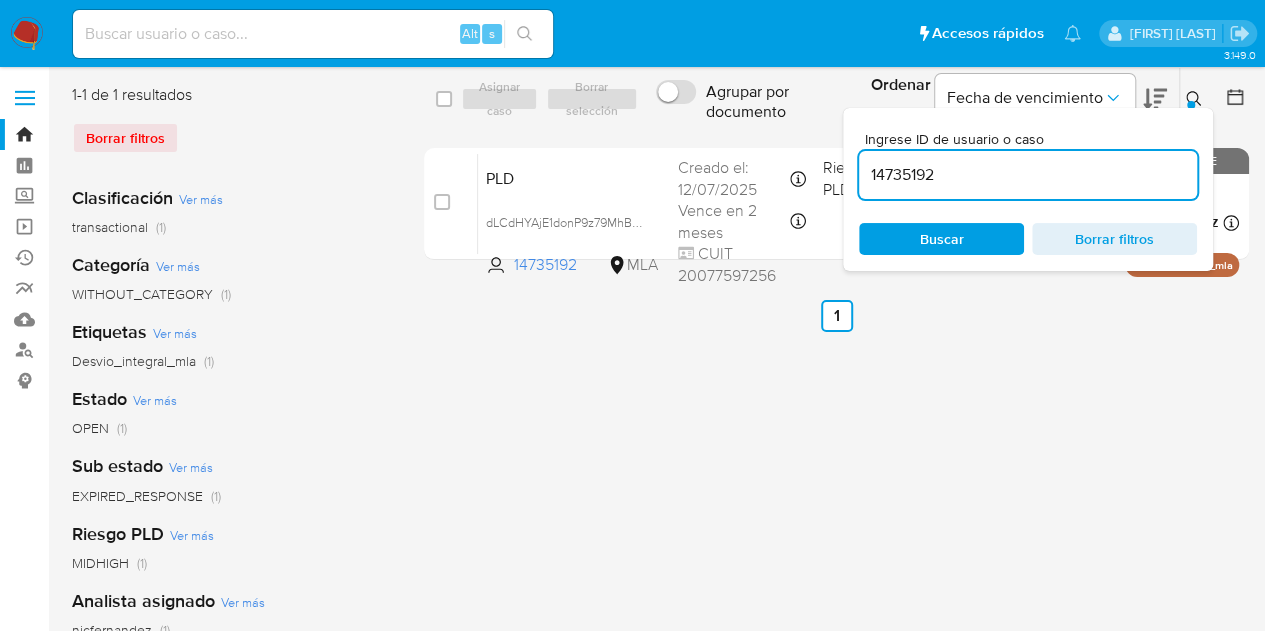 click 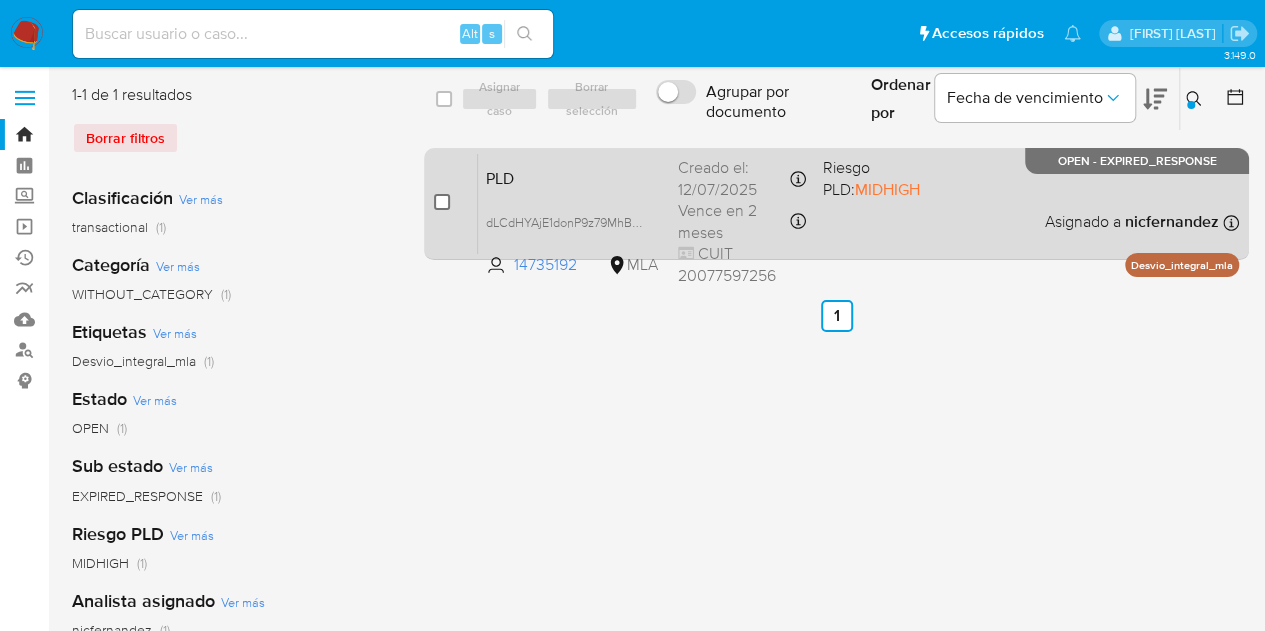 click at bounding box center [442, 202] 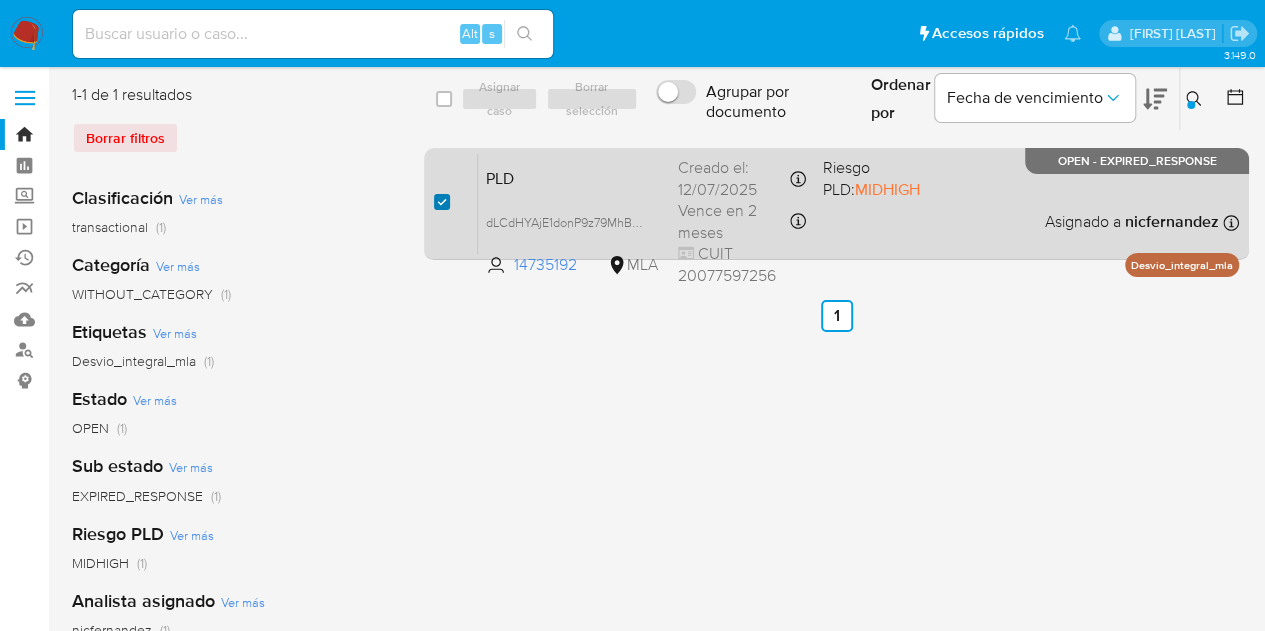 checkbox on "true" 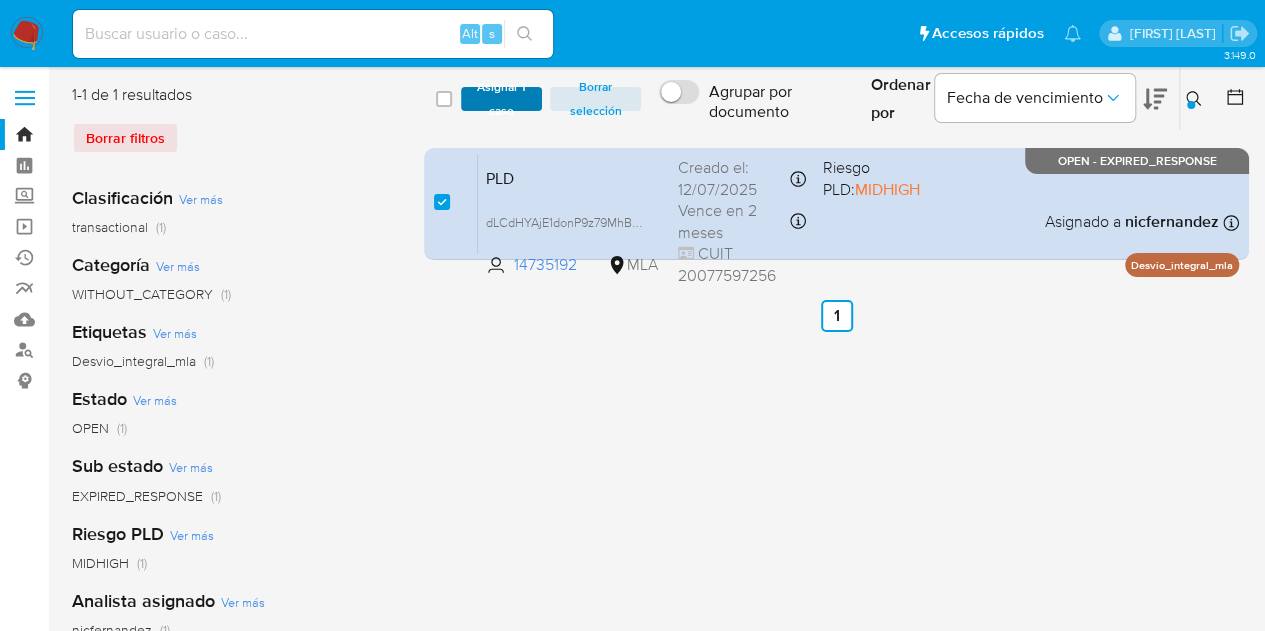 click on "Asignar 1 caso" at bounding box center (502, 99) 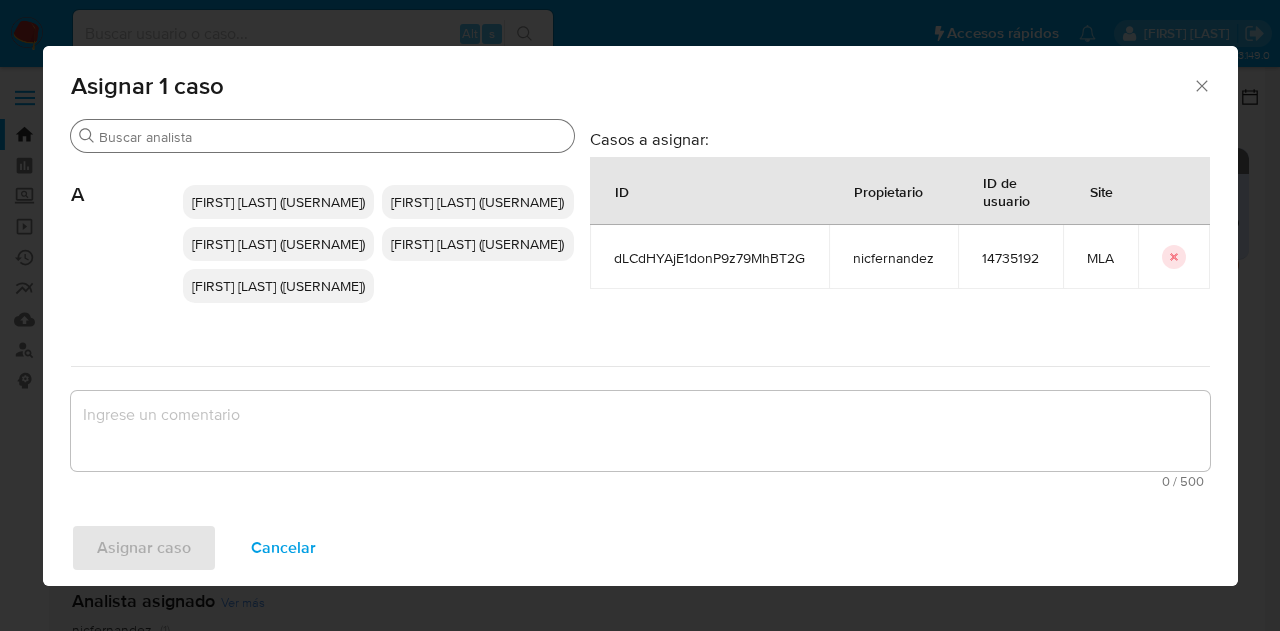 click on "Buscar" at bounding box center [322, 136] 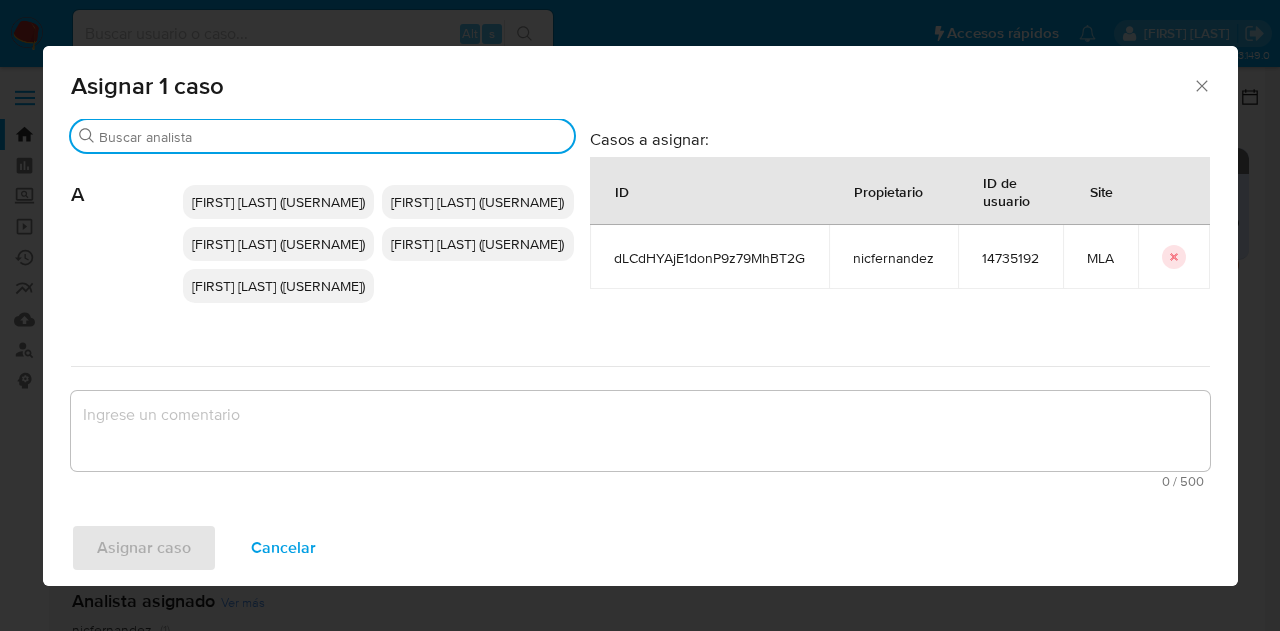 click on "Buscar" at bounding box center (332, 137) 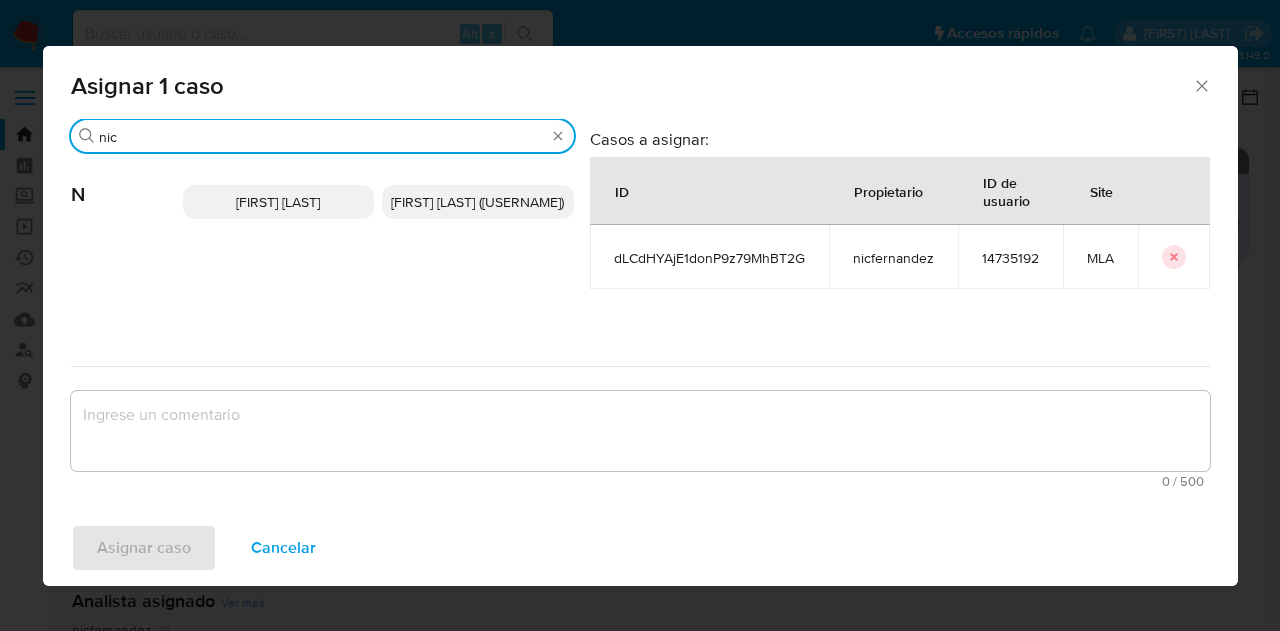 type on "nic" 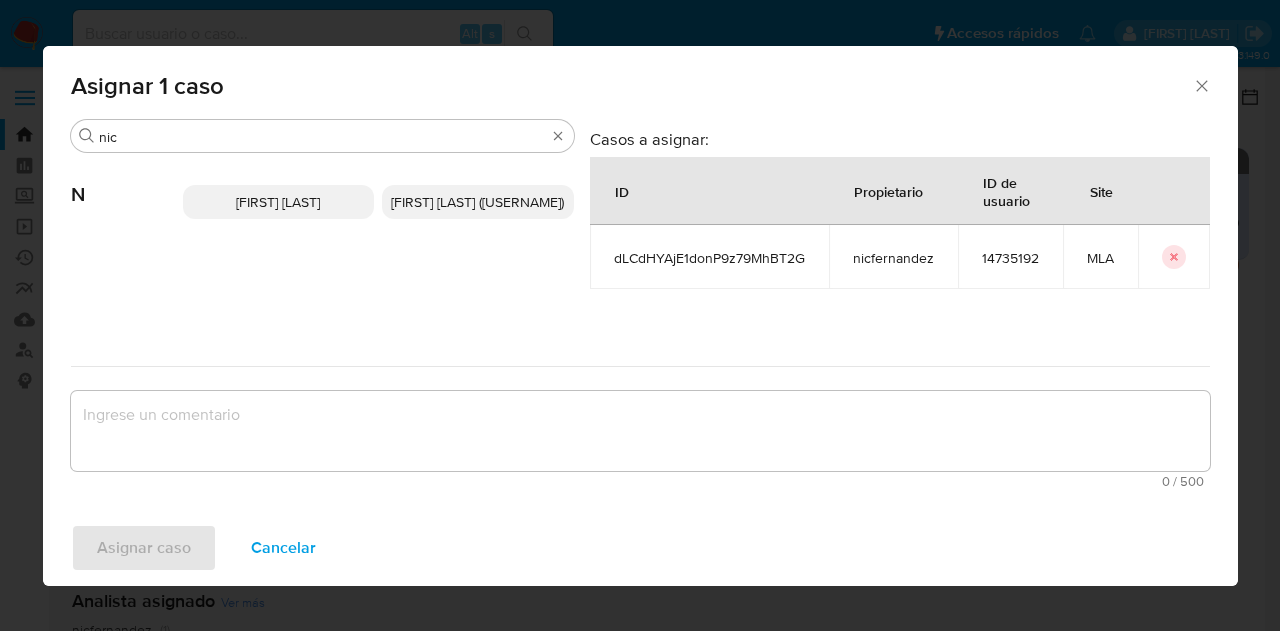 click on "Nicolas Fernandez Allen (nicfernandez)" at bounding box center (278, 202) 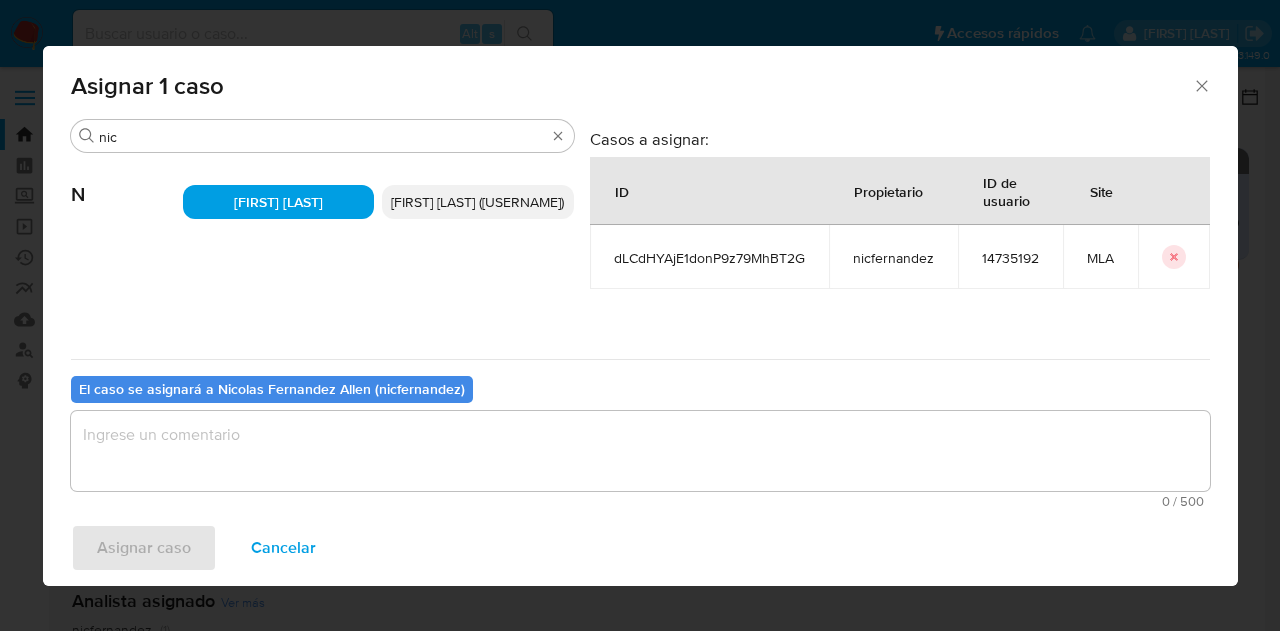 click at bounding box center [640, 451] 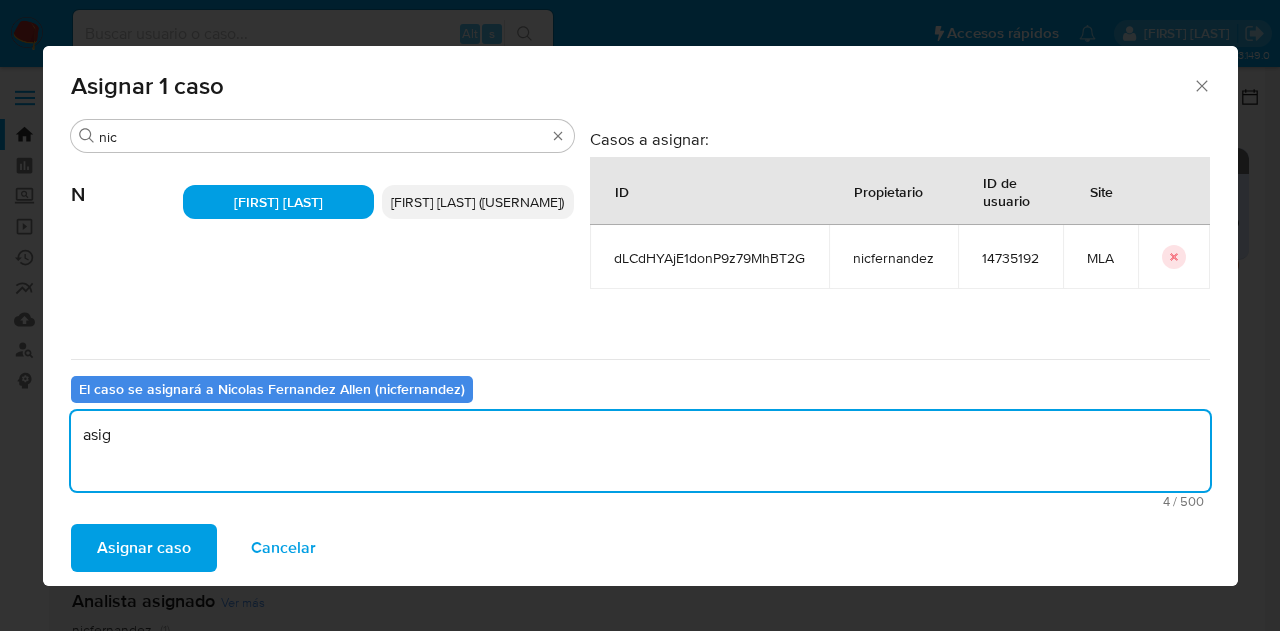 type on "asig" 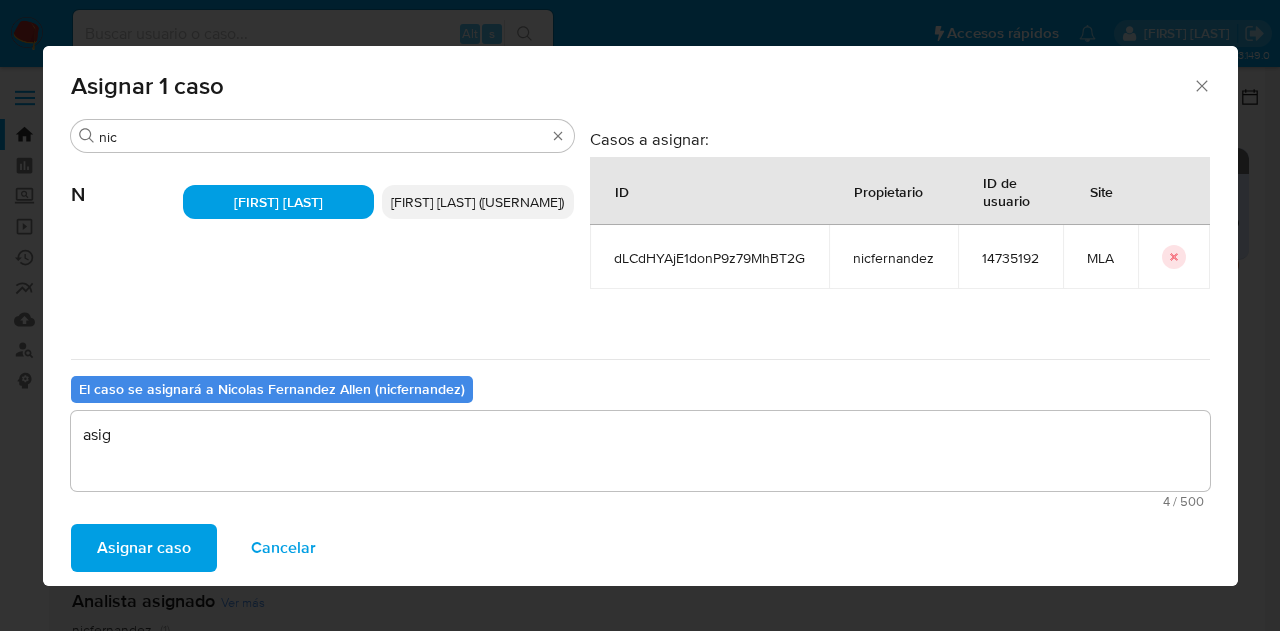 click on "Asignar caso" at bounding box center [144, 548] 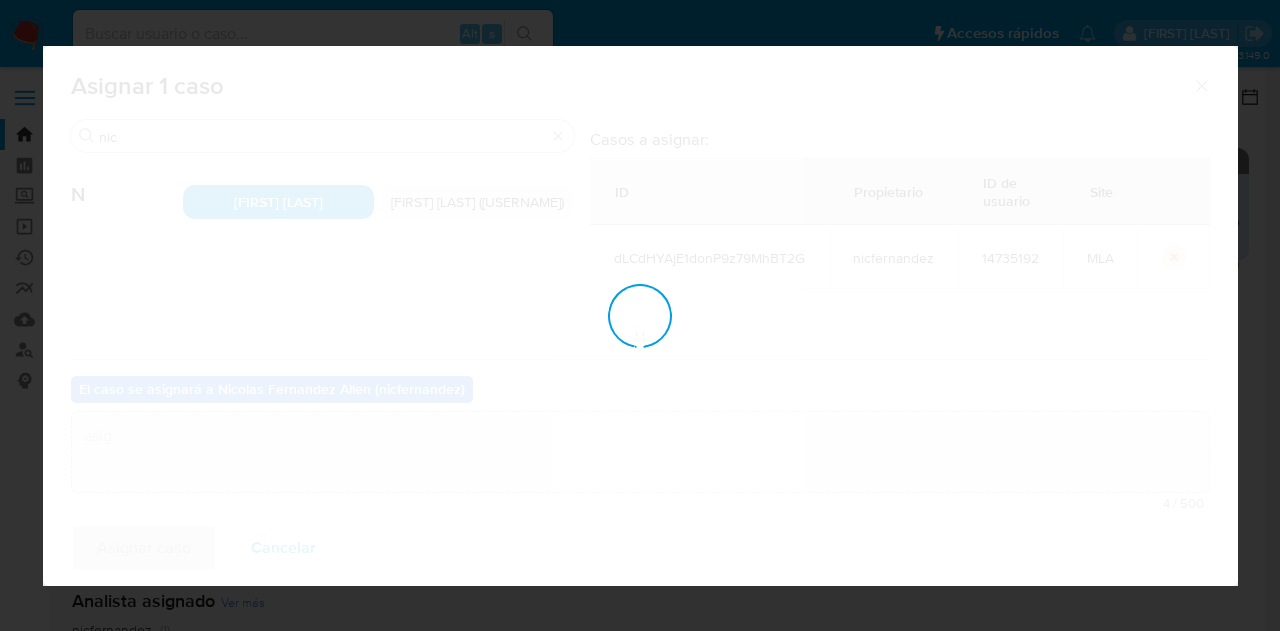 type 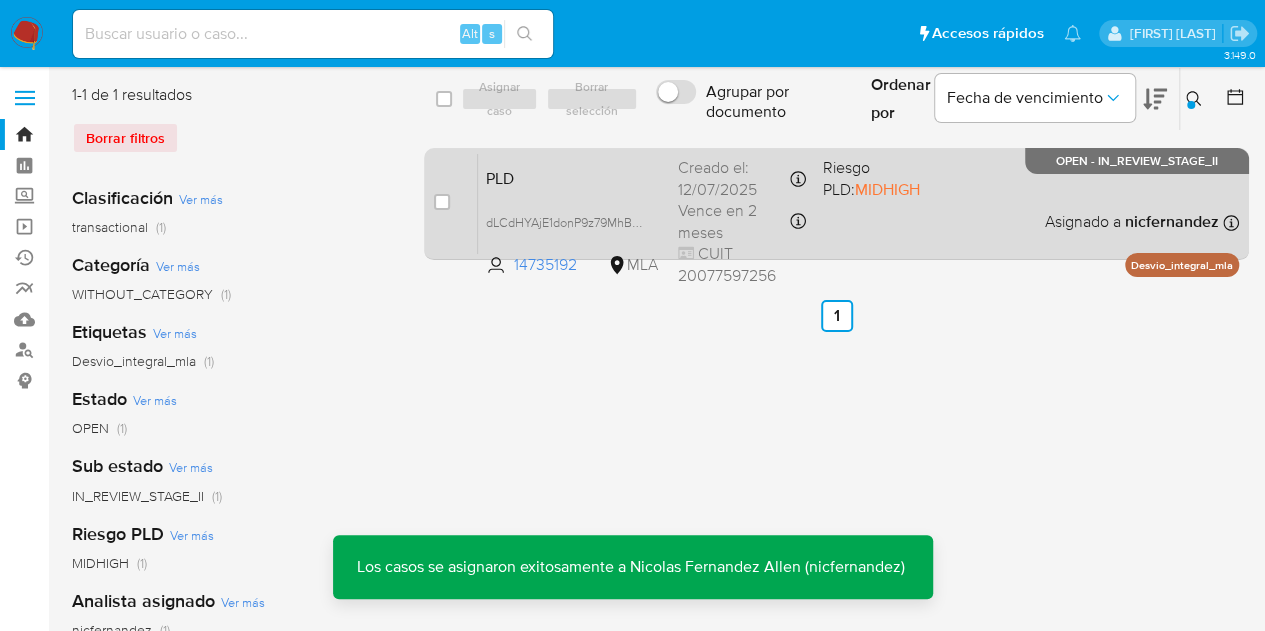 click on "PLD" at bounding box center (574, 177) 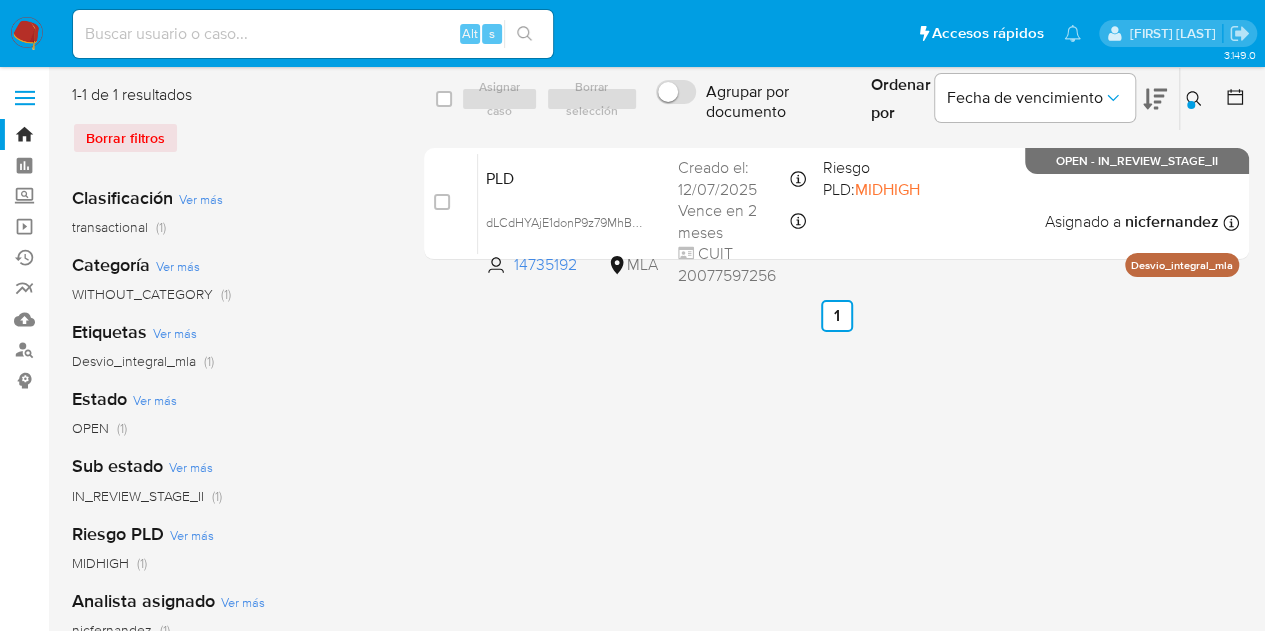 click on "IN_REVIEW_STAGE_II (1)" at bounding box center [232, 496] 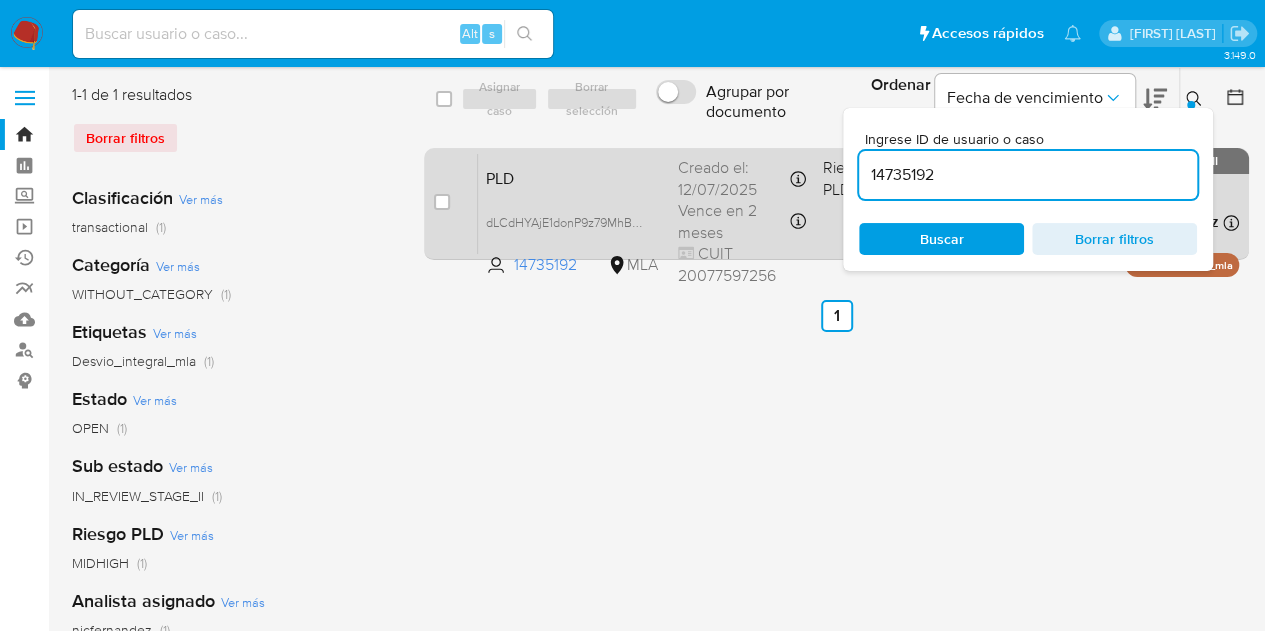 drag, startPoint x: 946, startPoint y: 176, endPoint x: 768, endPoint y: 152, distance: 179.61069 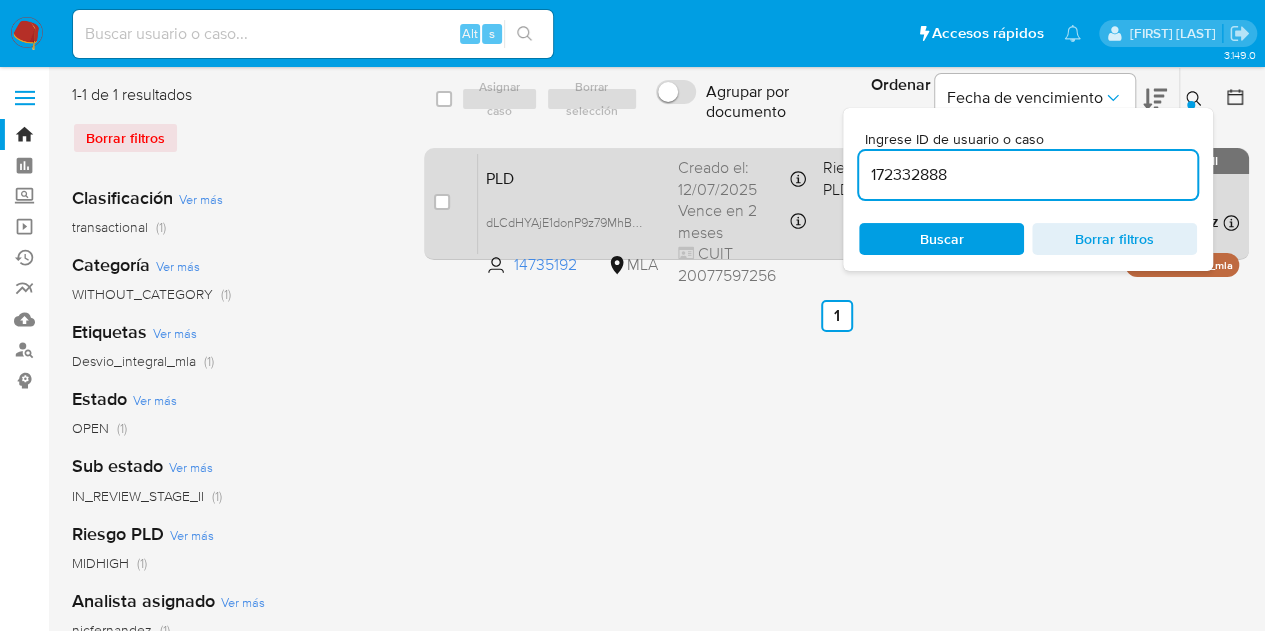type on "172332888" 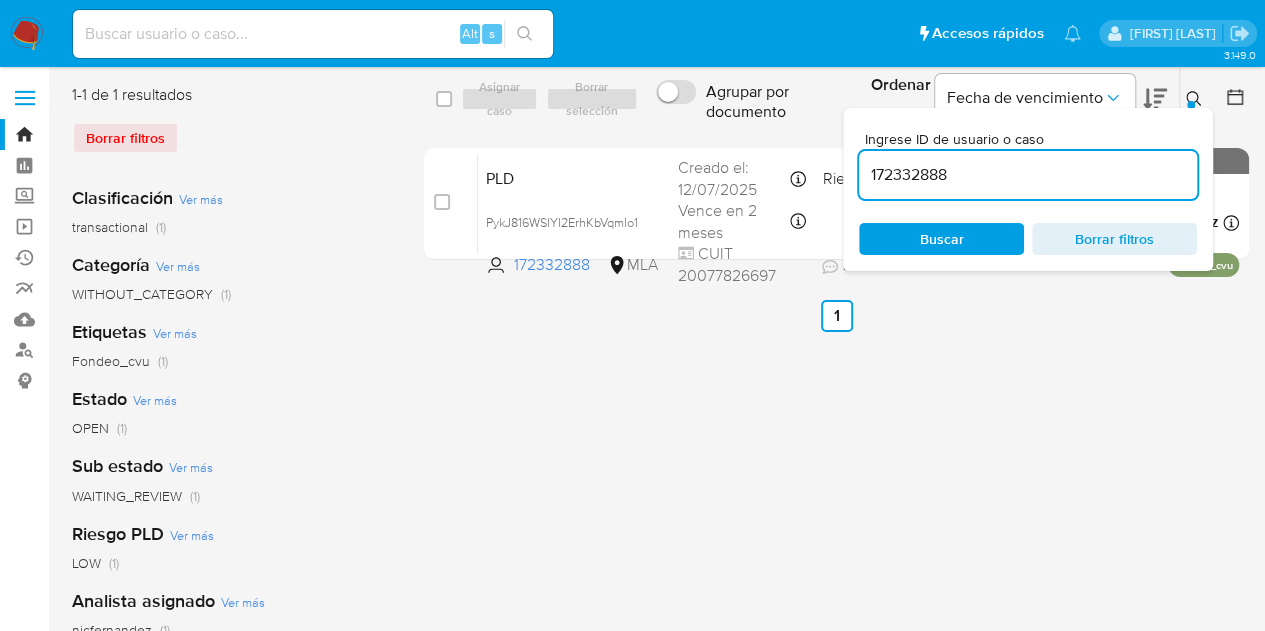 click on "Buscar" at bounding box center (941, 239) 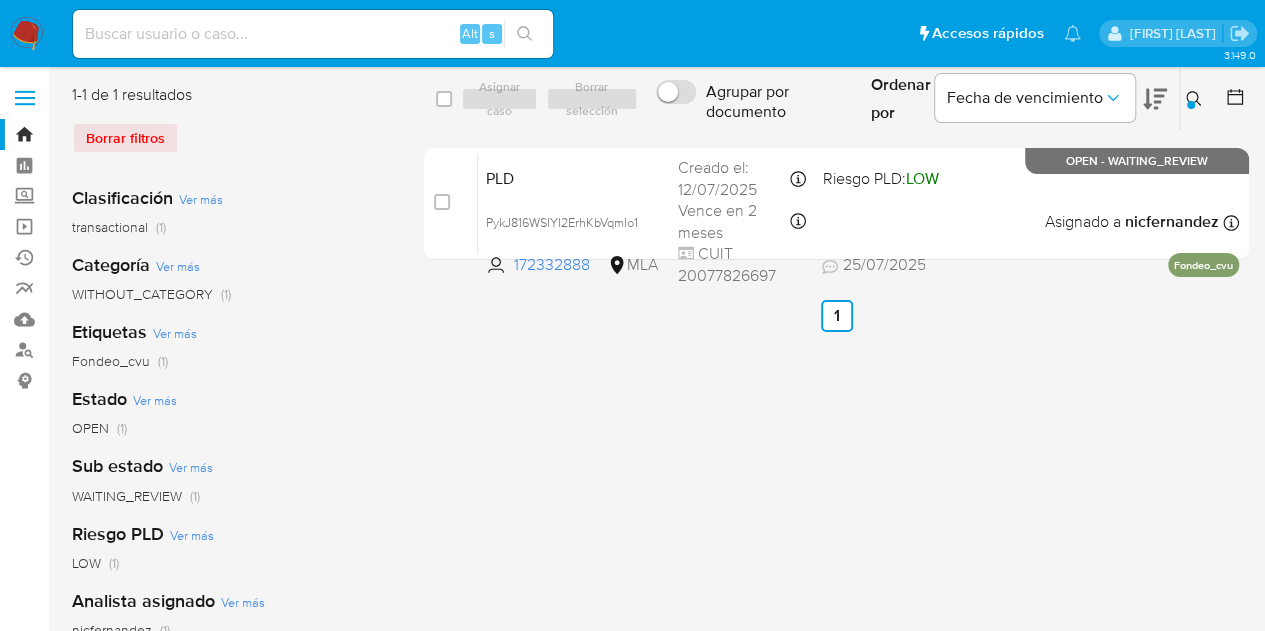 drag, startPoint x: 382, startPoint y: 357, endPoint x: 396, endPoint y: 351, distance: 15.231546 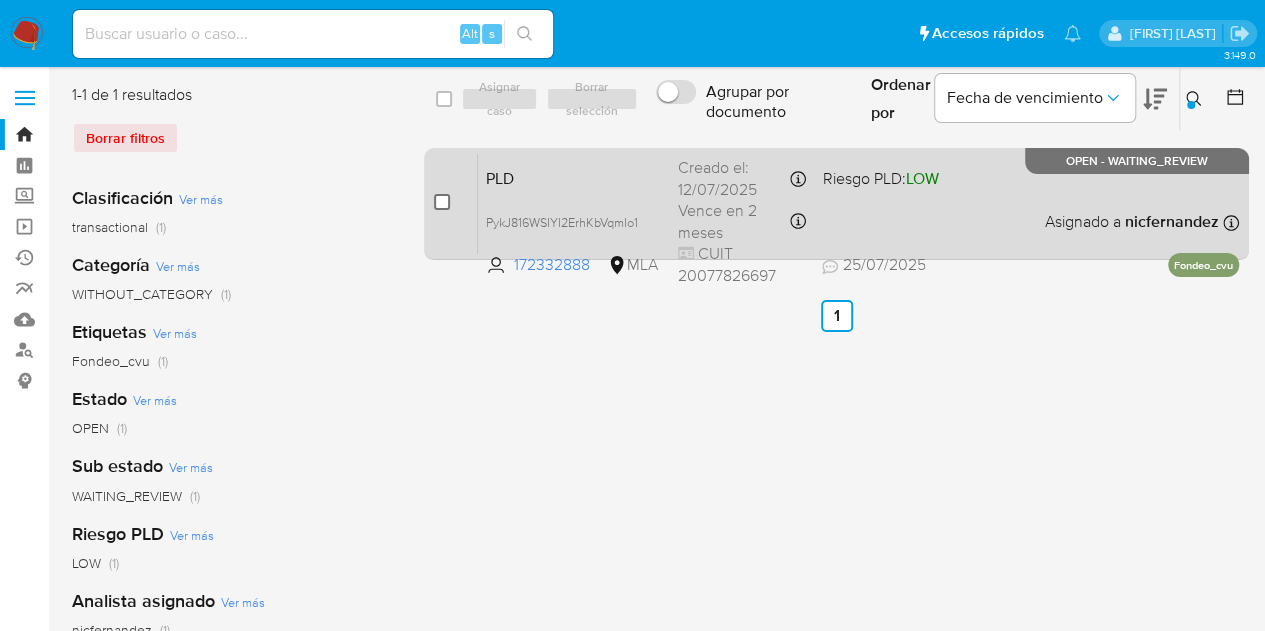 click at bounding box center [442, 202] 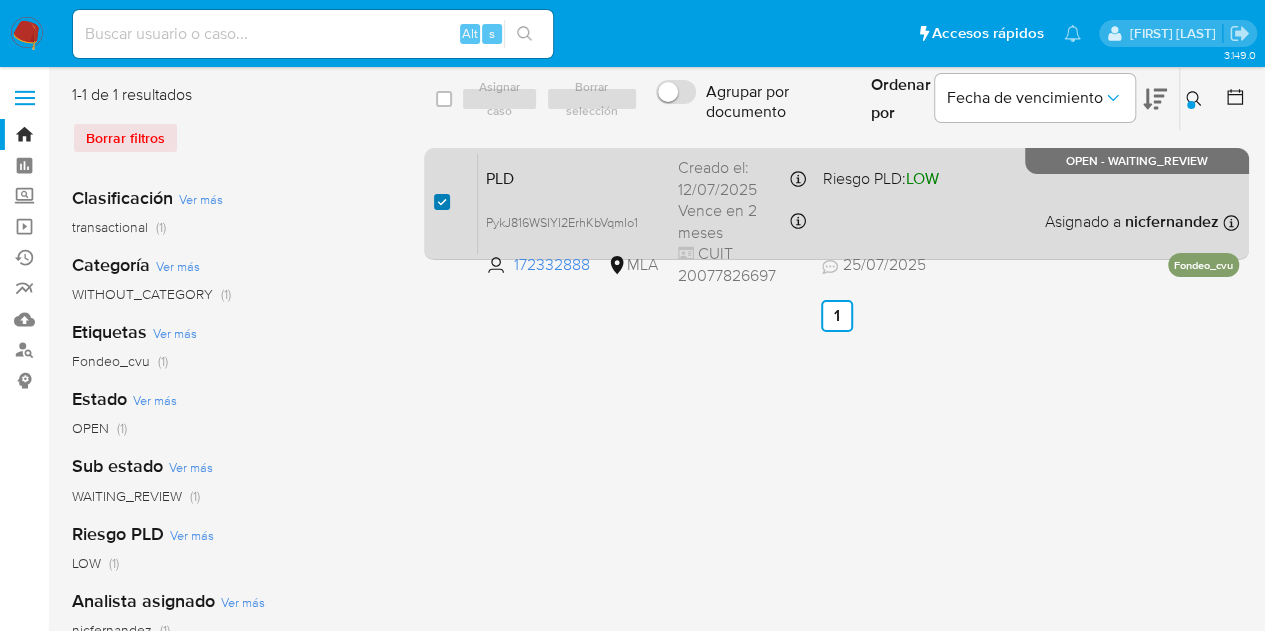 checkbox on "true" 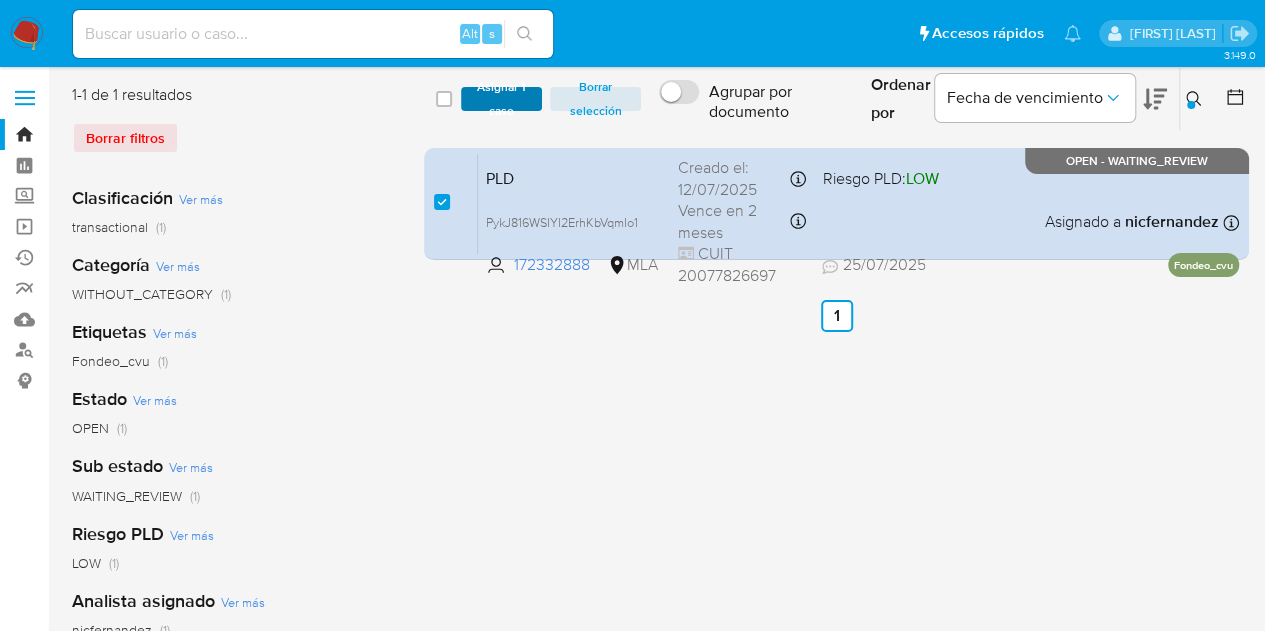 click on "Asignar 1 caso" at bounding box center [502, 99] 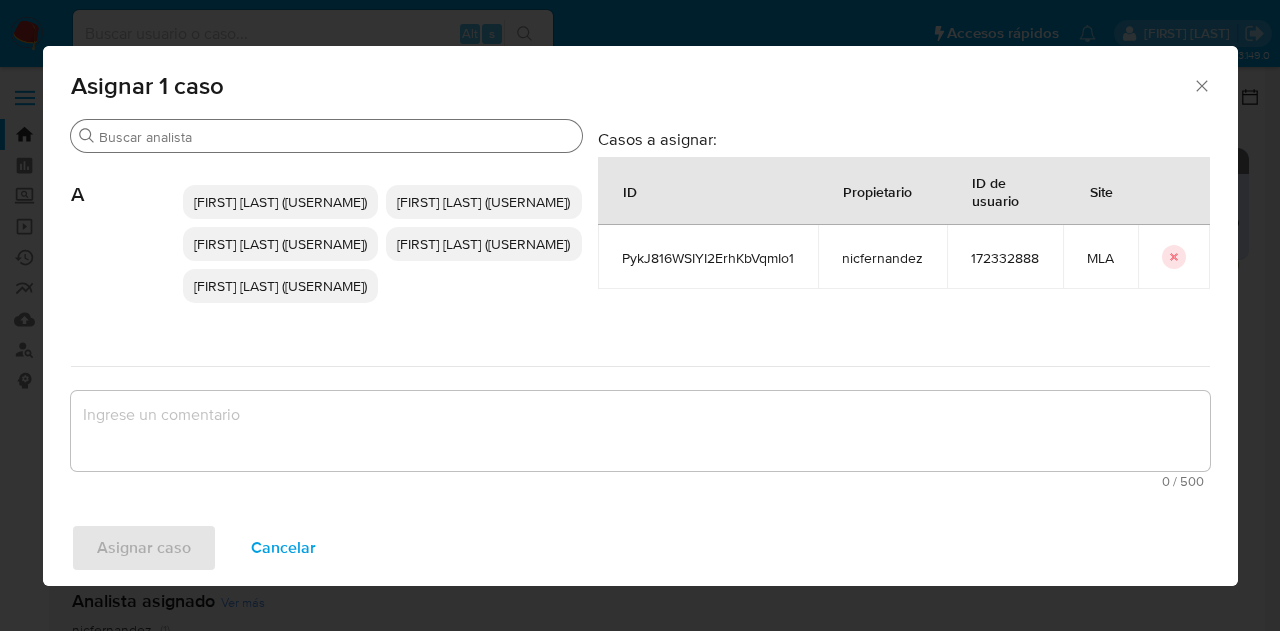 click on "Buscar" at bounding box center (336, 137) 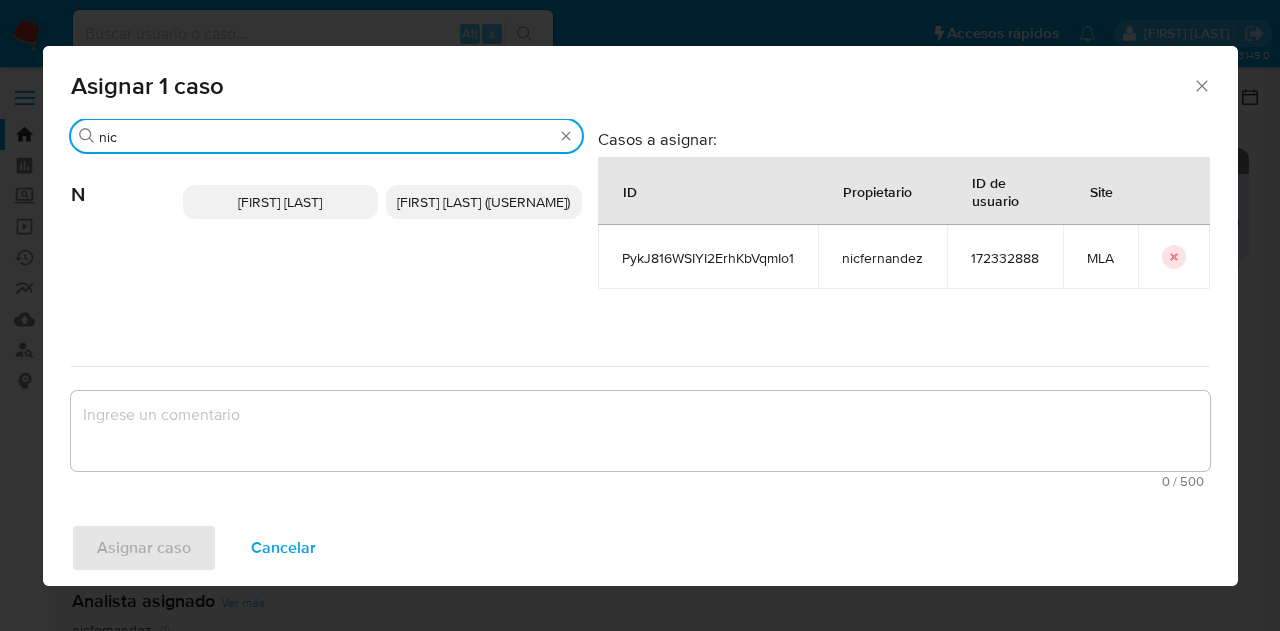 type on "nic" 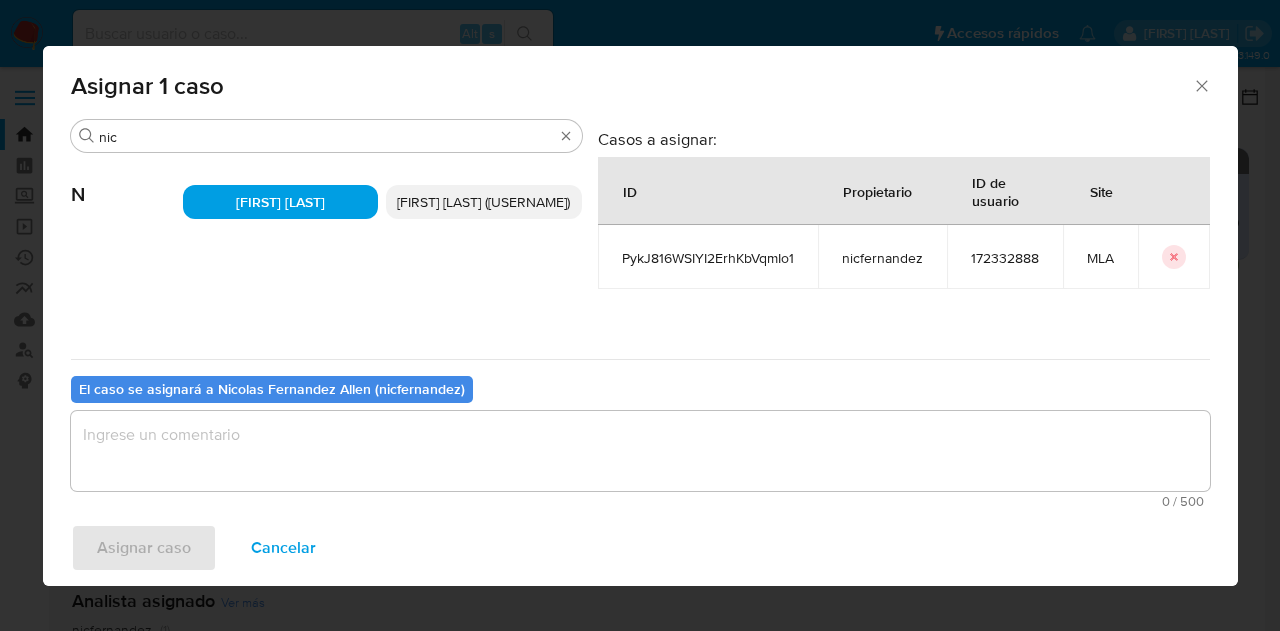click at bounding box center (640, 451) 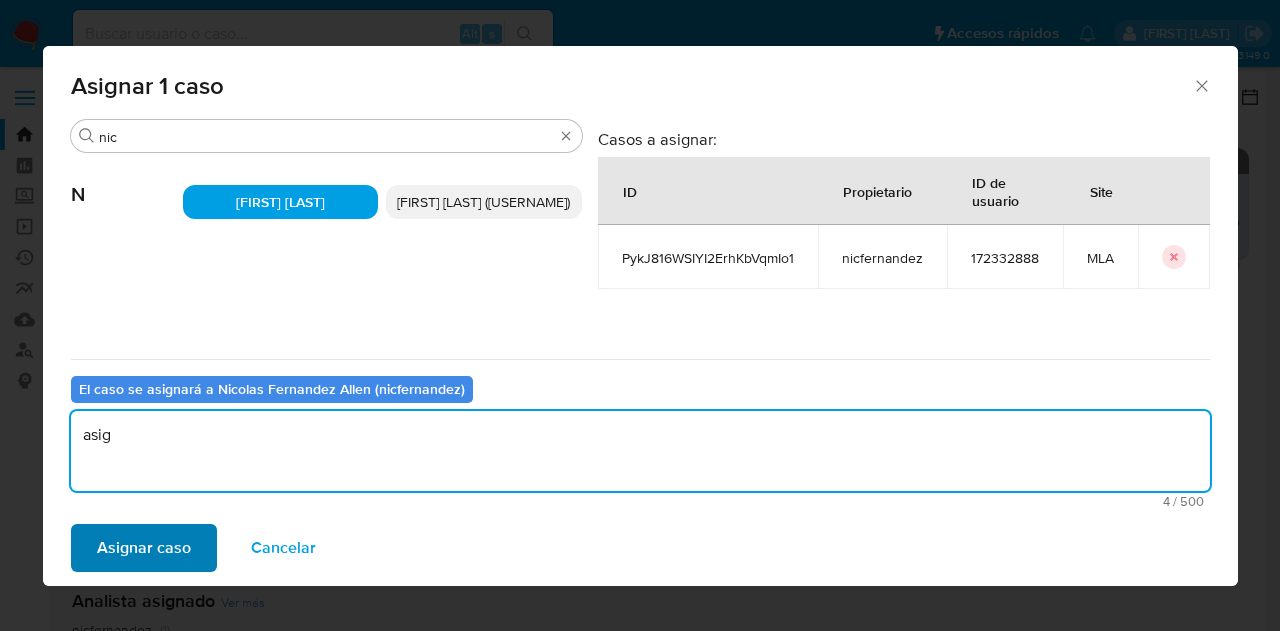 type on "asig" 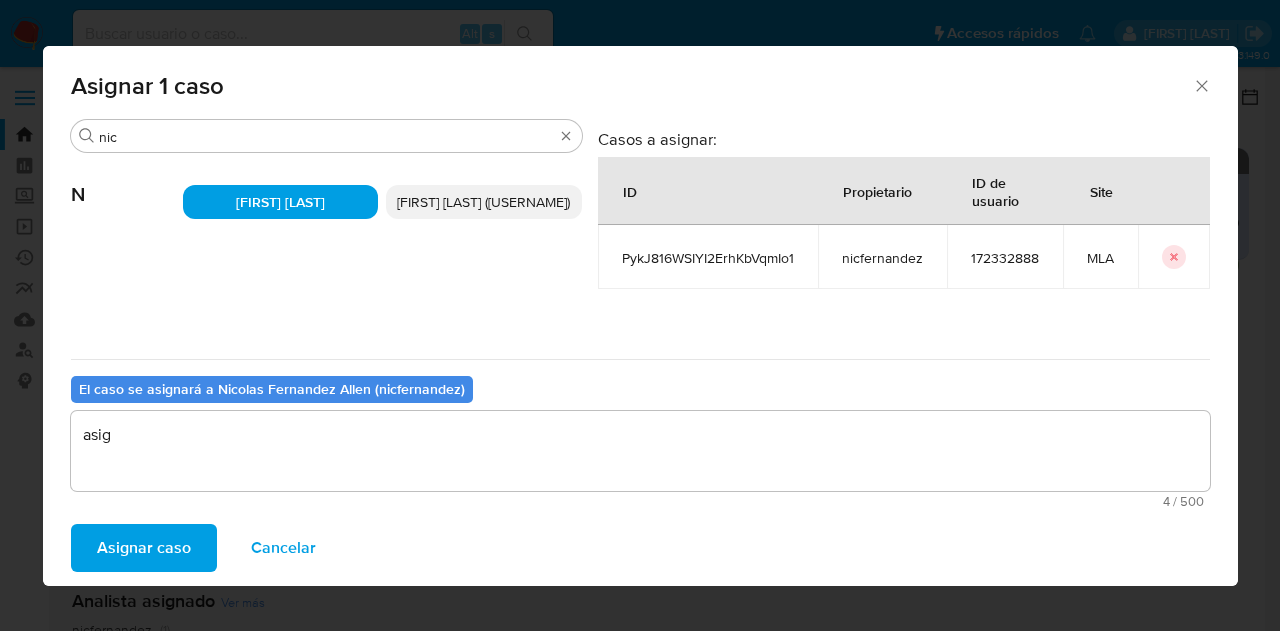click on "Asignar caso" at bounding box center [144, 548] 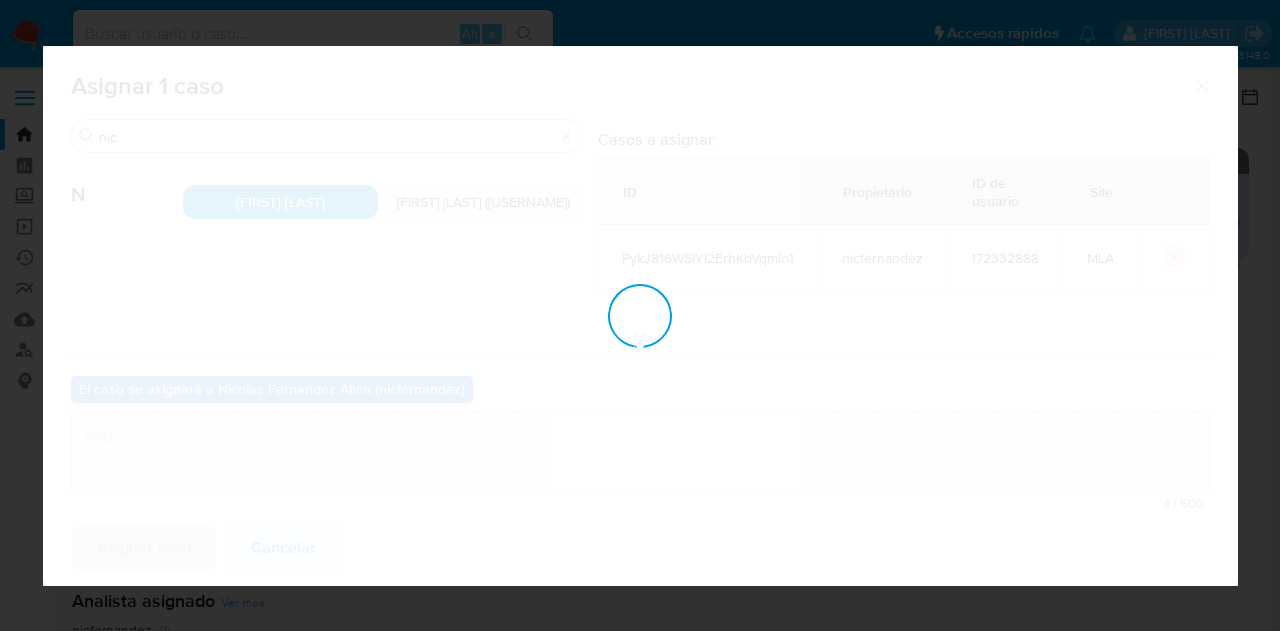 type 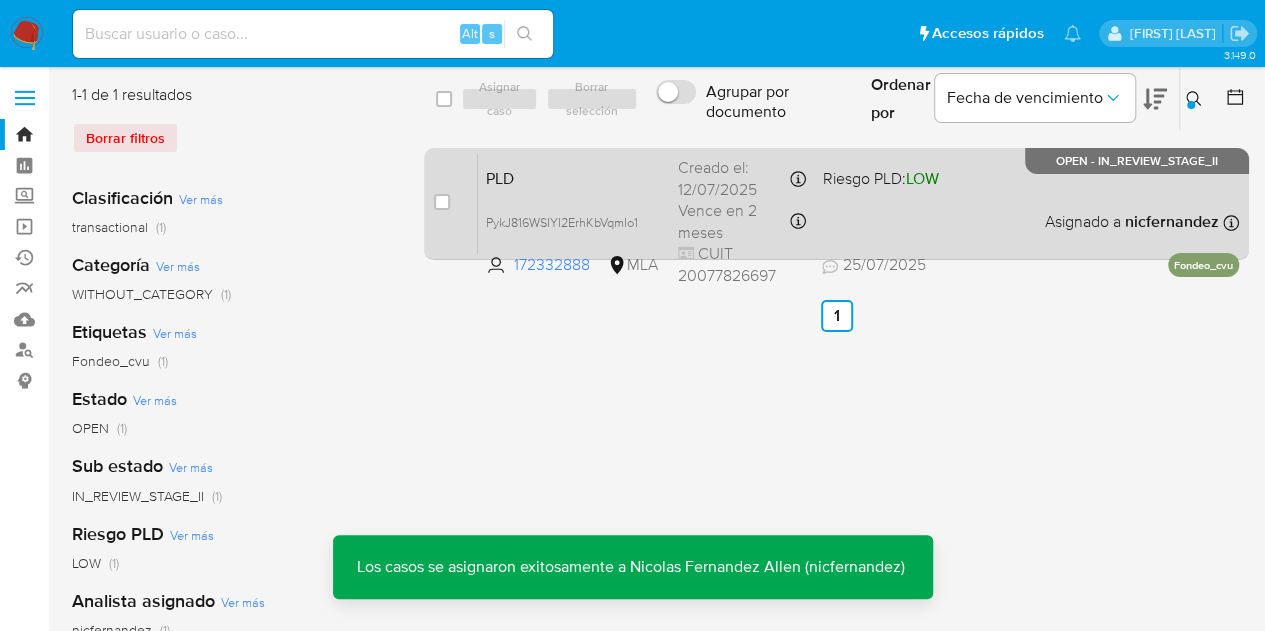 click on "PLD" at bounding box center (574, 177) 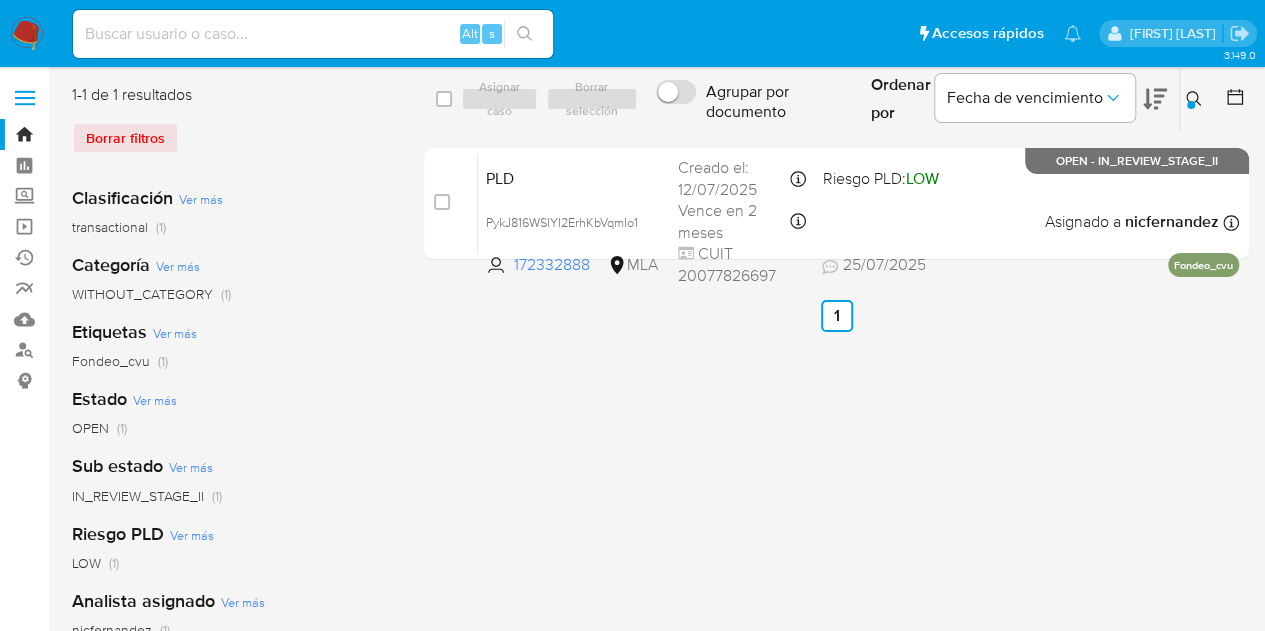 click at bounding box center (1196, 99) 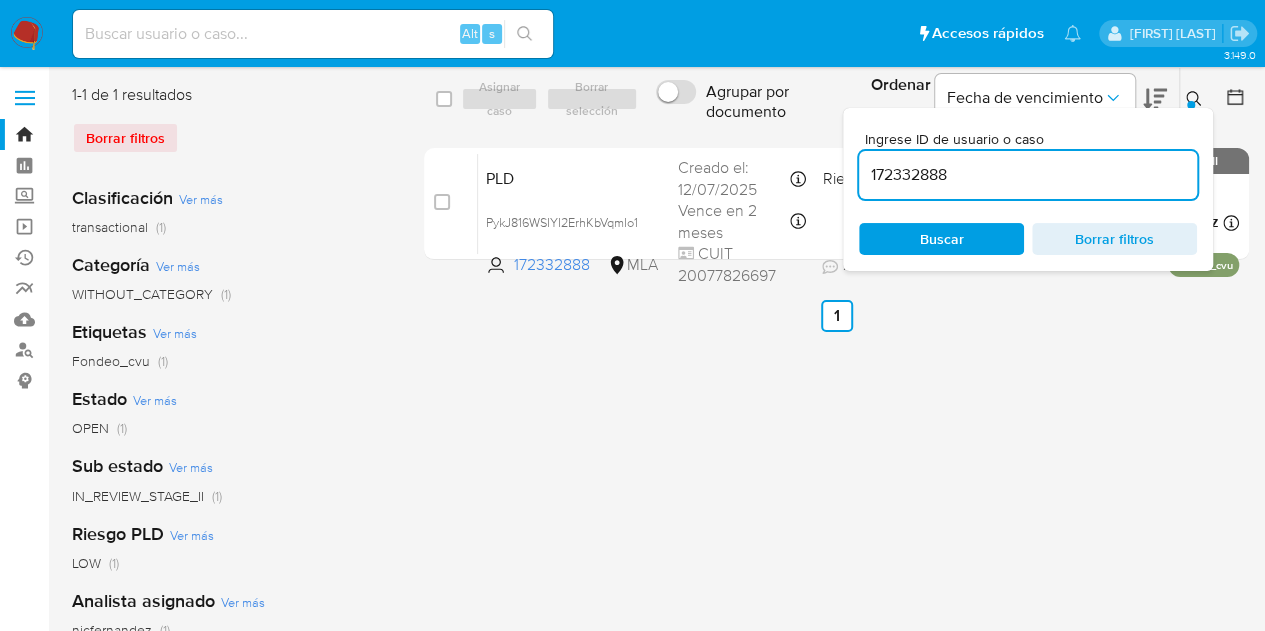 drag, startPoint x: 1004, startPoint y: 179, endPoint x: 636, endPoint y: 135, distance: 370.6211 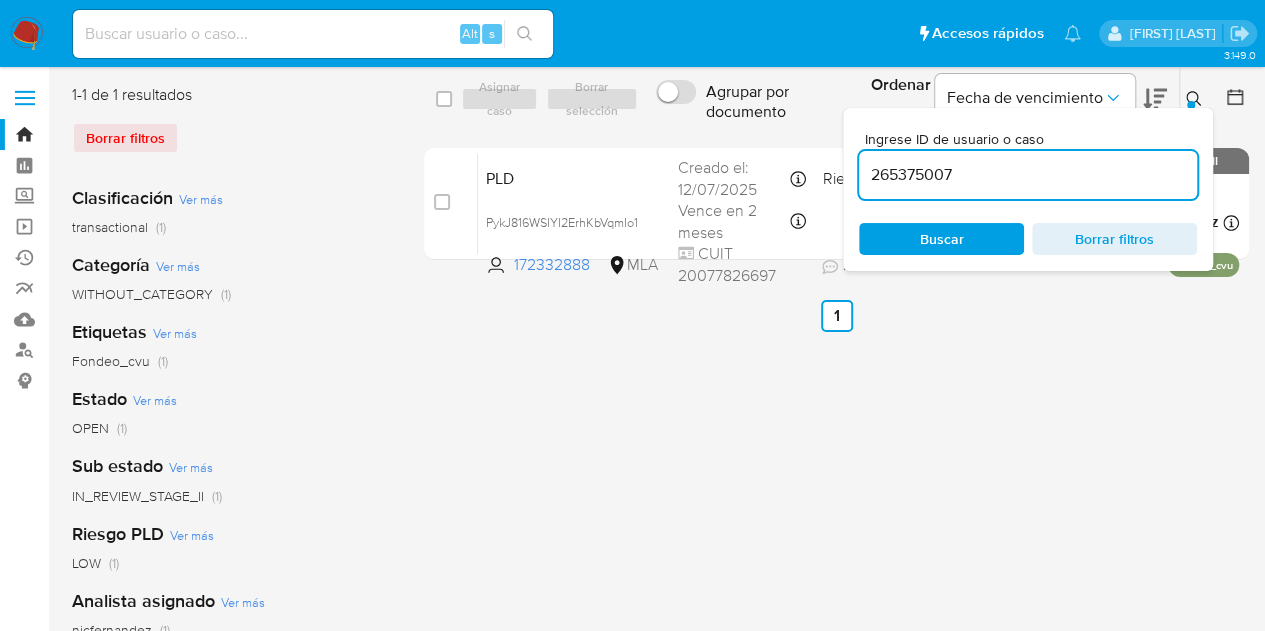 type on "265375007" 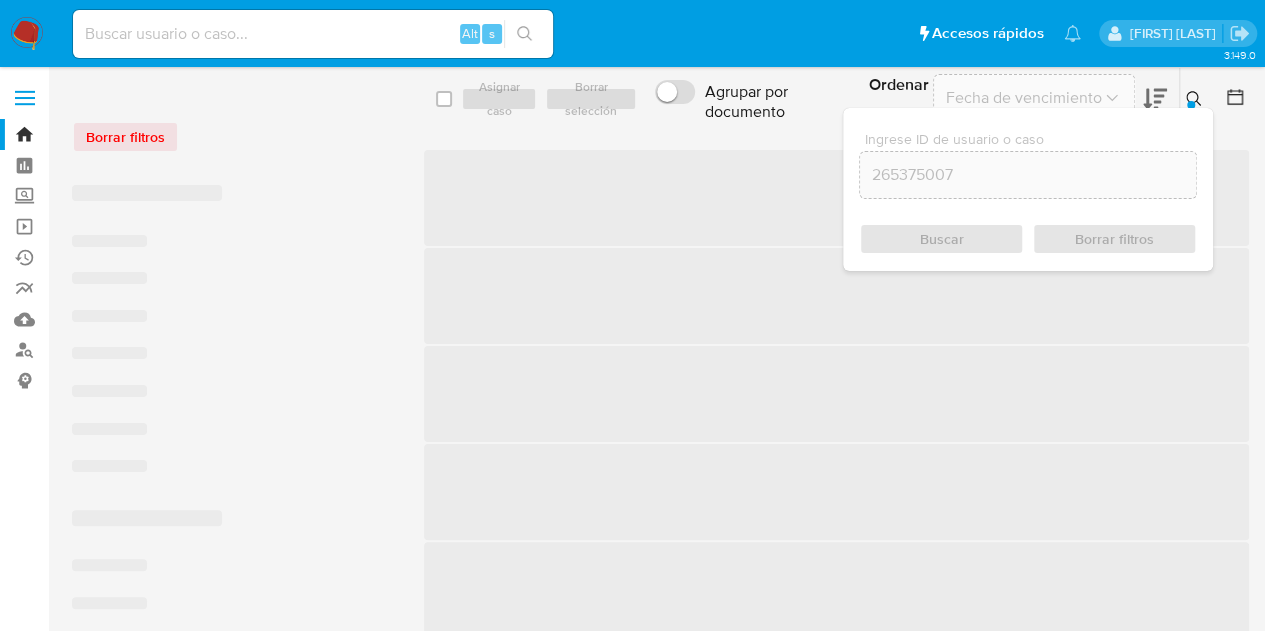 click 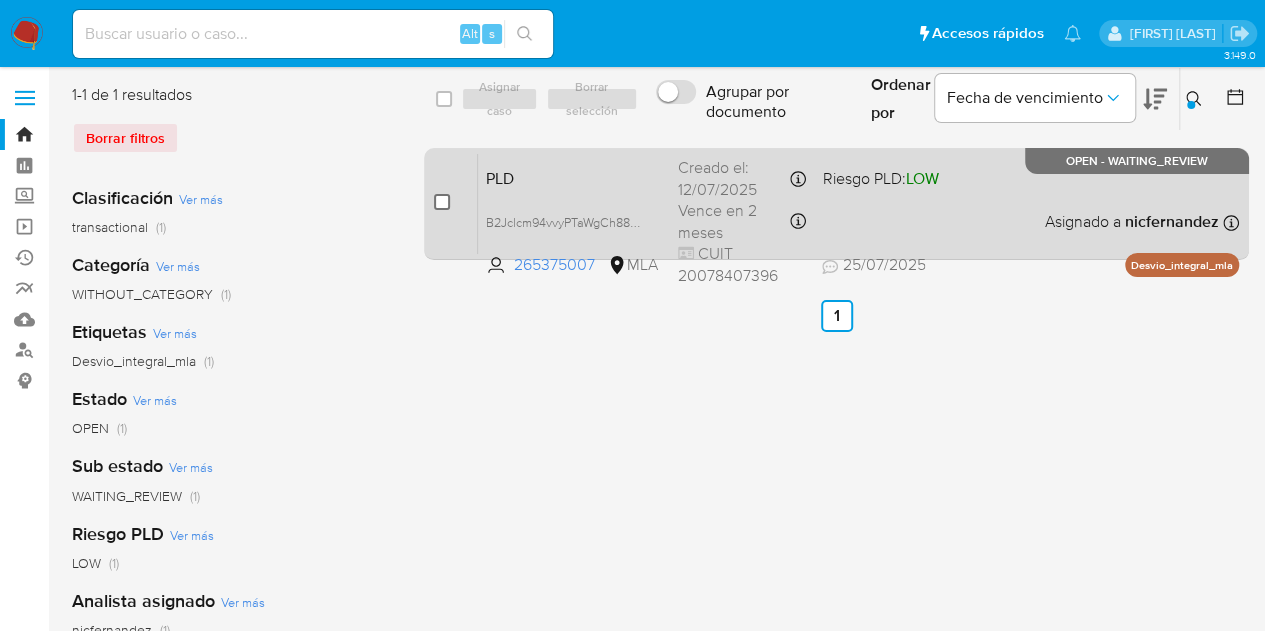 click at bounding box center (442, 202) 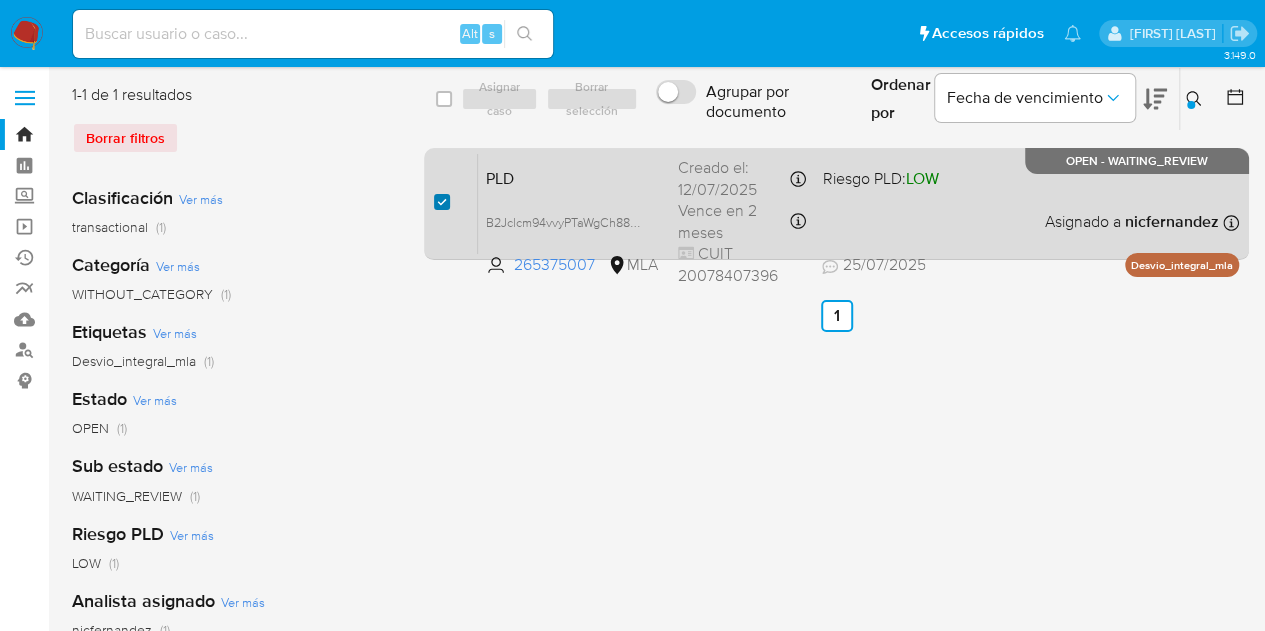 checkbox on "true" 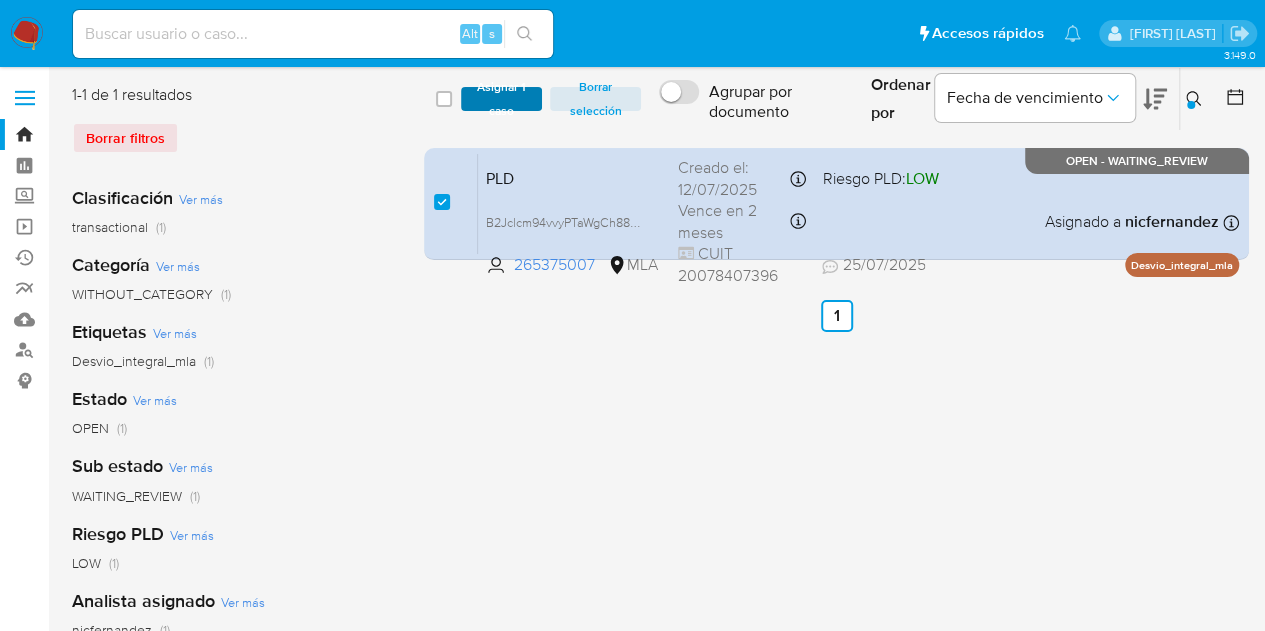 click on "Asignar 1 caso" at bounding box center (502, 99) 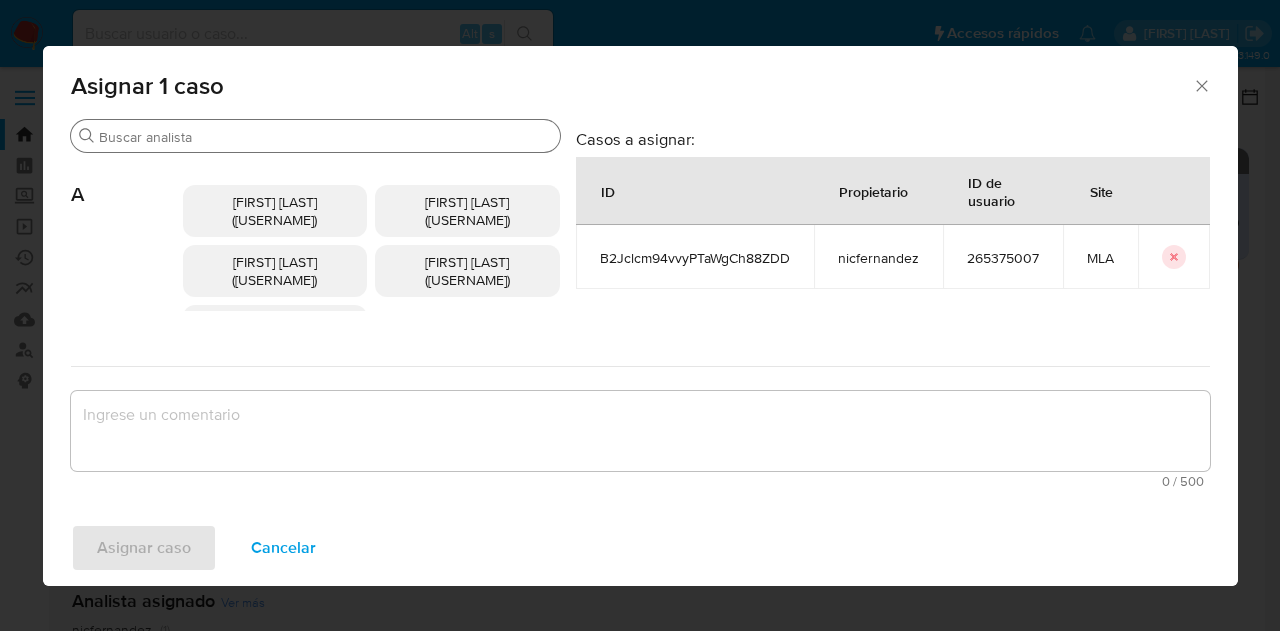 click on "Buscar" at bounding box center [325, 137] 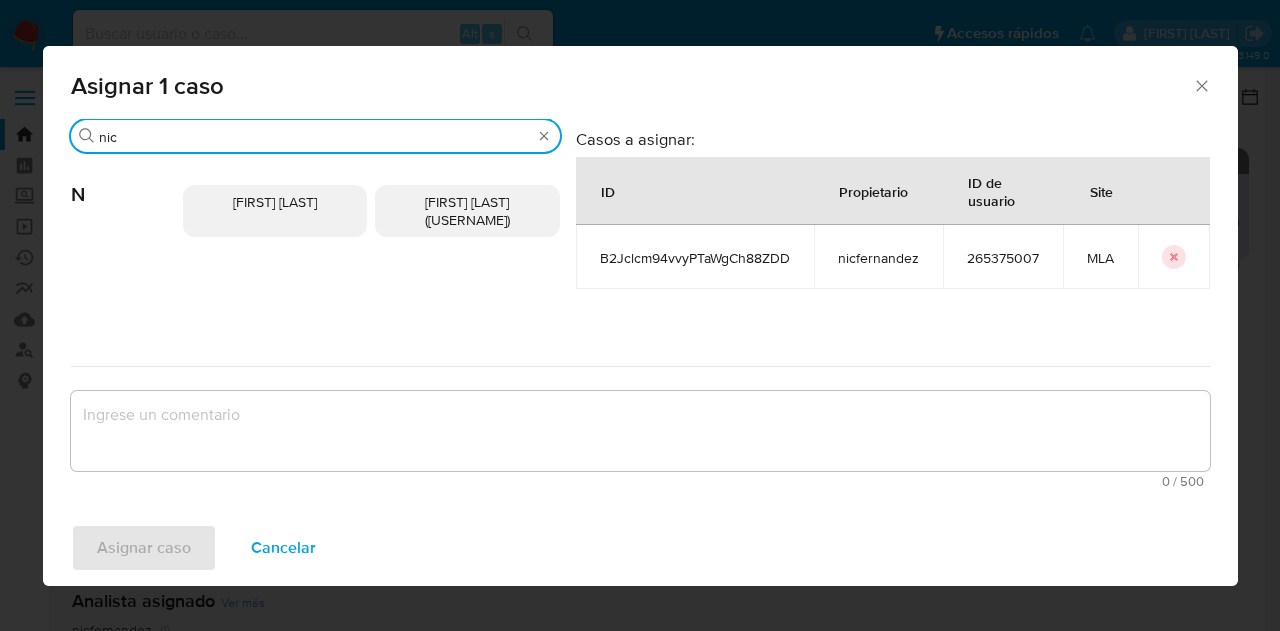 type on "nic" 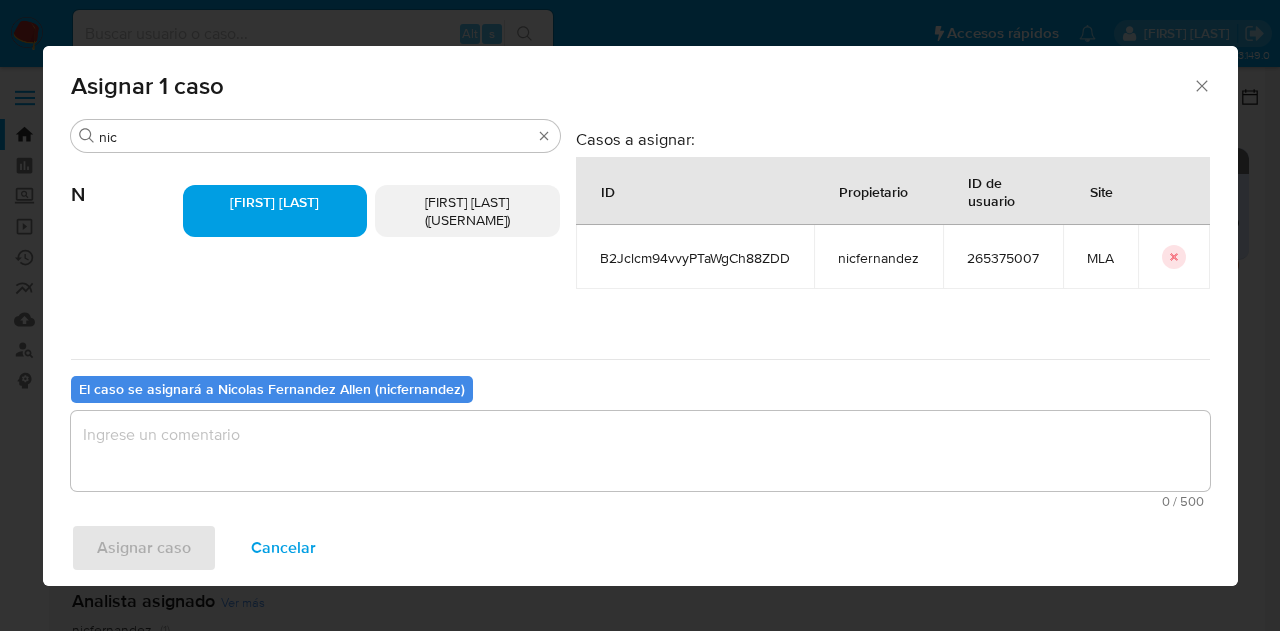 click at bounding box center [640, 451] 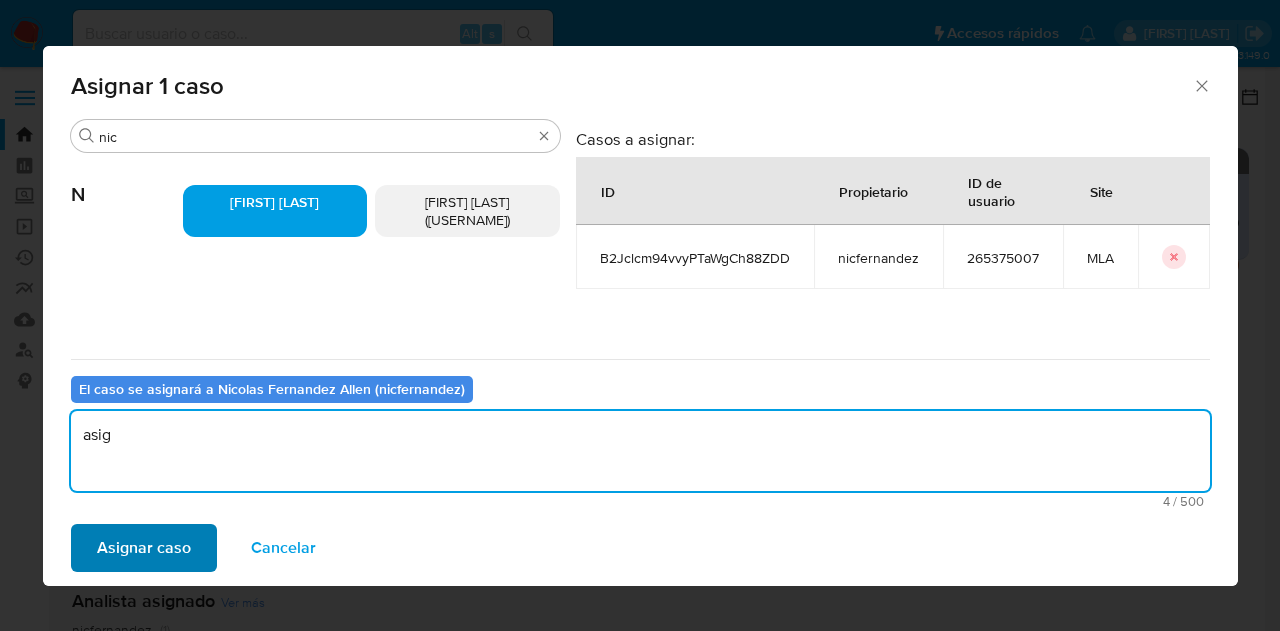 type on "asig" 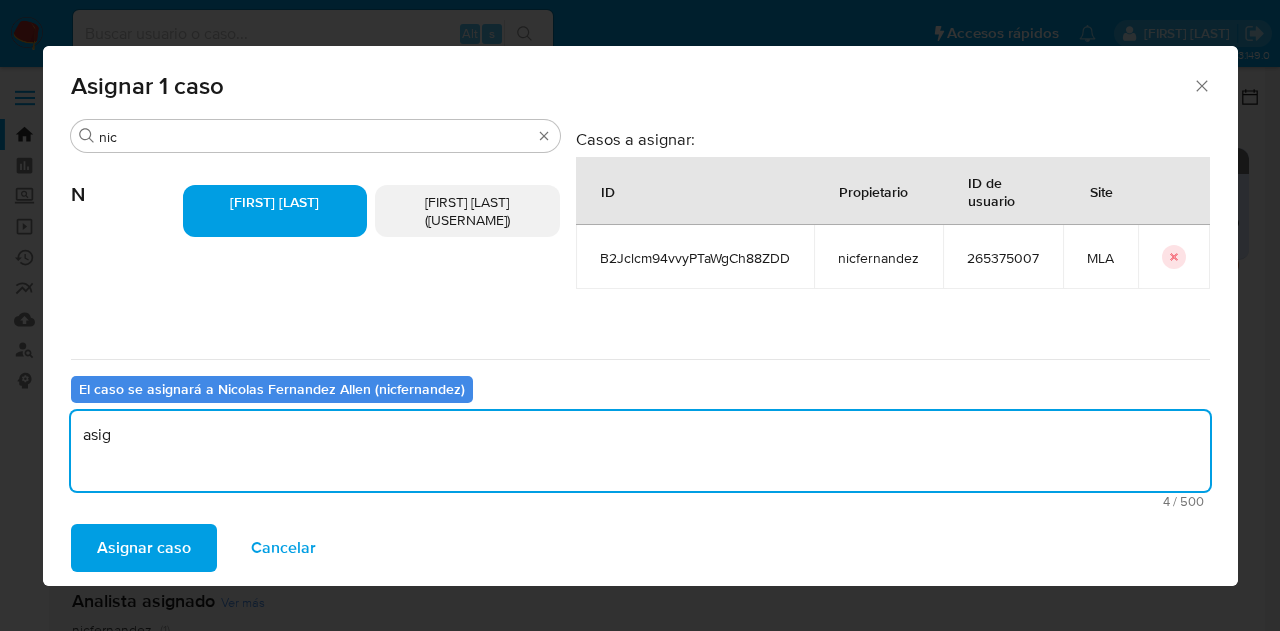 click on "Asignar caso" at bounding box center (144, 548) 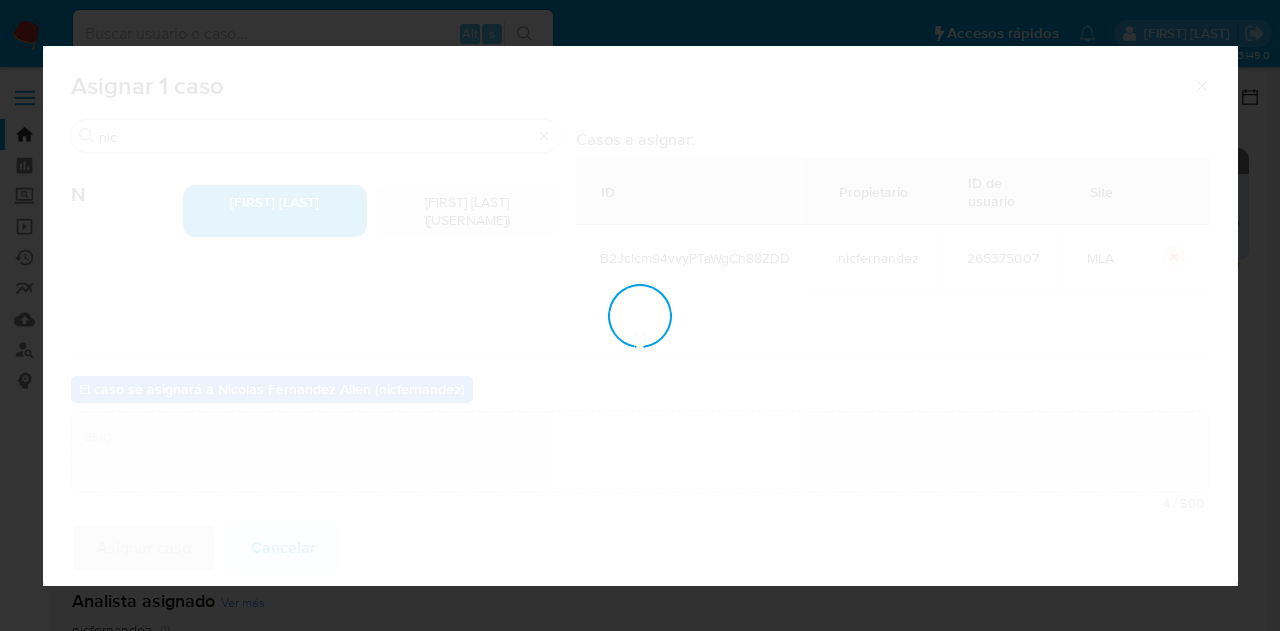 type 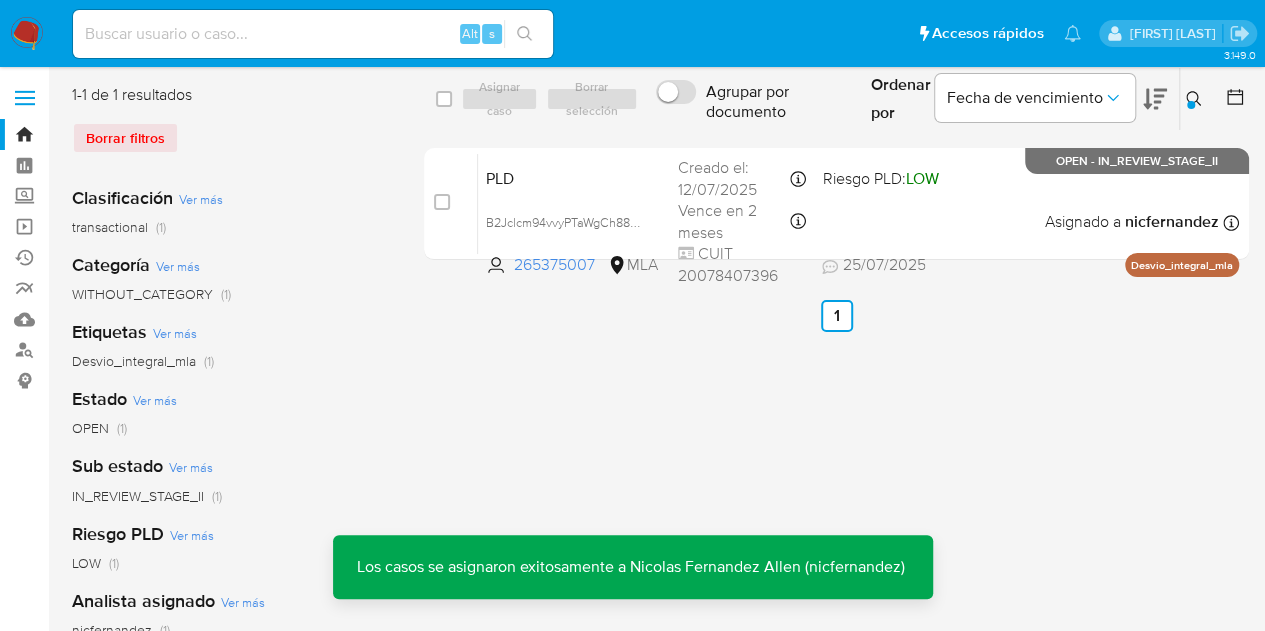 click on "PLD" at bounding box center (574, 177) 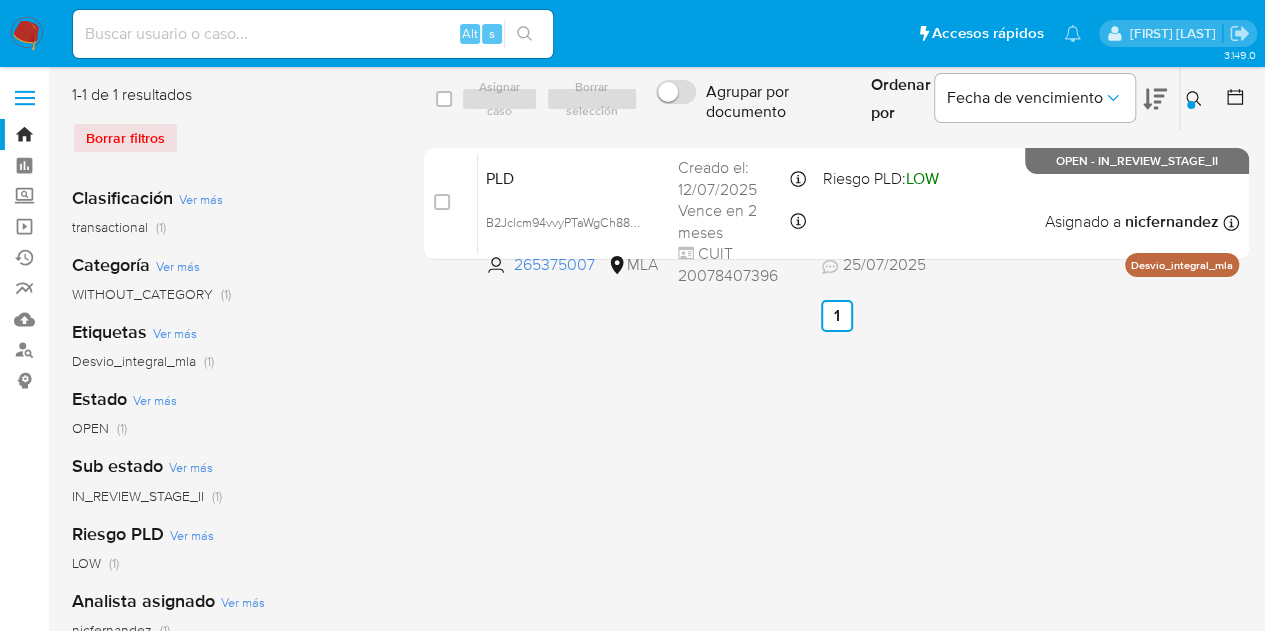 click 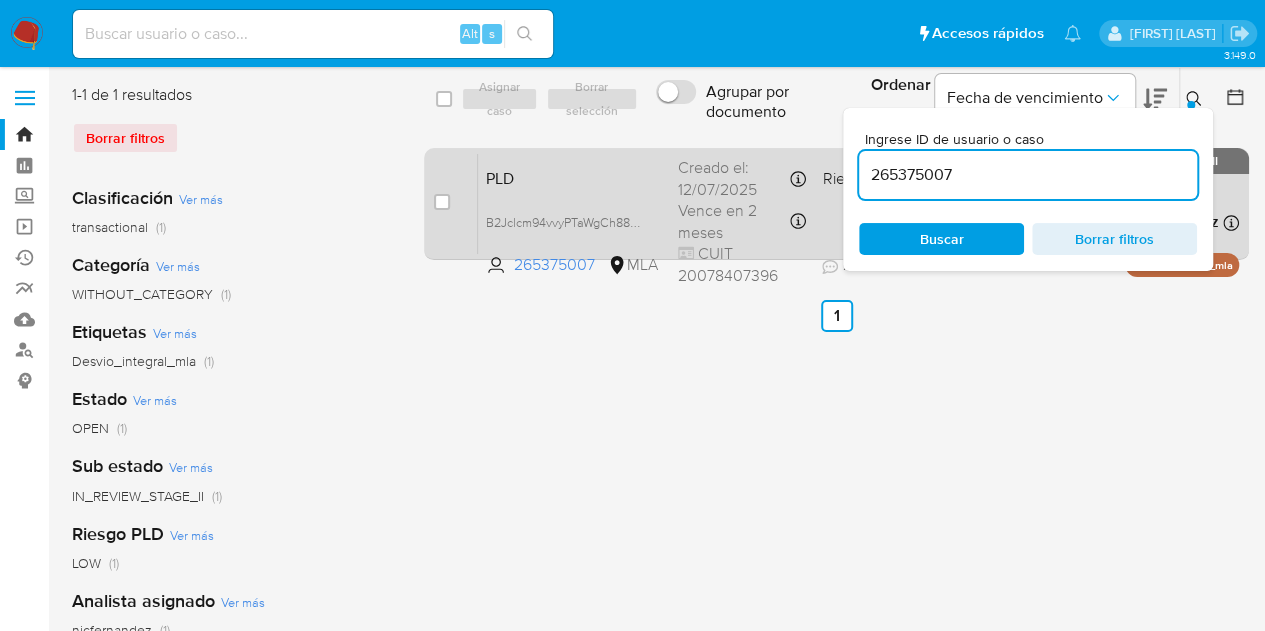 scroll, scrollTop: 0, scrollLeft: 0, axis: both 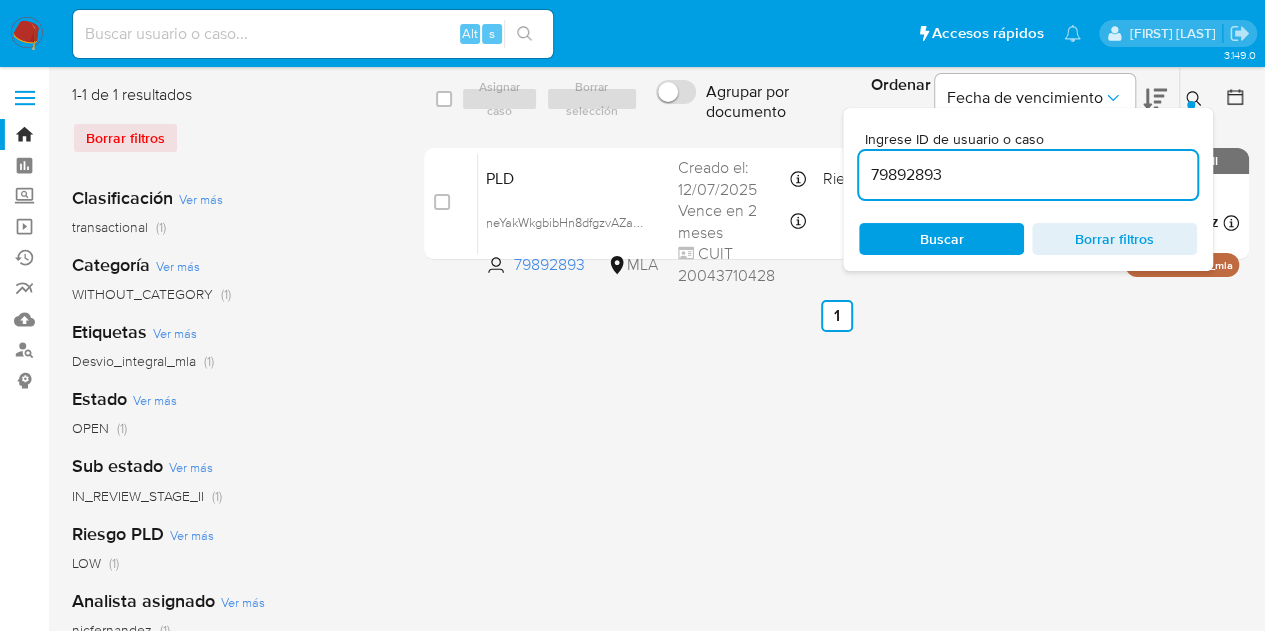 click 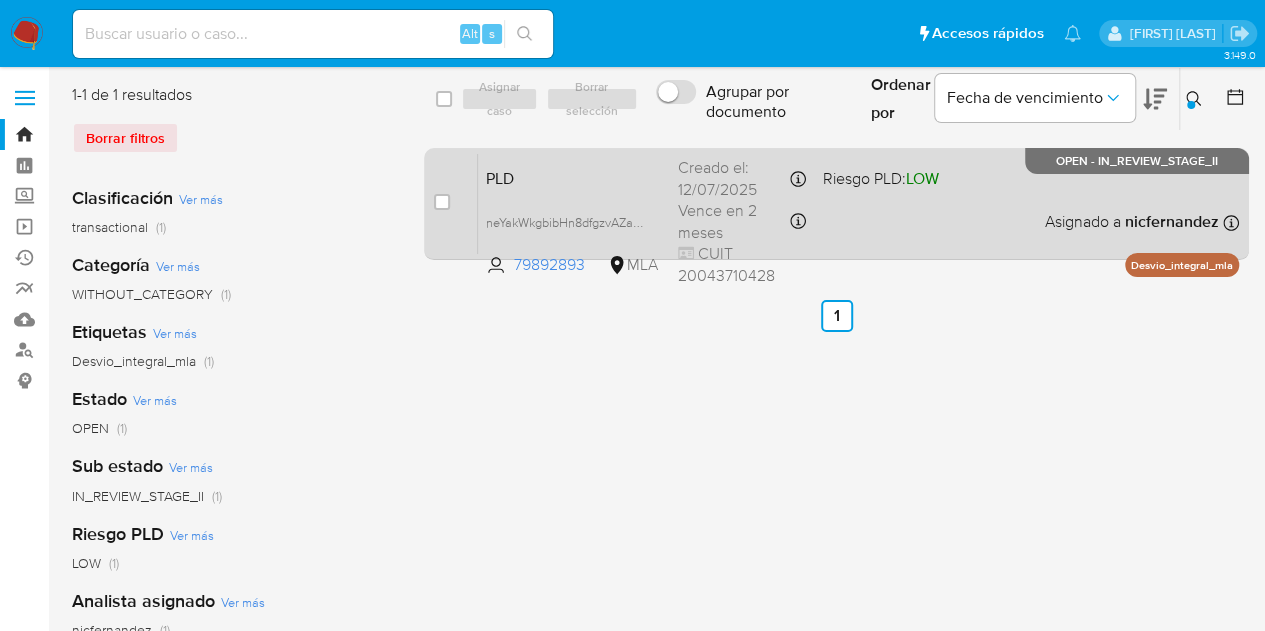 click on "PLD" at bounding box center (574, 177) 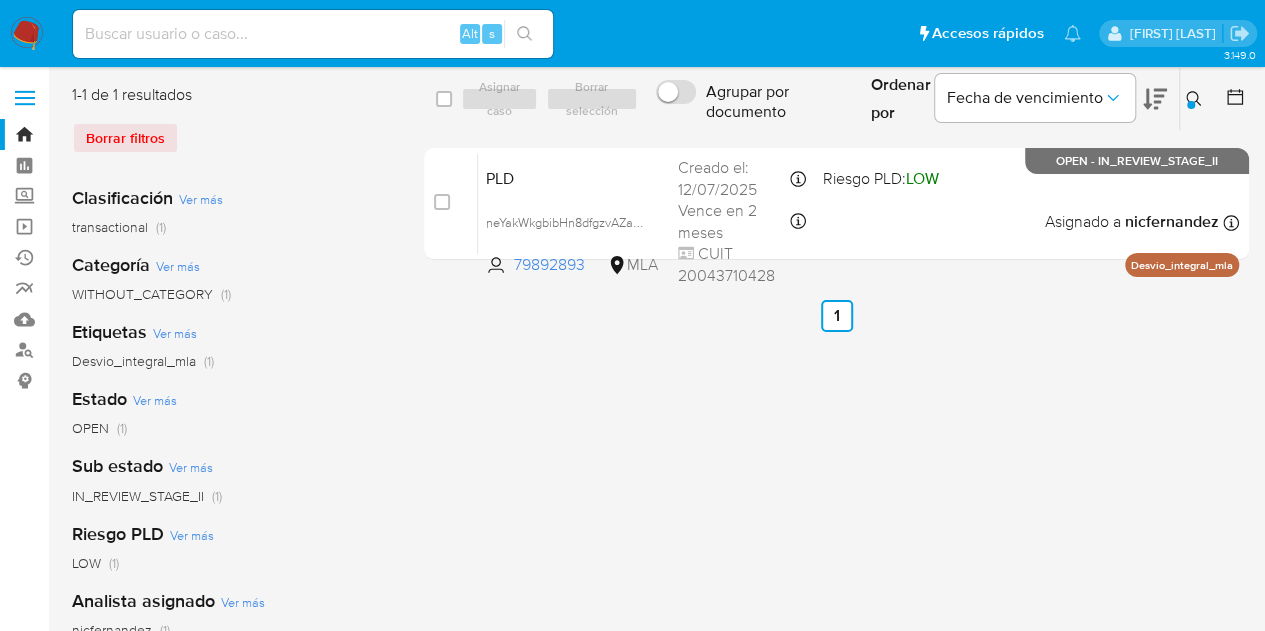 click at bounding box center (1196, 99) 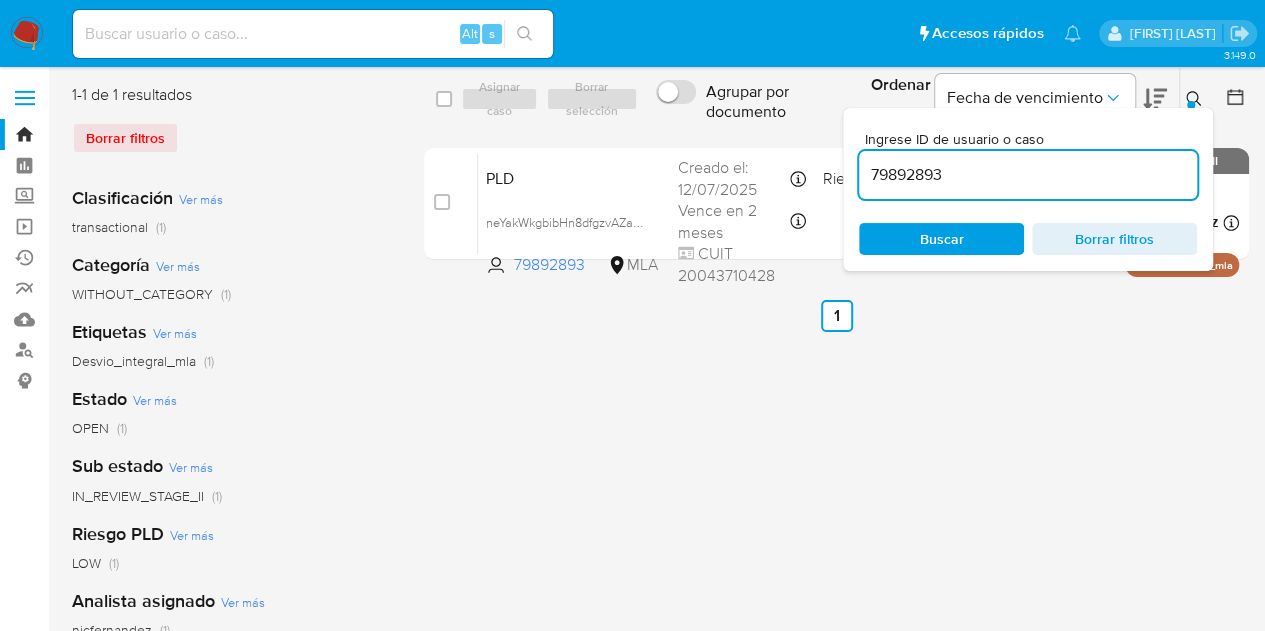 drag, startPoint x: 976, startPoint y: 155, endPoint x: 640, endPoint y: 125, distance: 337.33664 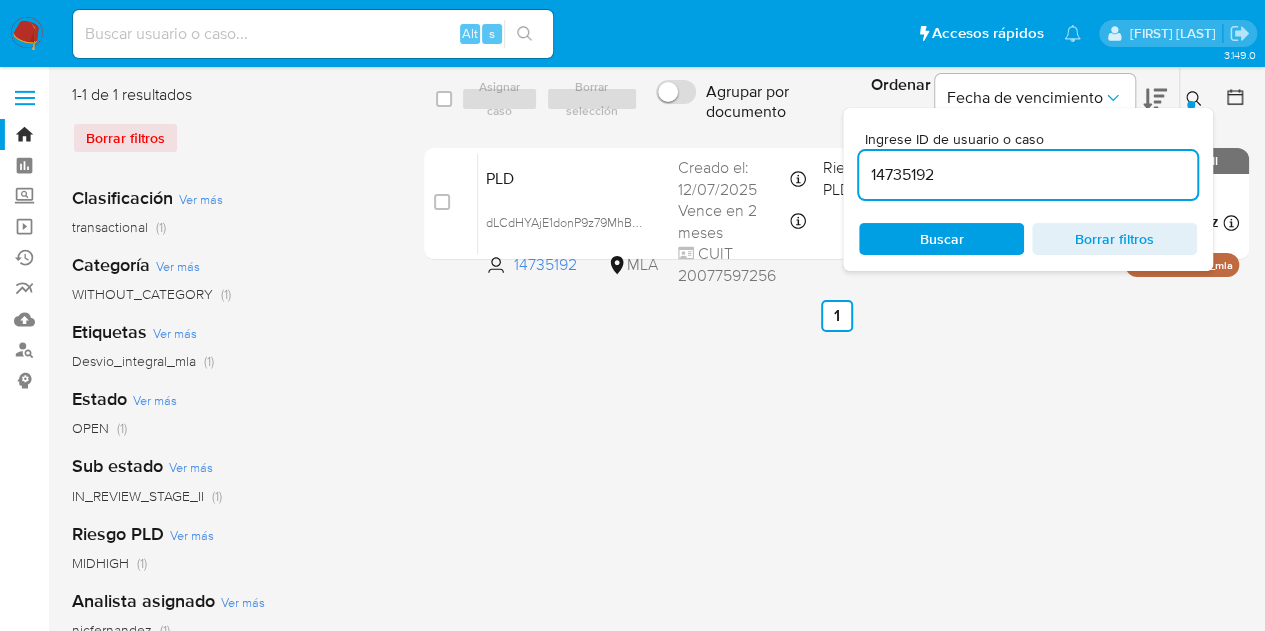 click 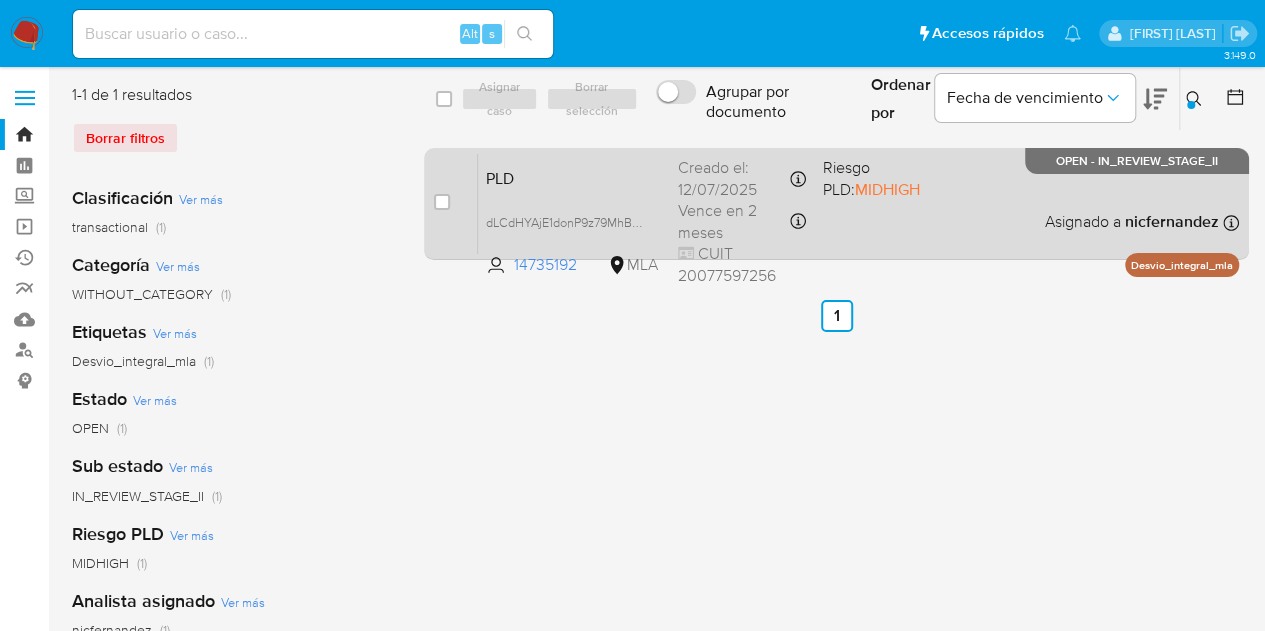 click on "PLD" at bounding box center [574, 177] 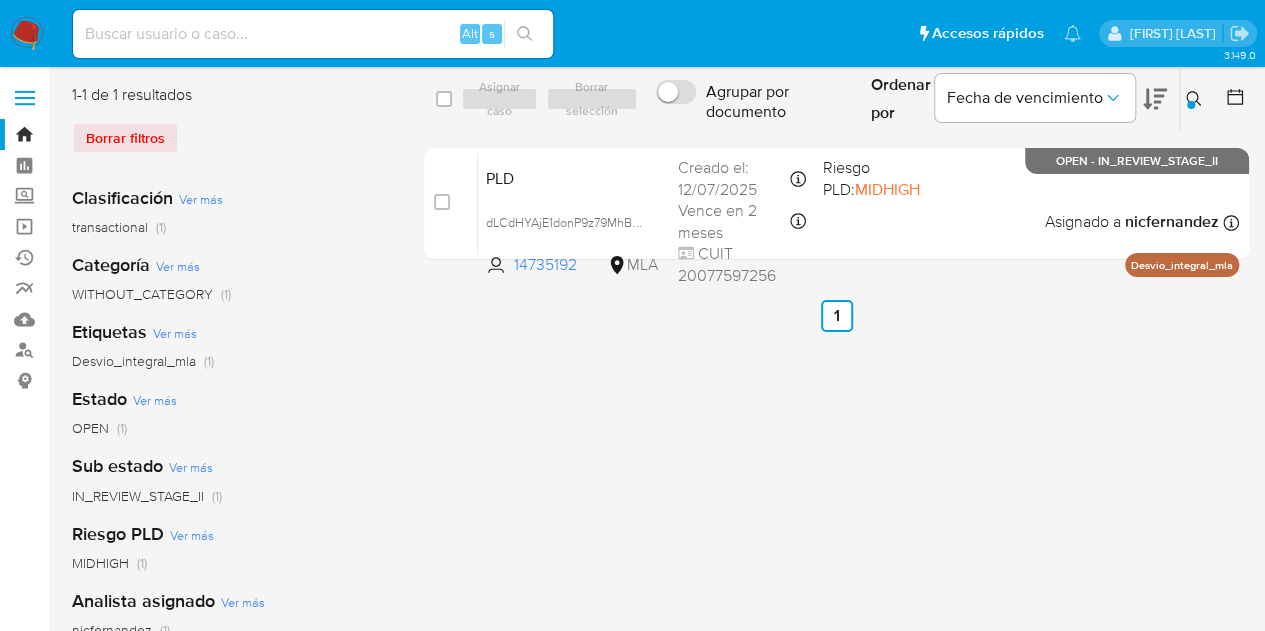 click 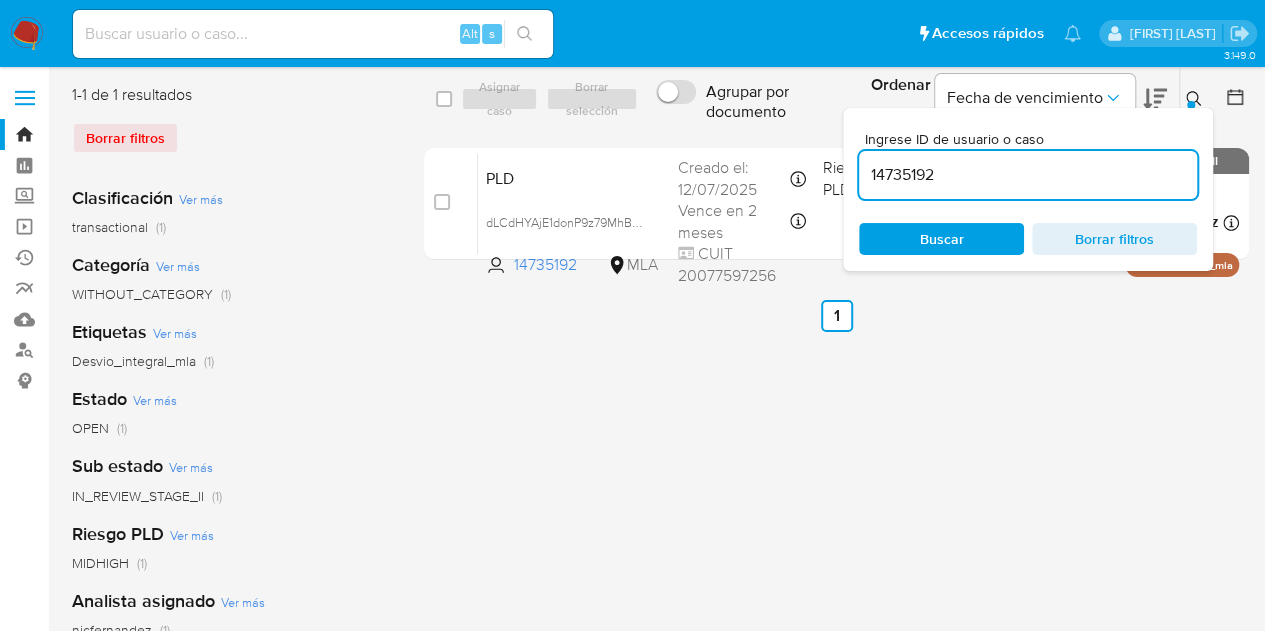 drag, startPoint x: 1044, startPoint y: 179, endPoint x: 562, endPoint y: 135, distance: 484.00412 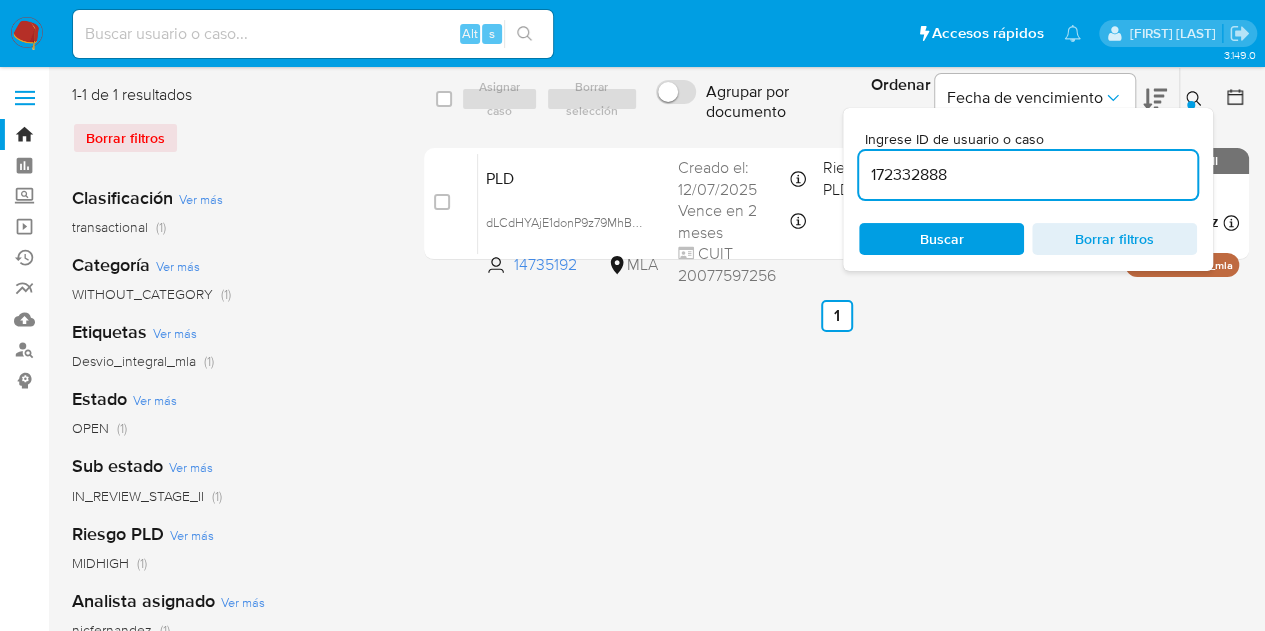 type on "172332888" 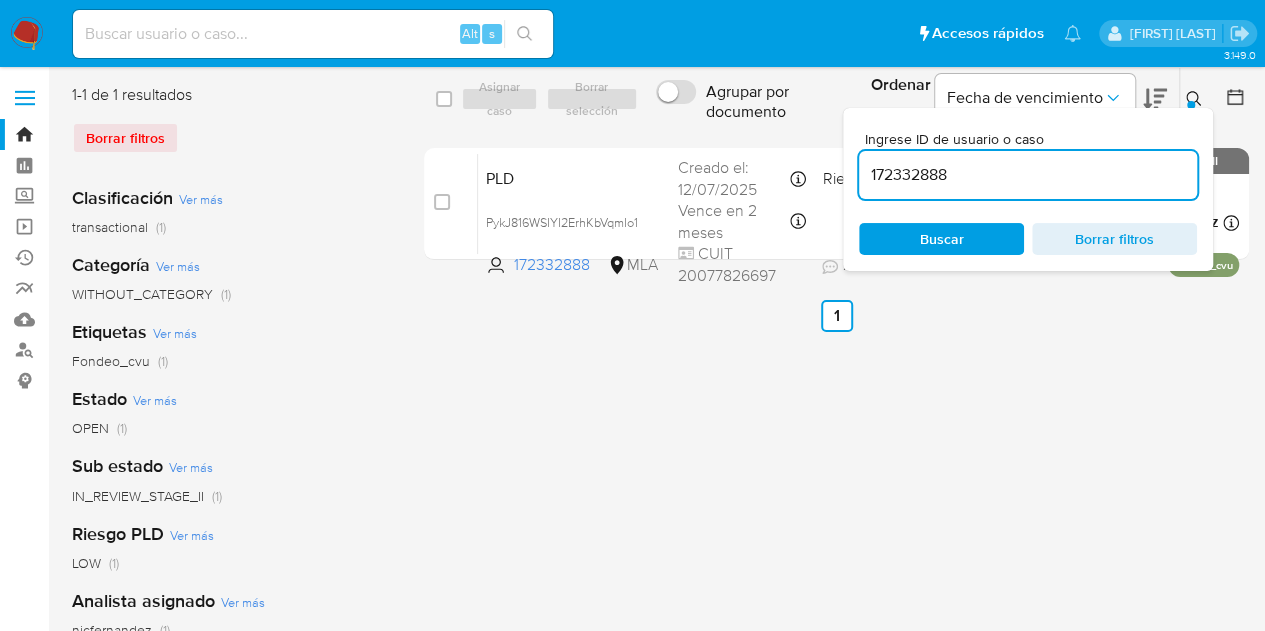 click 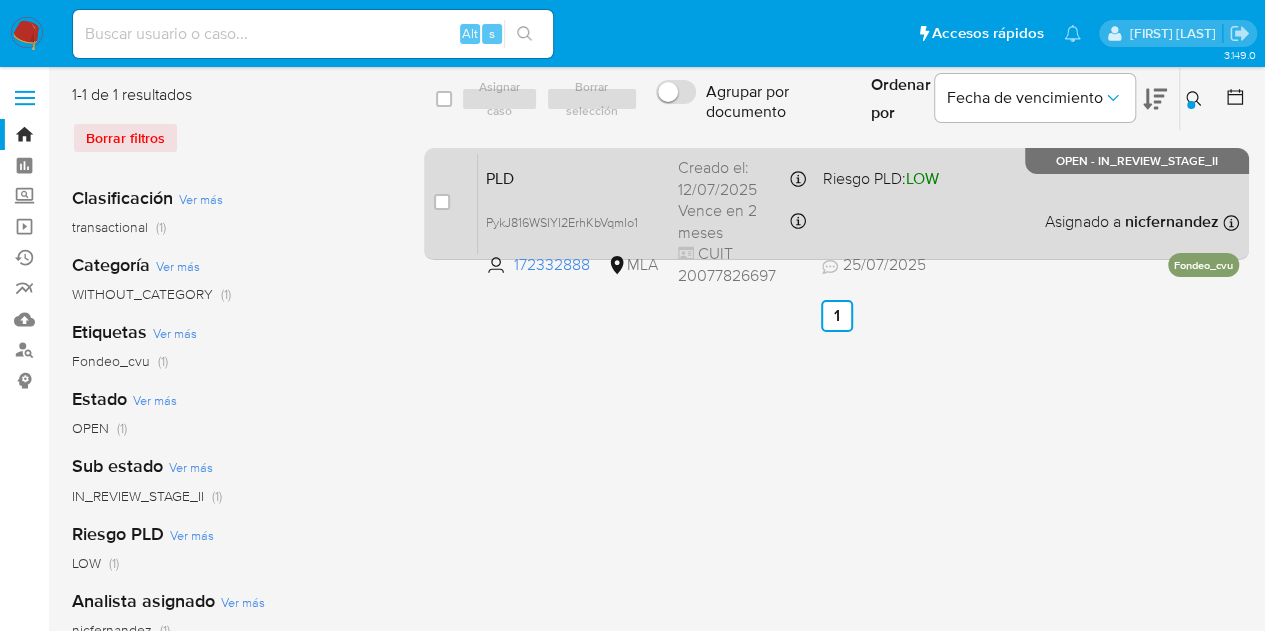 click on "PLD" at bounding box center (574, 177) 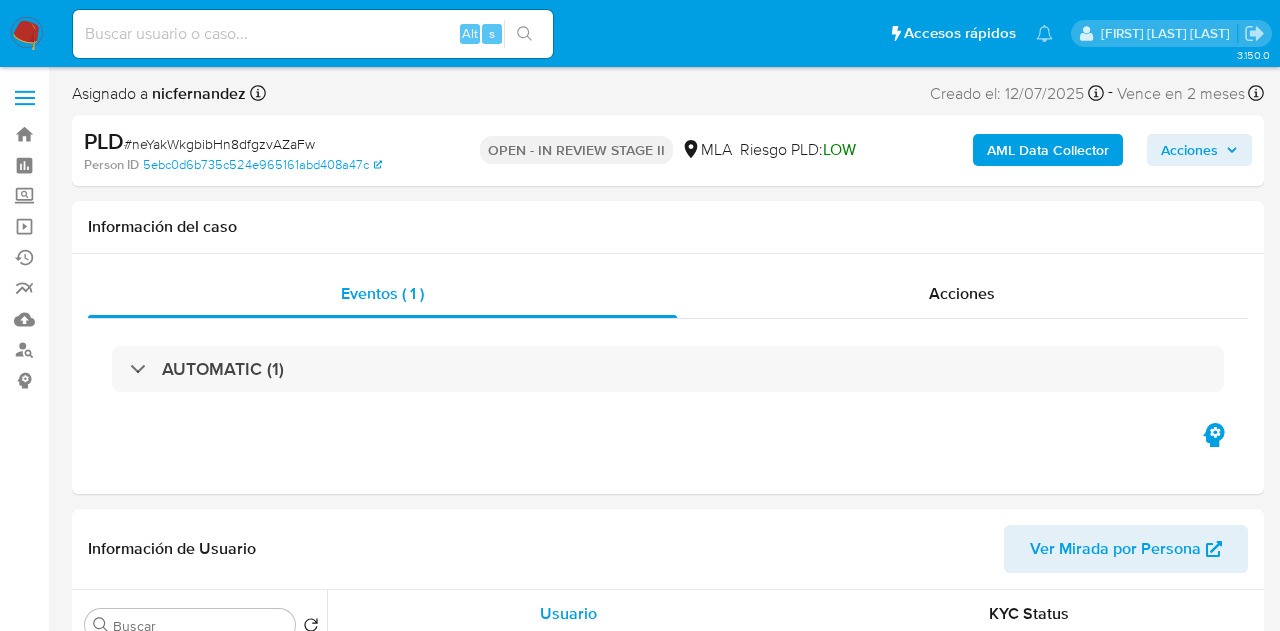 select on "10" 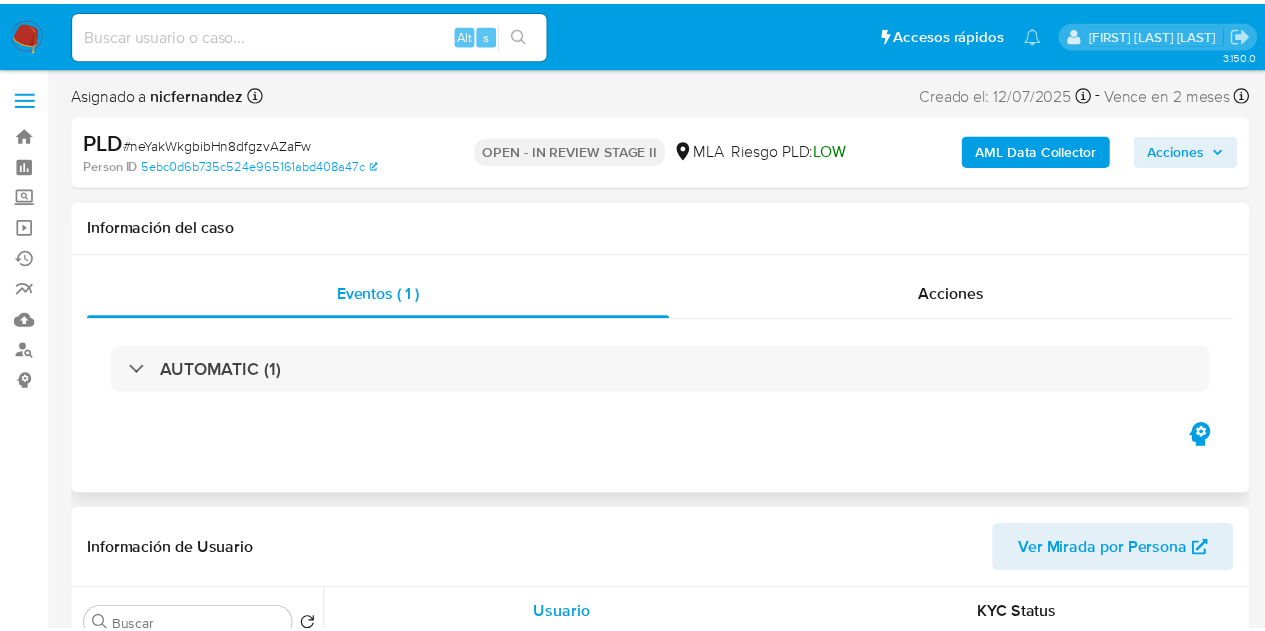 scroll, scrollTop: 0, scrollLeft: 0, axis: both 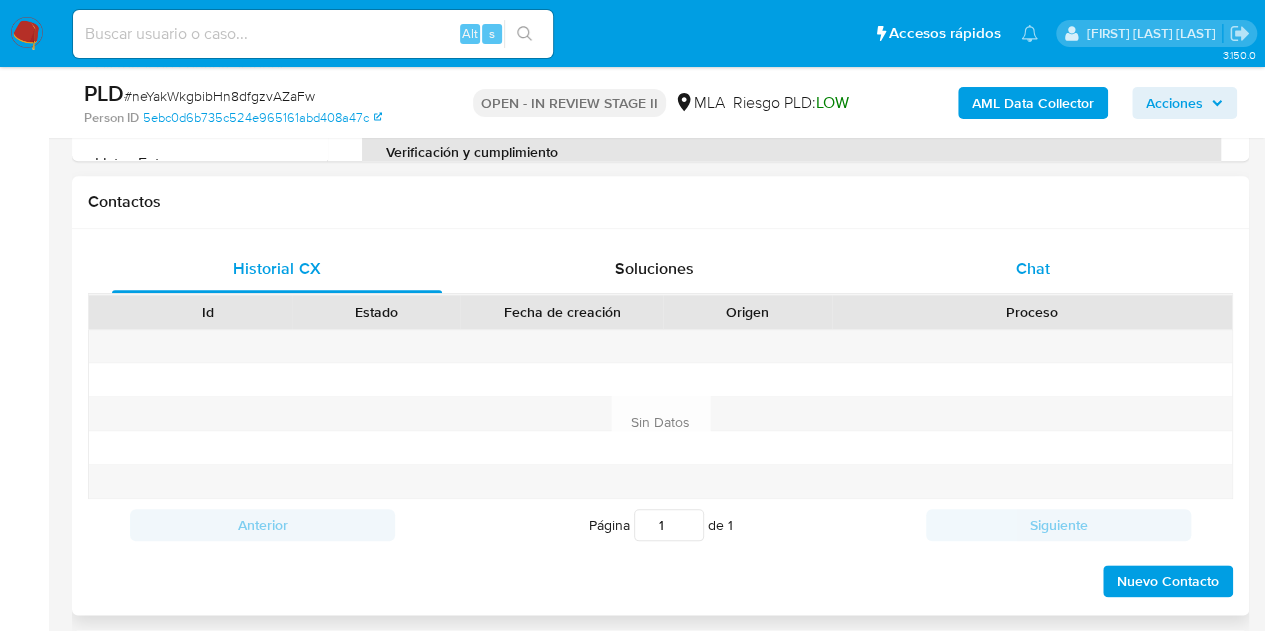 click on "Chat" at bounding box center [1033, 269] 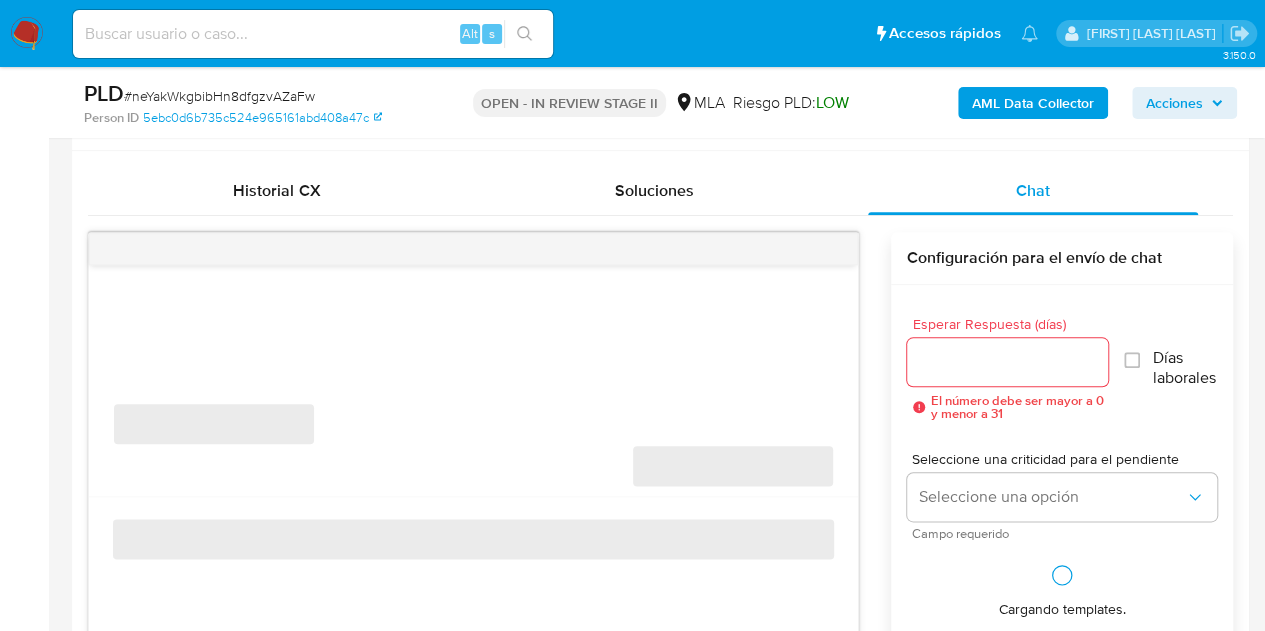 scroll, scrollTop: 977, scrollLeft: 0, axis: vertical 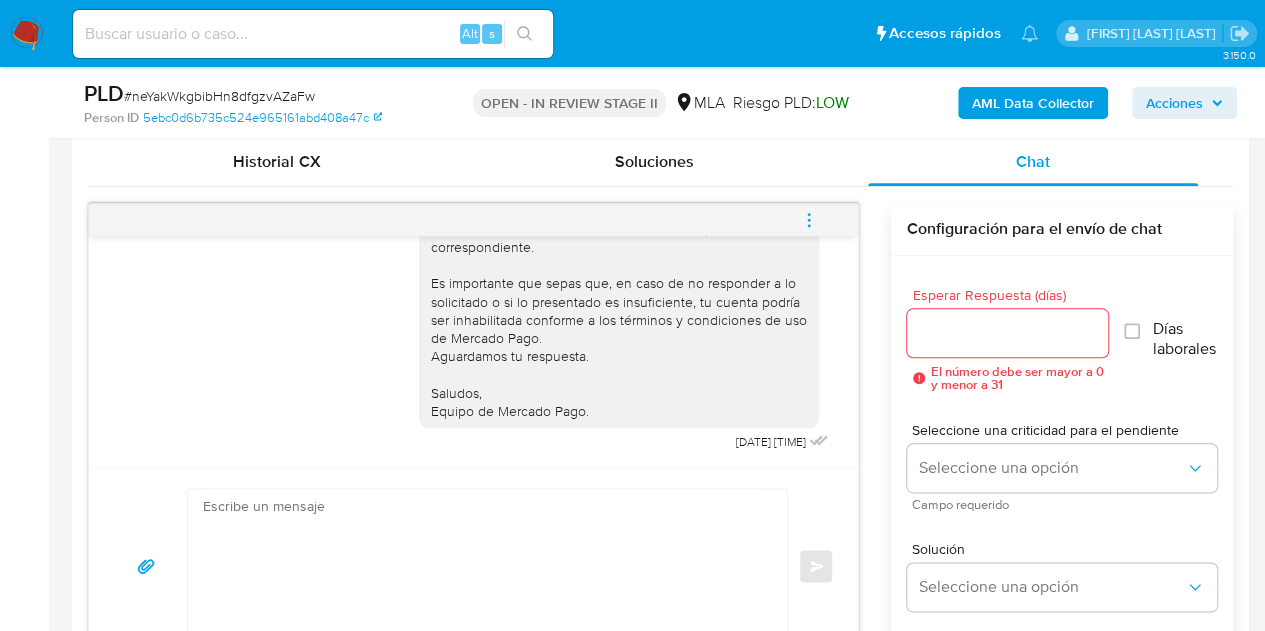 drag, startPoint x: 837, startPoint y: 433, endPoint x: 842, endPoint y: 407, distance: 26.476404 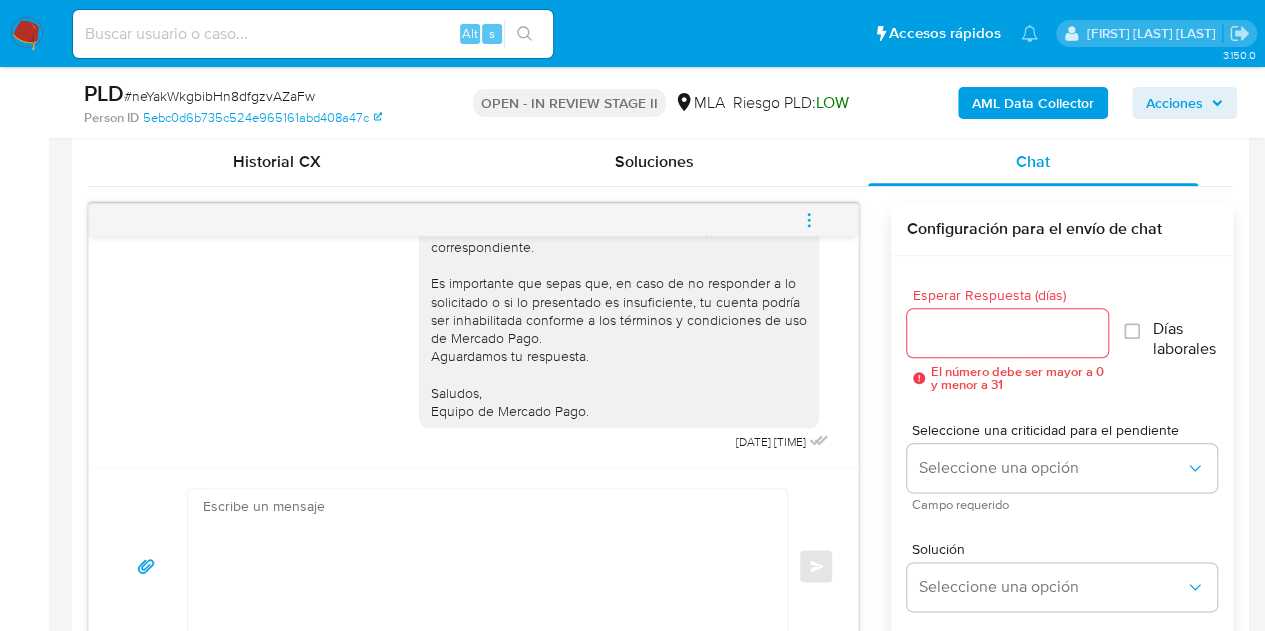 scroll, scrollTop: 1746, scrollLeft: 0, axis: vertical 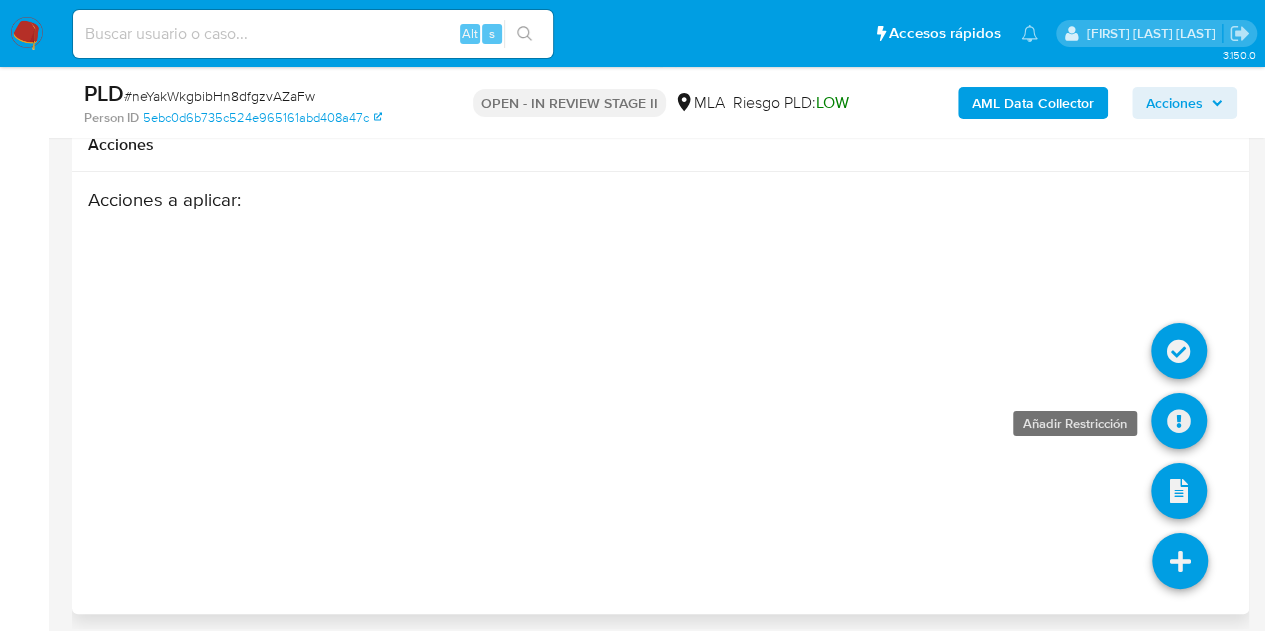 click at bounding box center [1179, 421] 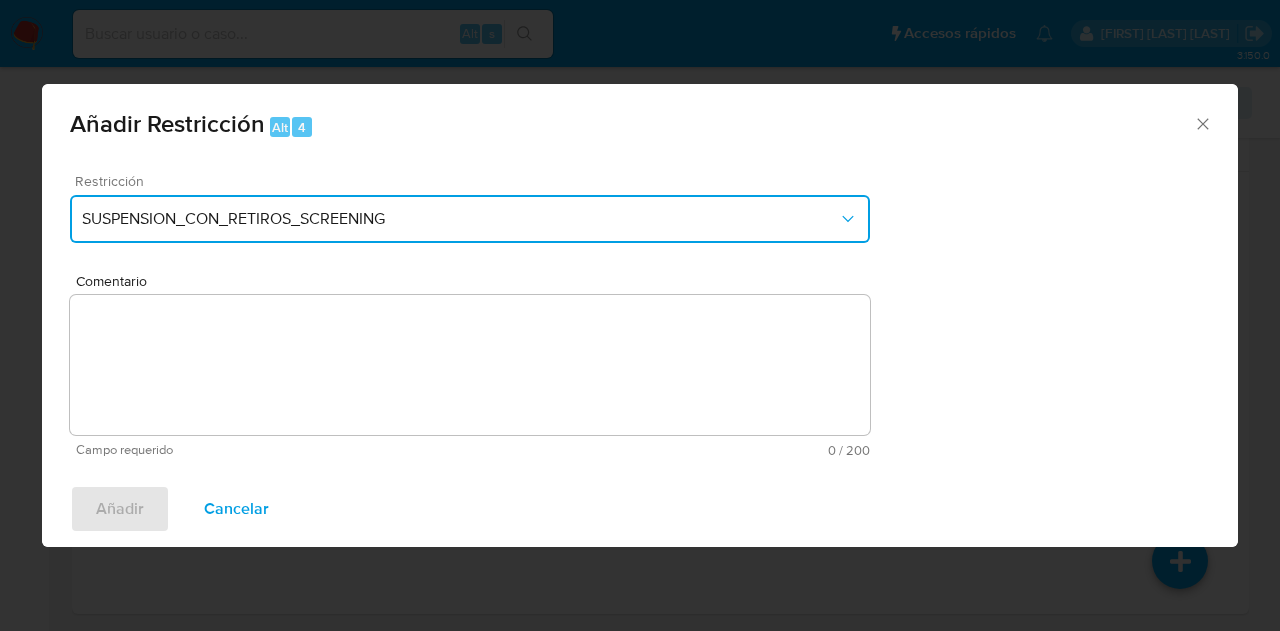 click on "SUSPENSION_CON_RETIROS_SCREENING" at bounding box center [460, 219] 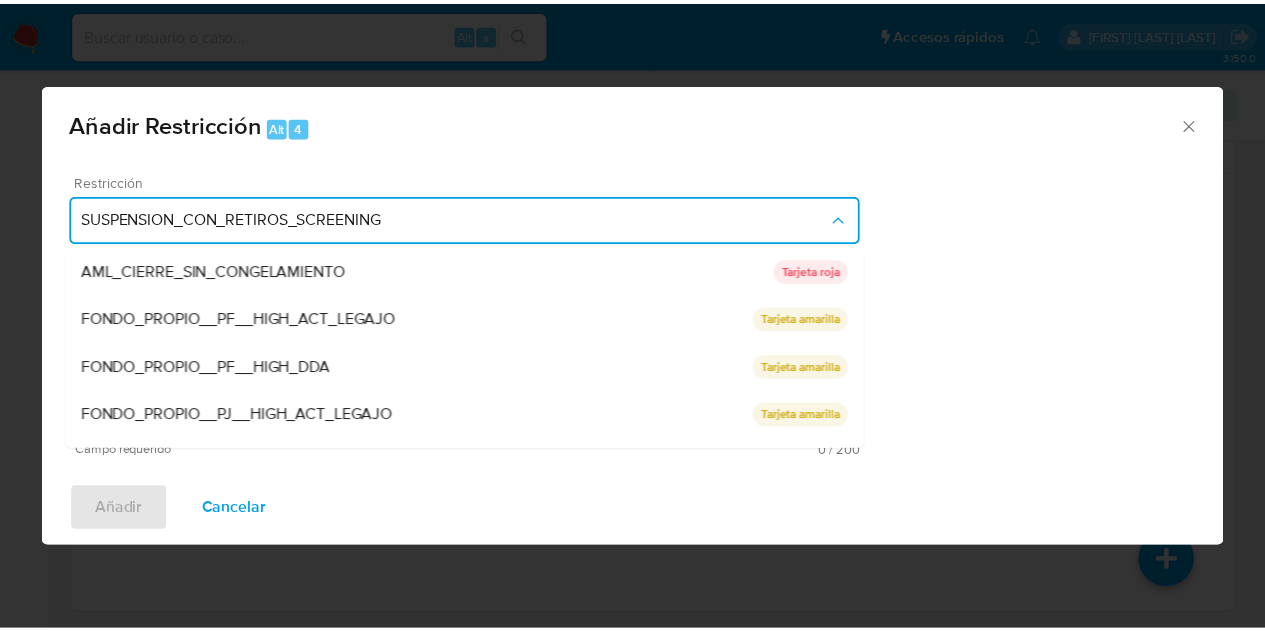 scroll, scrollTop: 328, scrollLeft: 0, axis: vertical 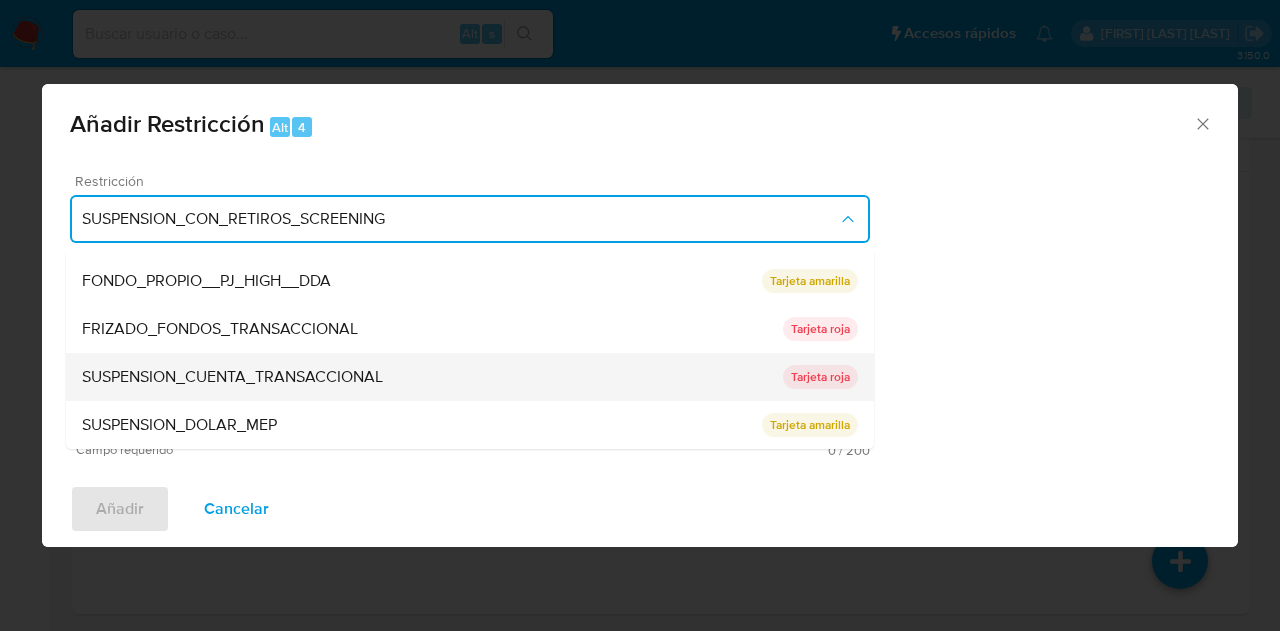click on "SUSPENSION_CUENTA_TRANSACCIONAL" at bounding box center (232, 377) 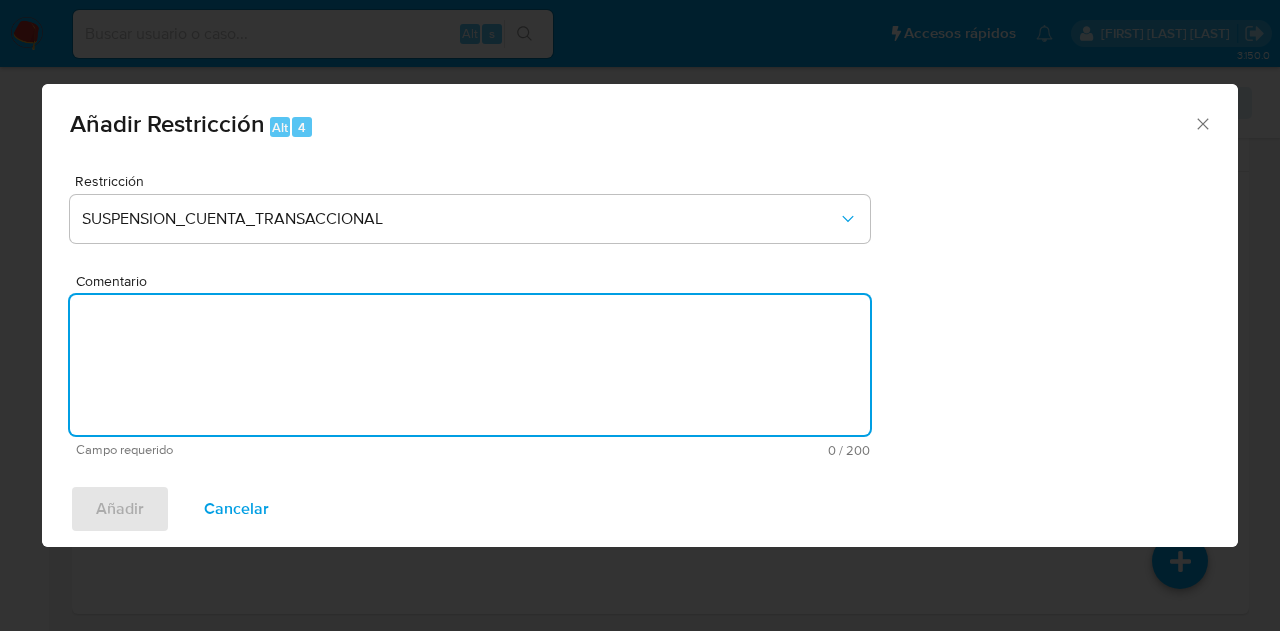 click on "Comentario" at bounding box center [470, 365] 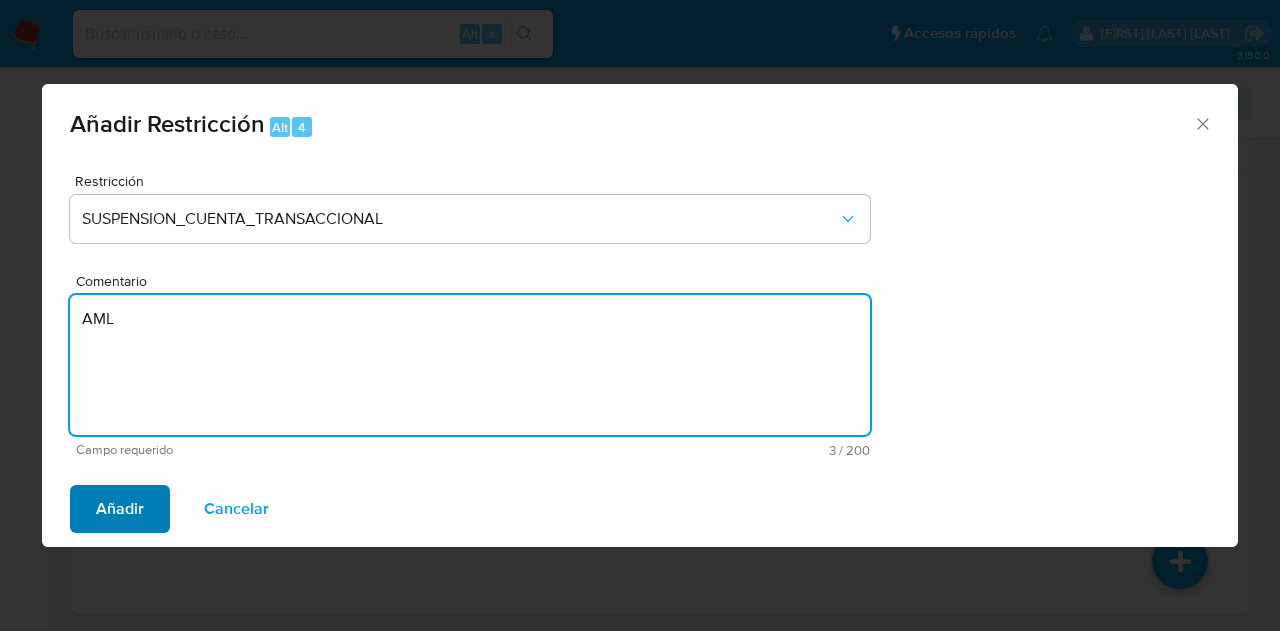type on "AML" 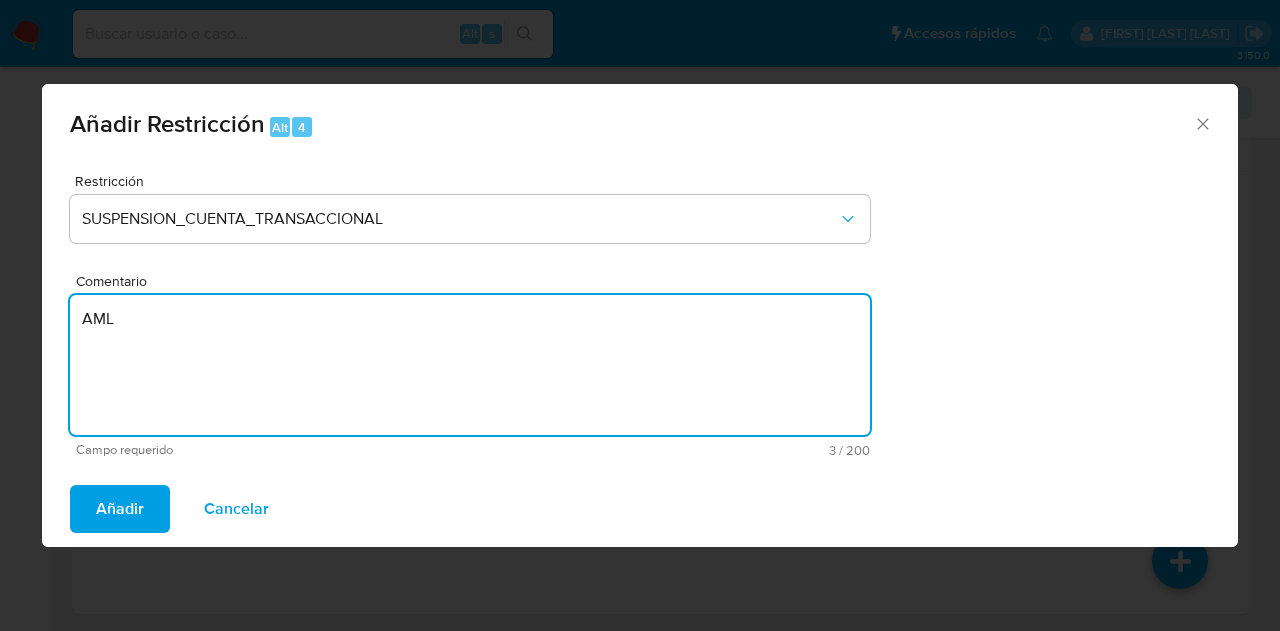 click on "Añadir" at bounding box center [120, 509] 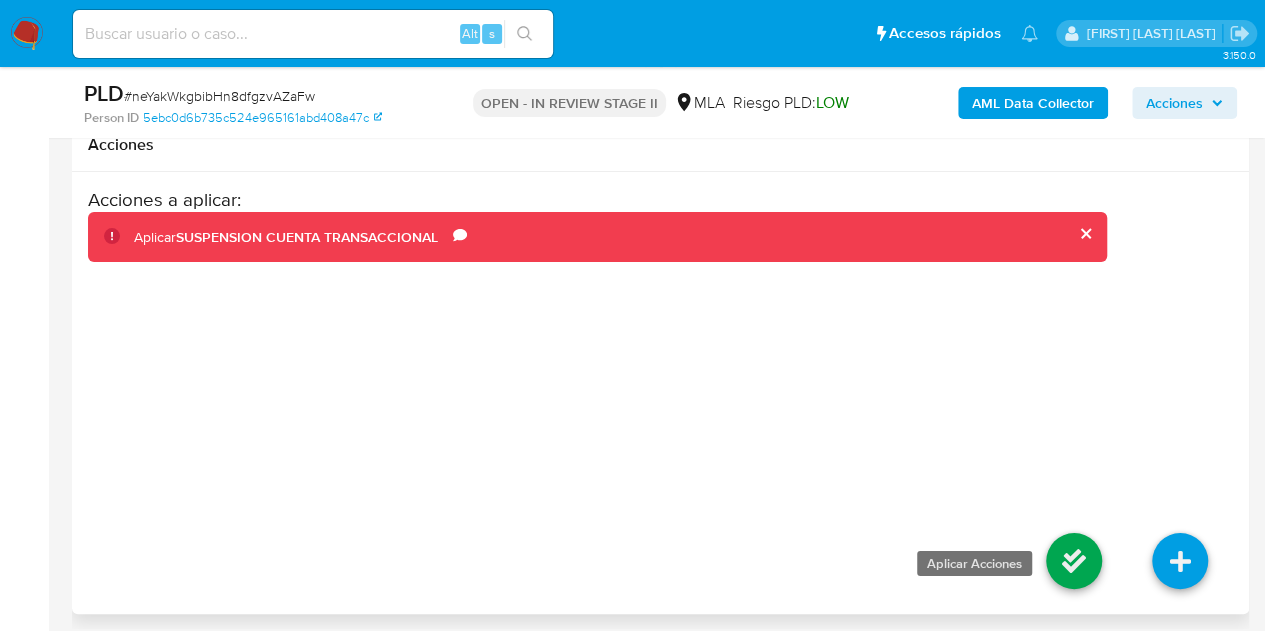 click at bounding box center (1074, 561) 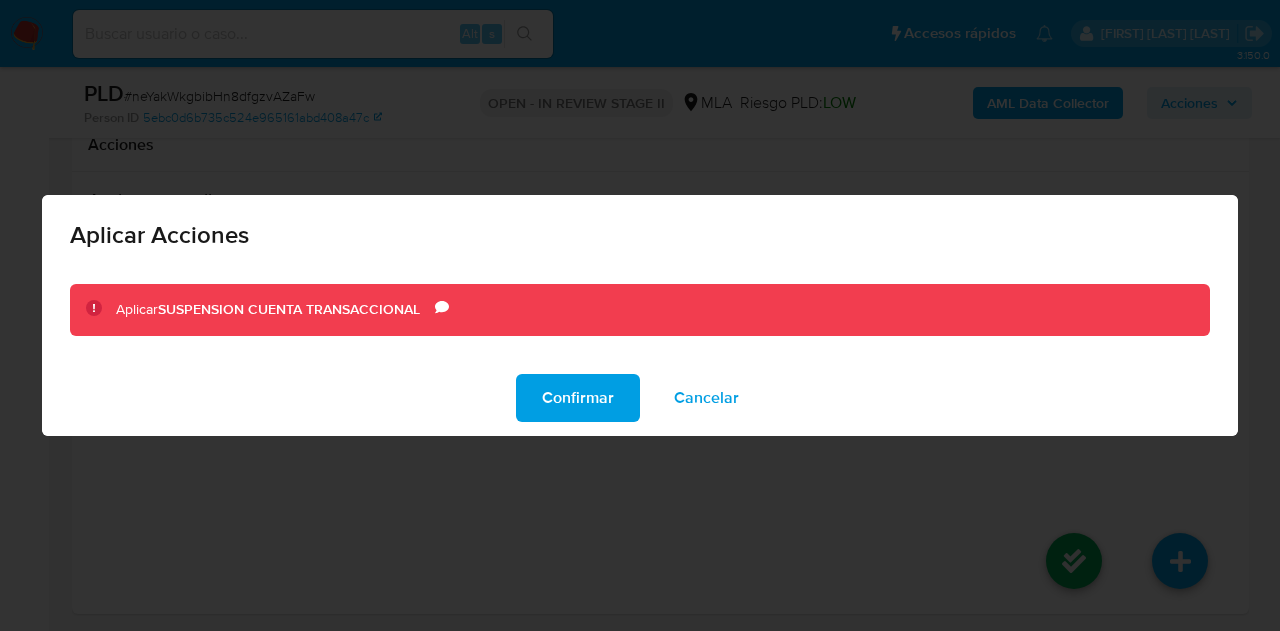 click on "Confirmar" at bounding box center [578, 398] 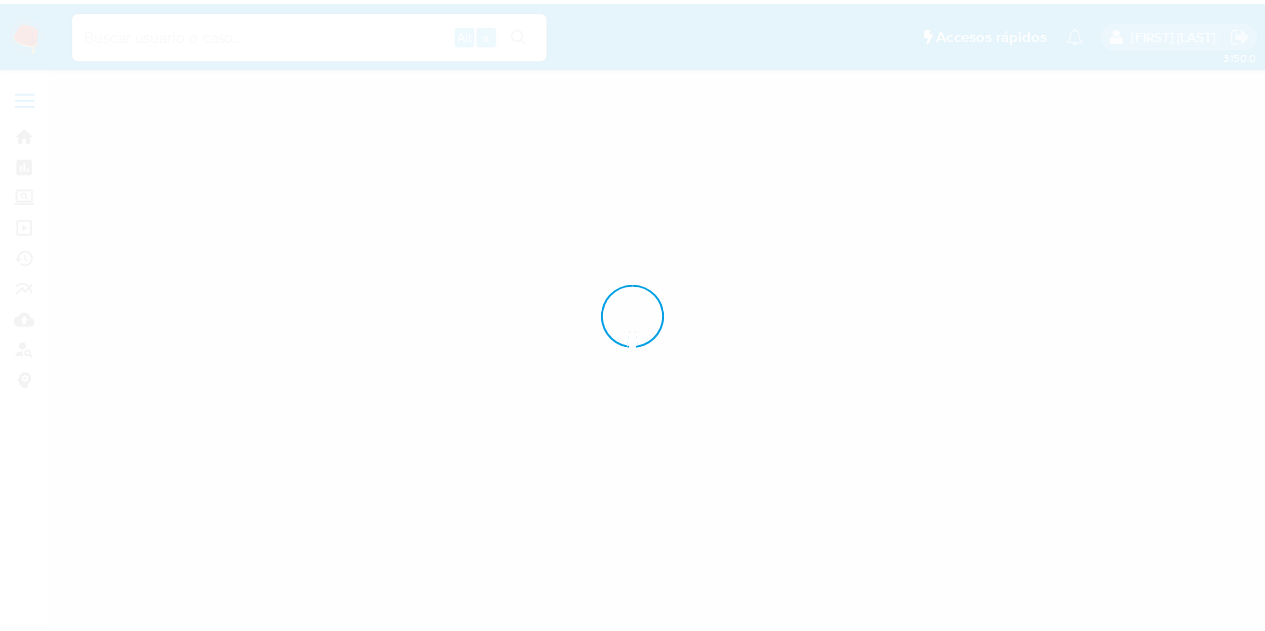 scroll, scrollTop: 0, scrollLeft: 0, axis: both 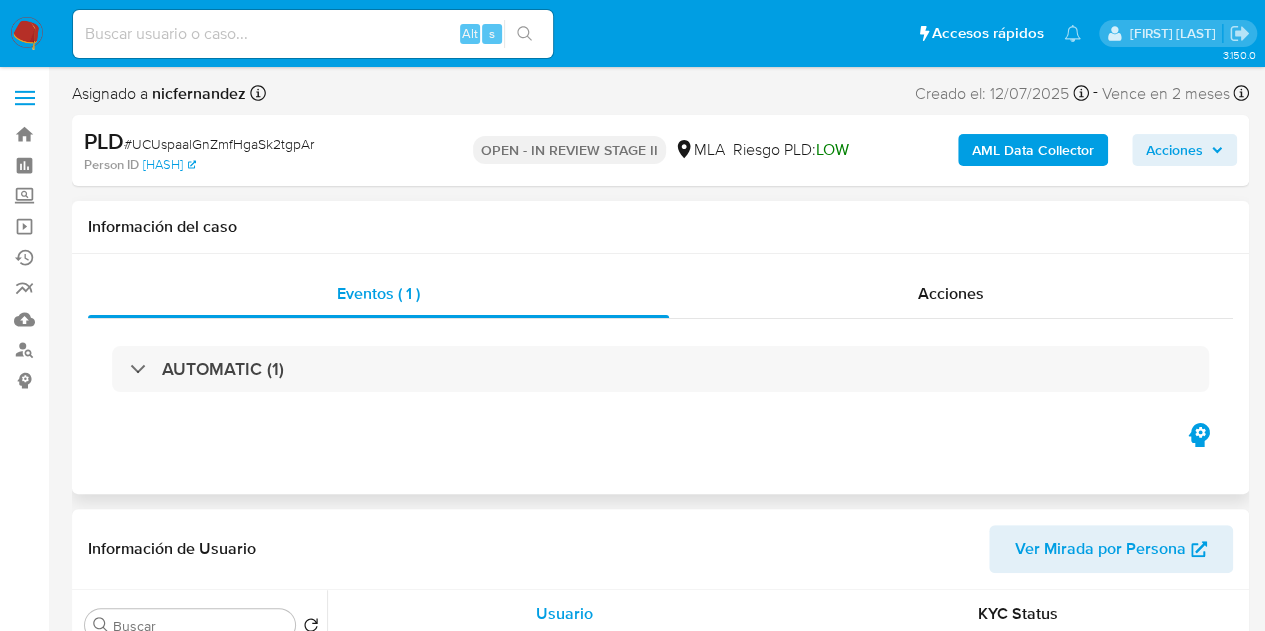select on "10" 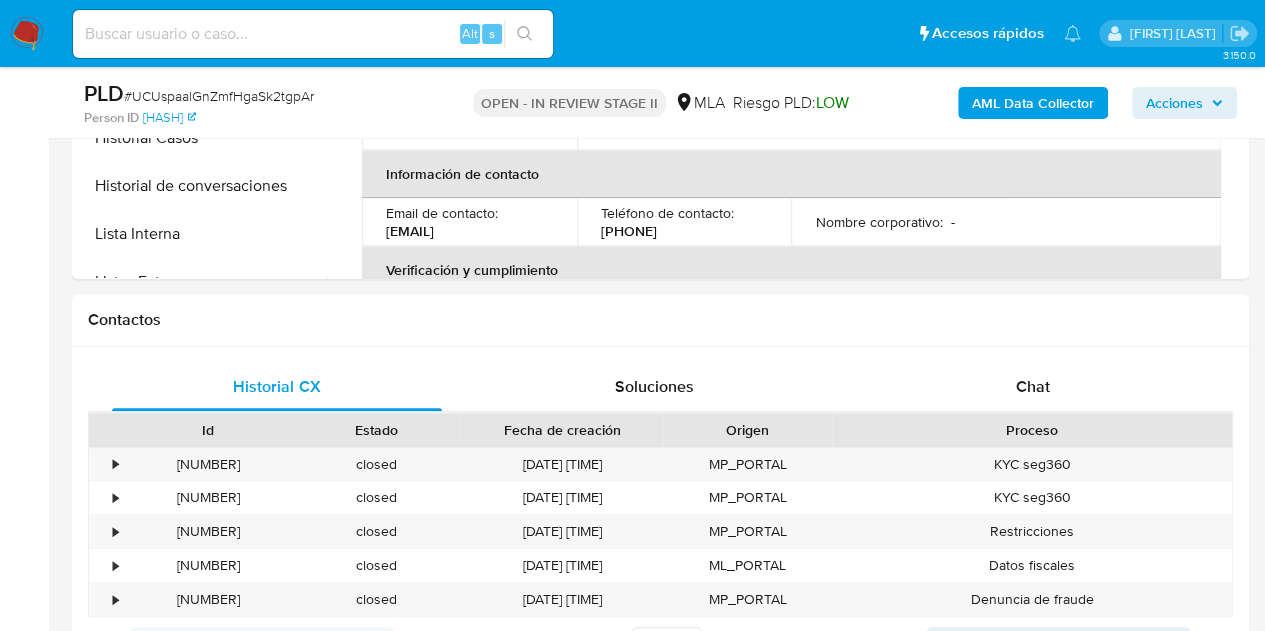 scroll, scrollTop: 887, scrollLeft: 0, axis: vertical 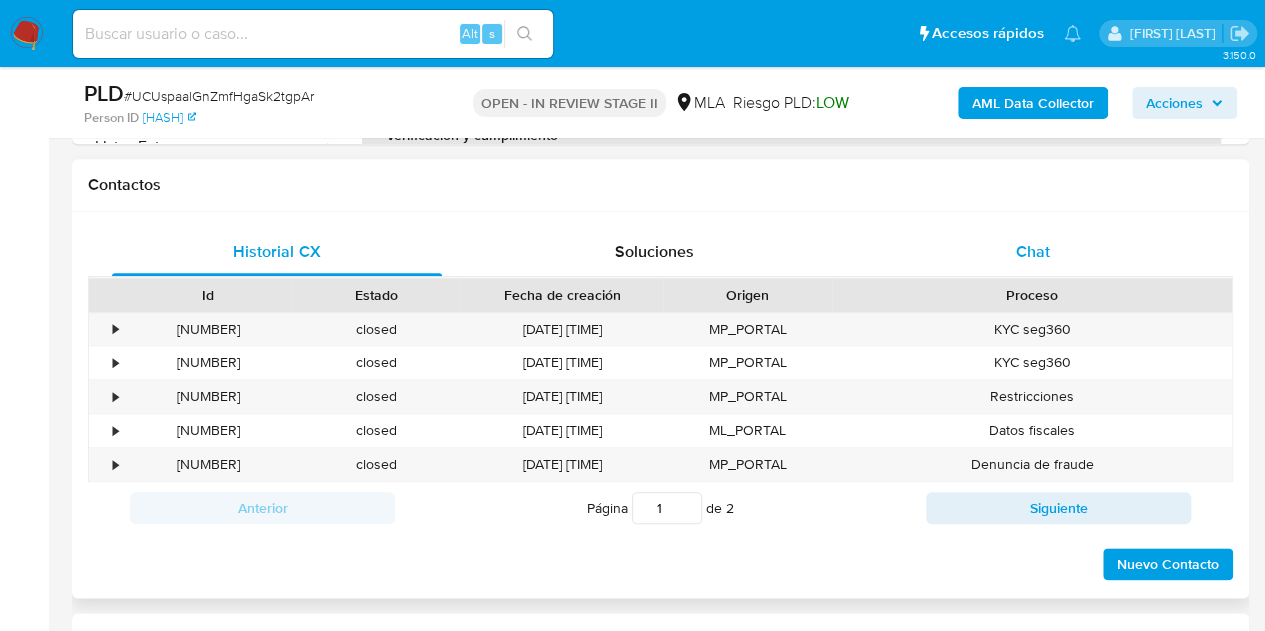 click on "Chat" at bounding box center [1033, 251] 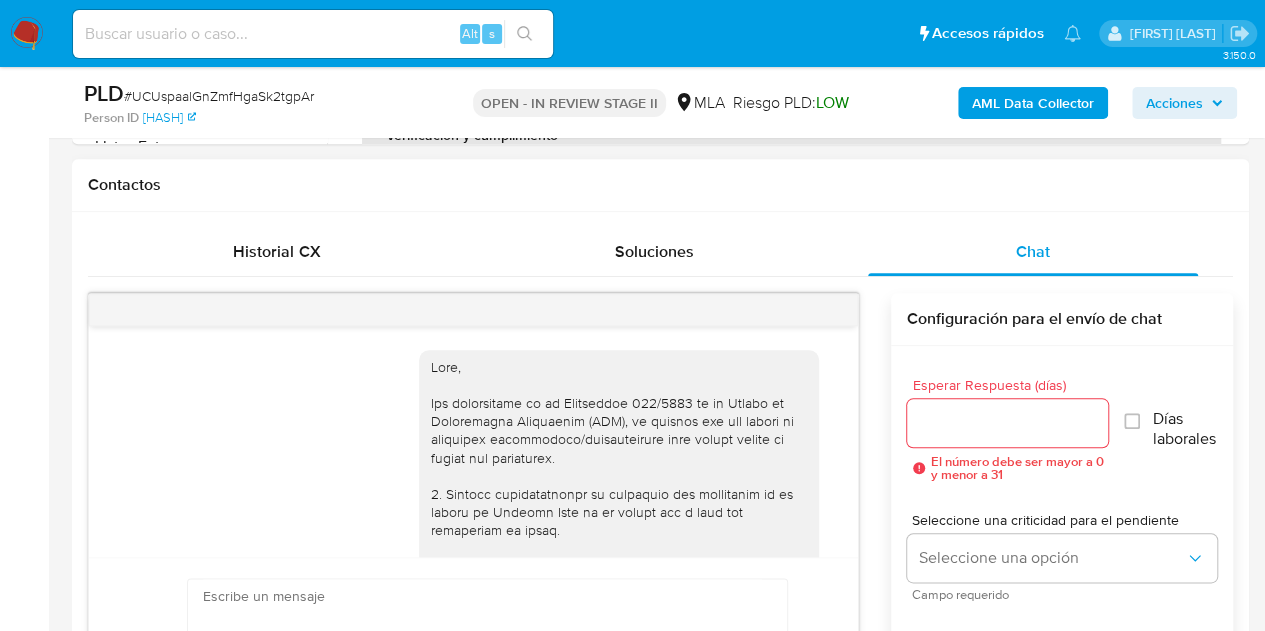 scroll, scrollTop: 2005, scrollLeft: 0, axis: vertical 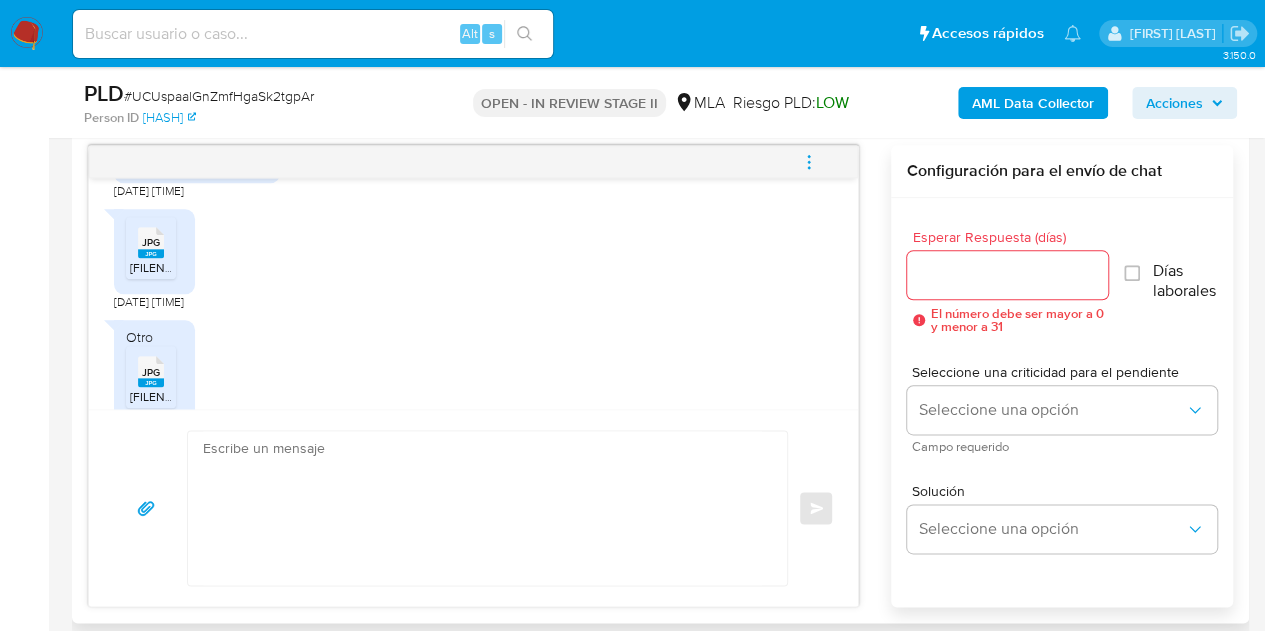 click on "JPG JPG melifile2395766696538767531.jpg 25/07/2025 18:20:34" at bounding box center [473, 254] 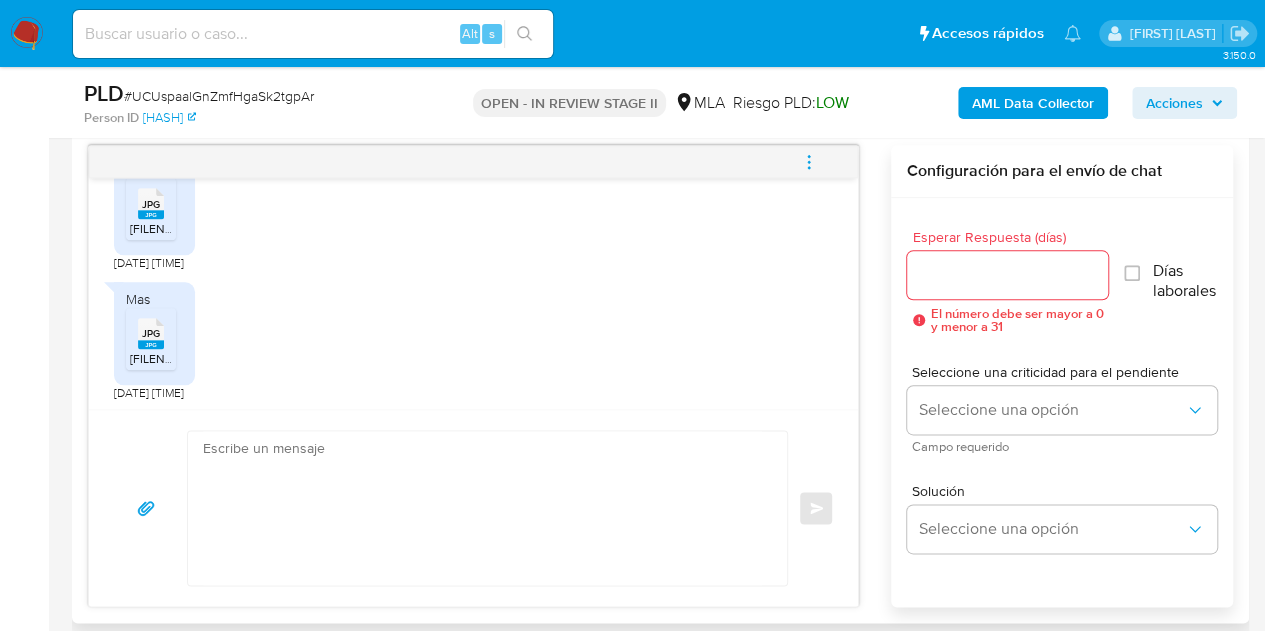 scroll, scrollTop: 1784, scrollLeft: 0, axis: vertical 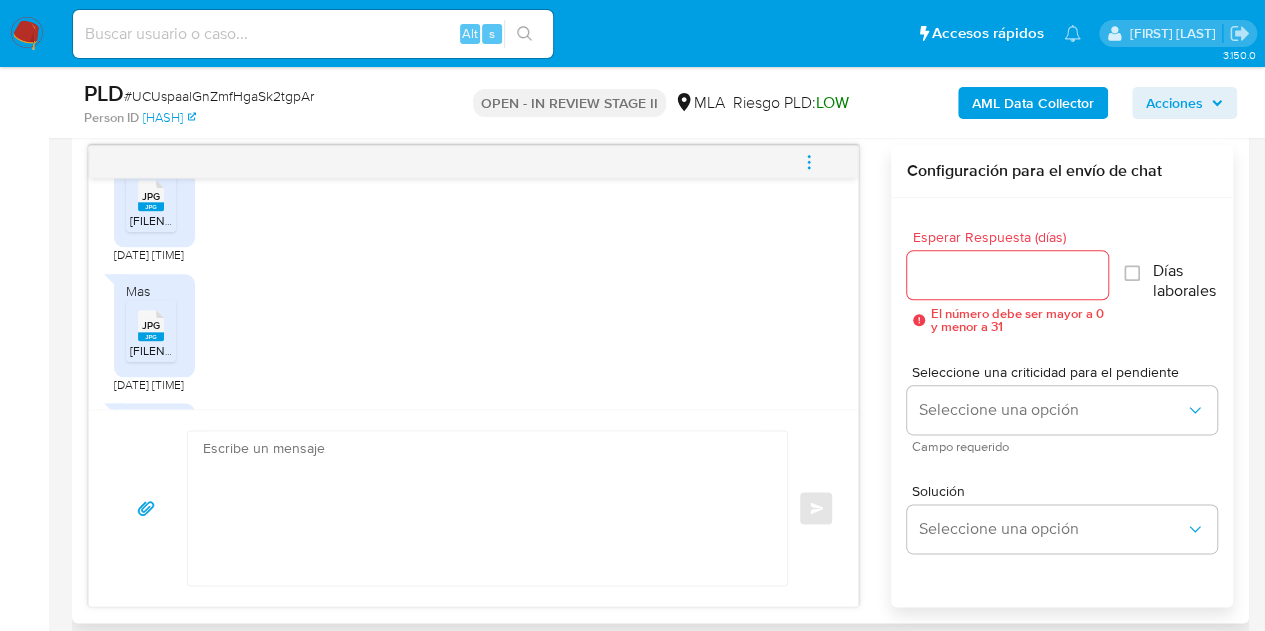 click on "JPG" at bounding box center [151, 196] 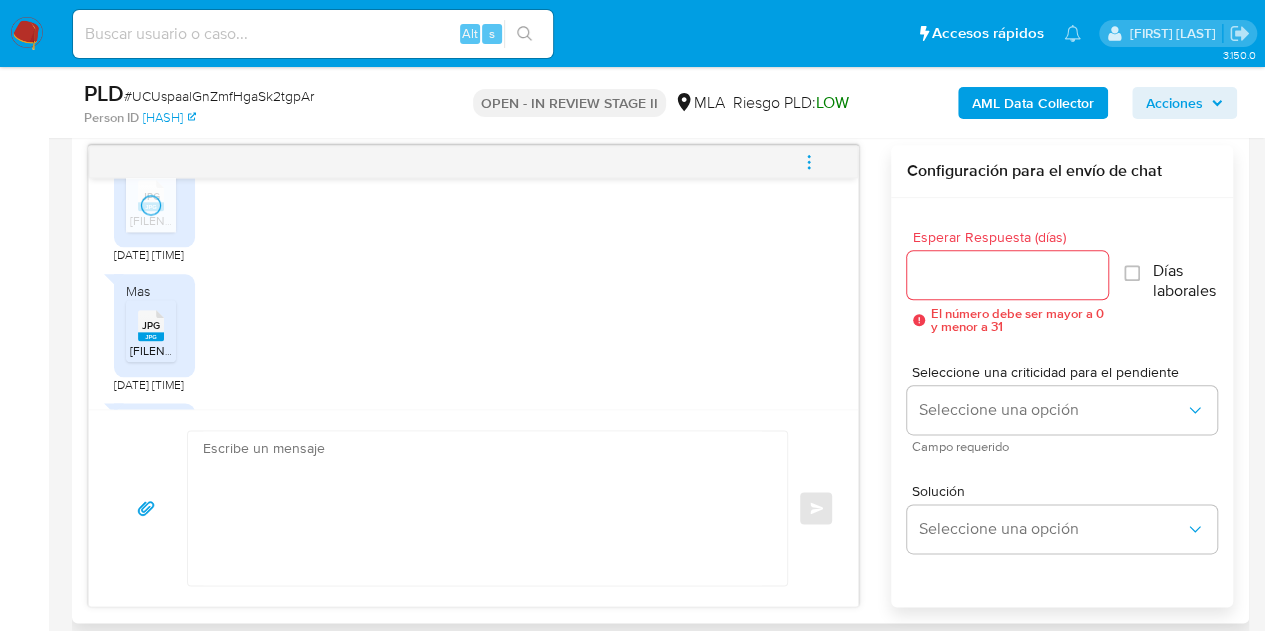 click on "JPG" at bounding box center [151, 325] 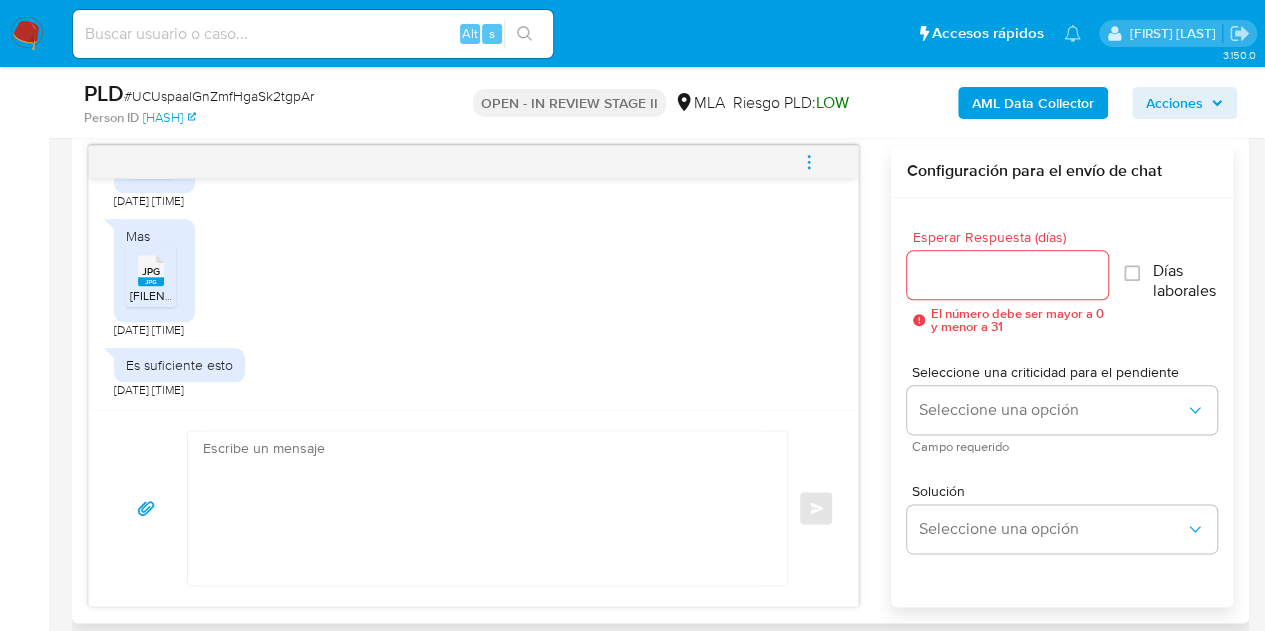 scroll, scrollTop: 2005, scrollLeft: 0, axis: vertical 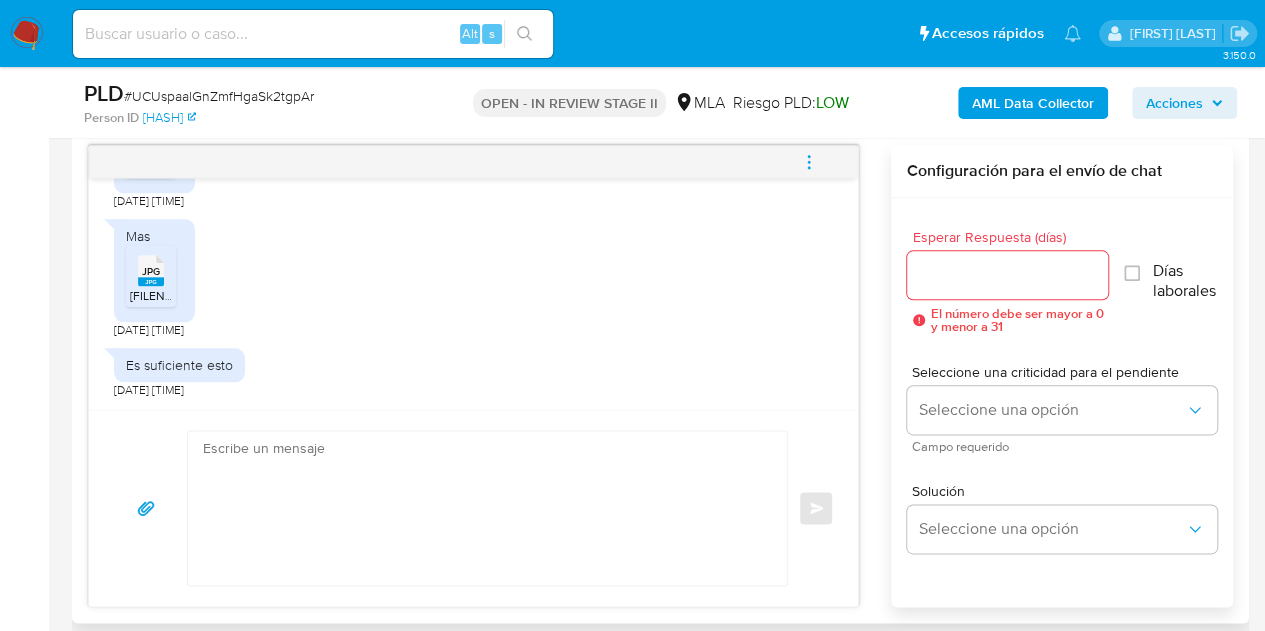 click on "Es suficiente esto 25/07/2025 18:23:17" at bounding box center (473, 368) 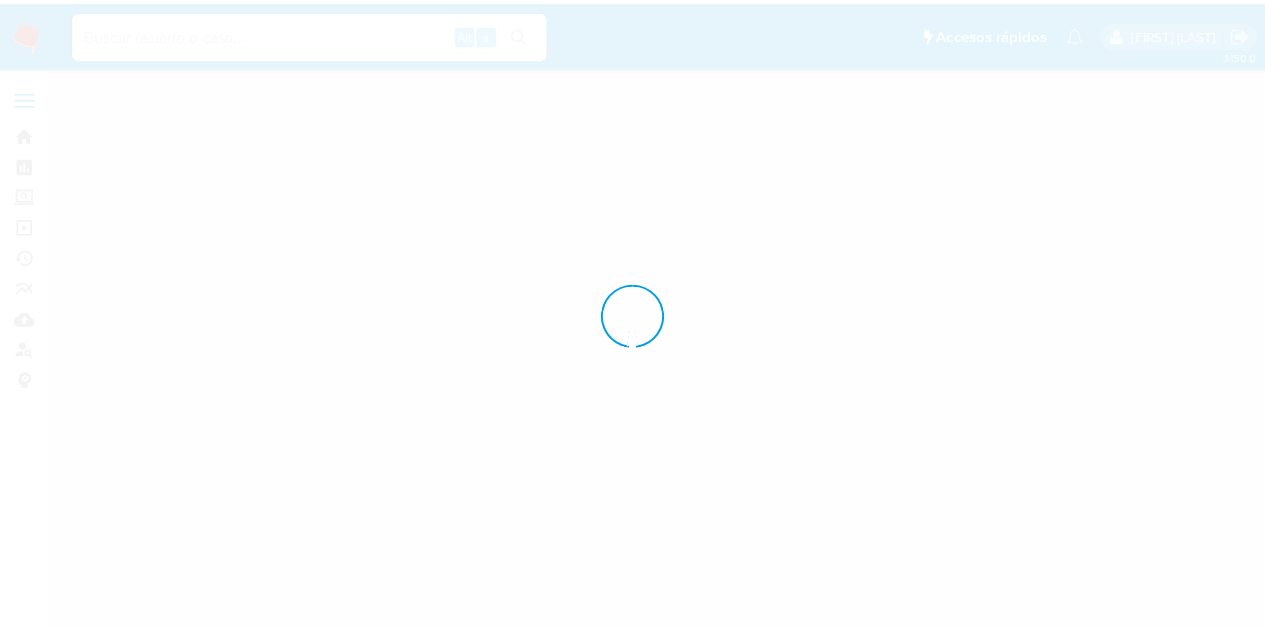 scroll, scrollTop: 0, scrollLeft: 0, axis: both 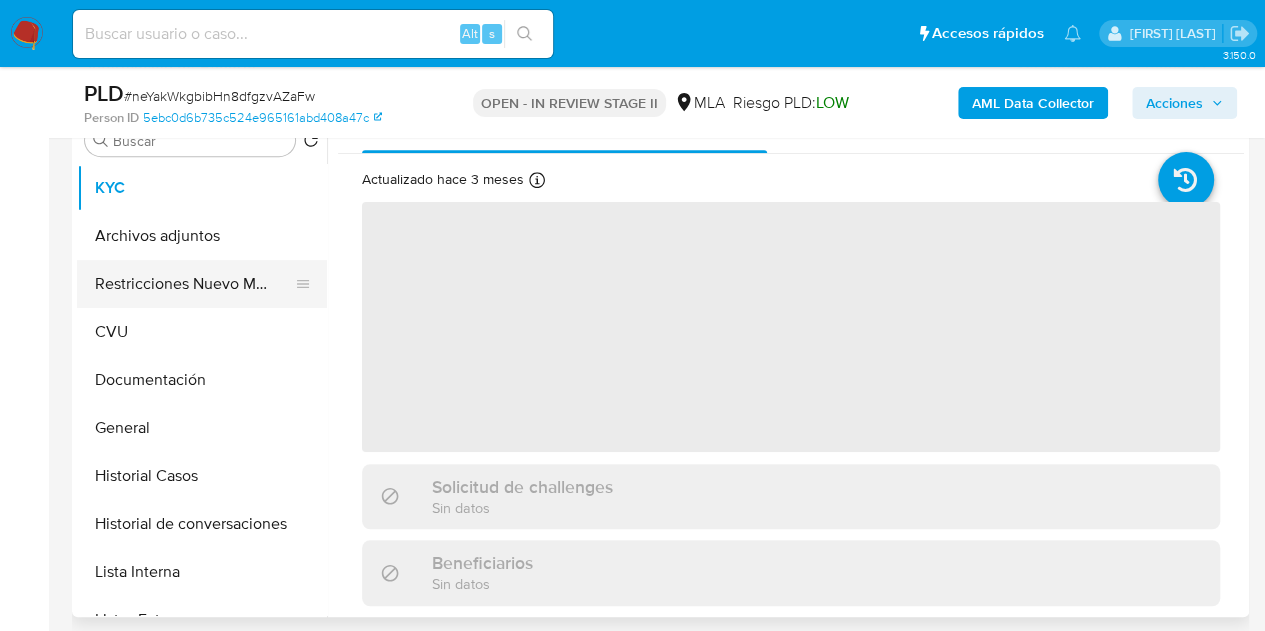 click on "Restricciones Nuevo Mundo" at bounding box center [194, 284] 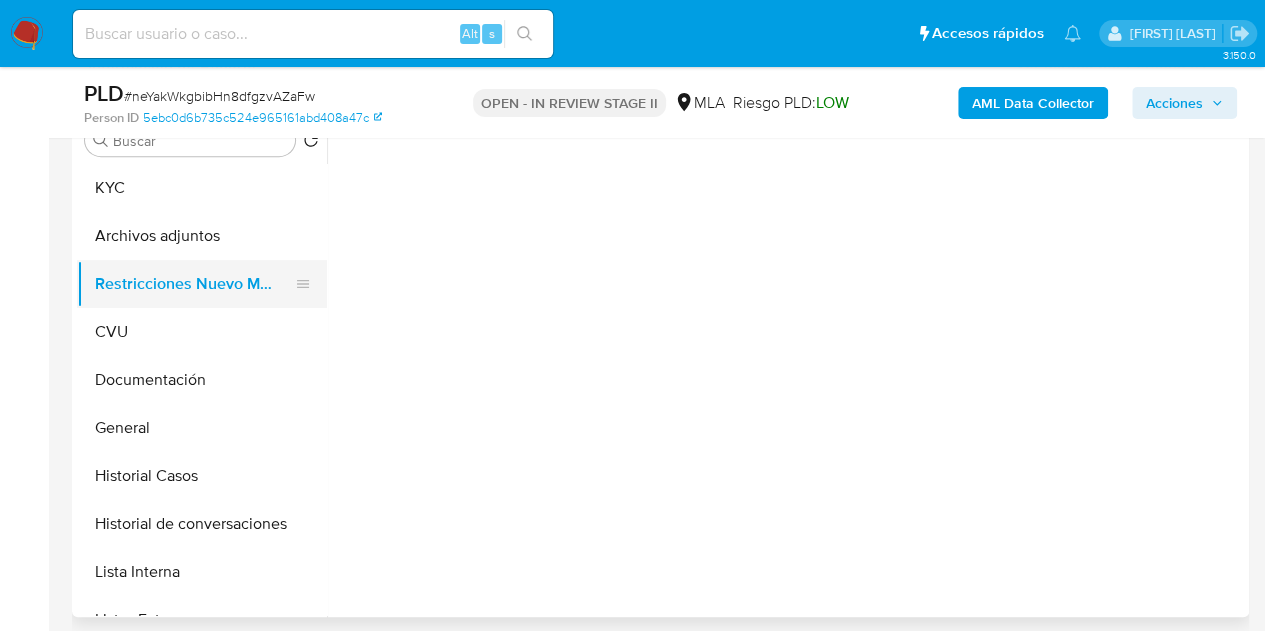select on "10" 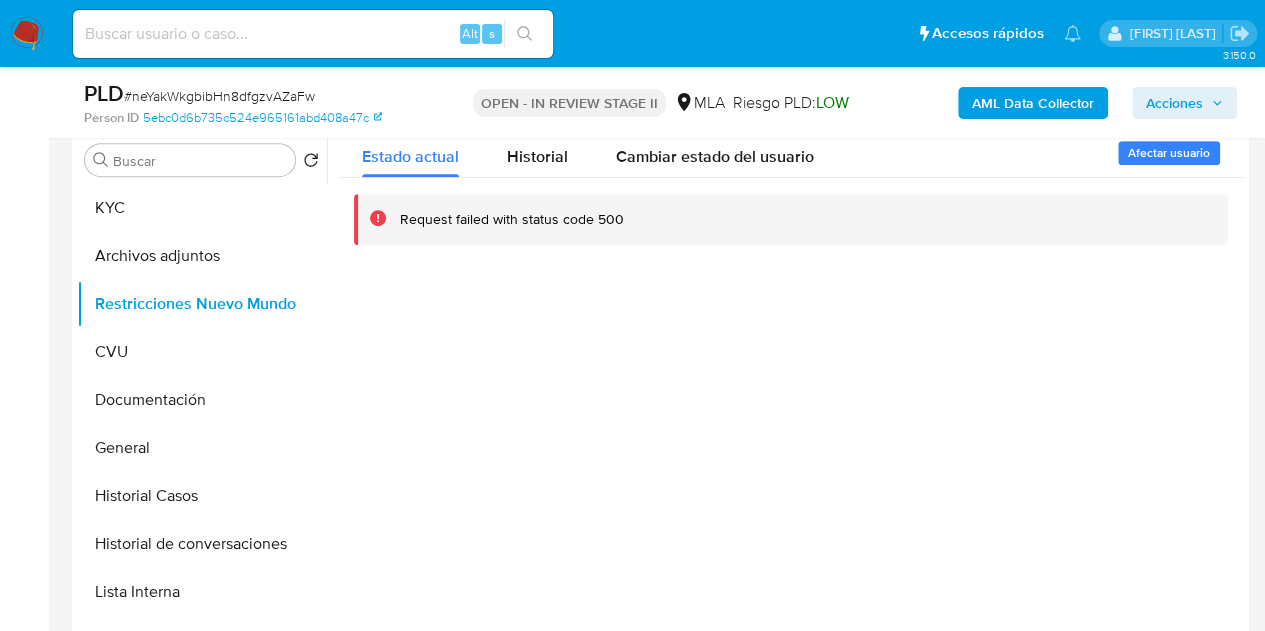 scroll, scrollTop: 217, scrollLeft: 0, axis: vertical 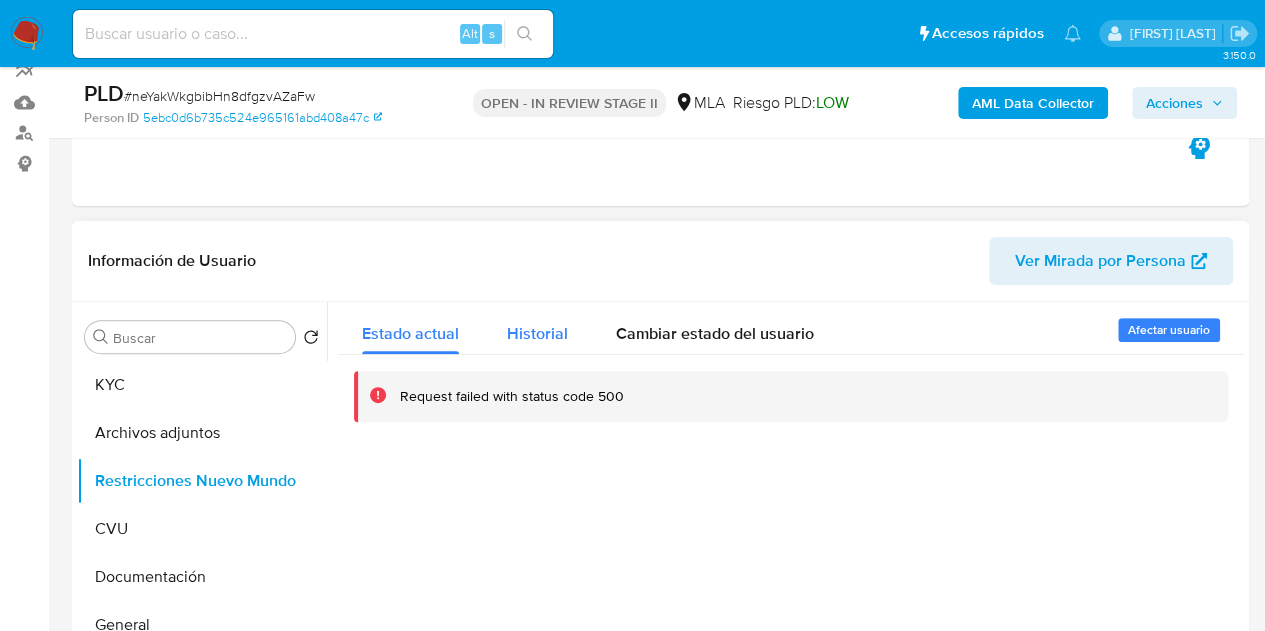click on "Historial" at bounding box center (537, 333) 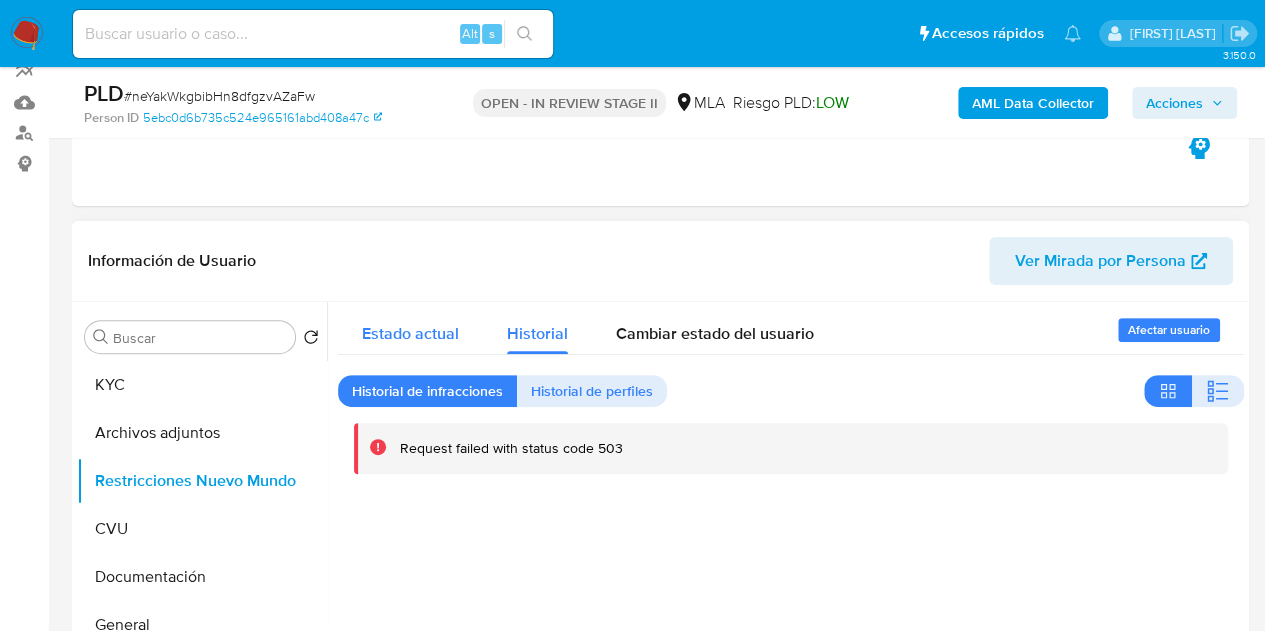 click on "Estado actual" at bounding box center (410, 333) 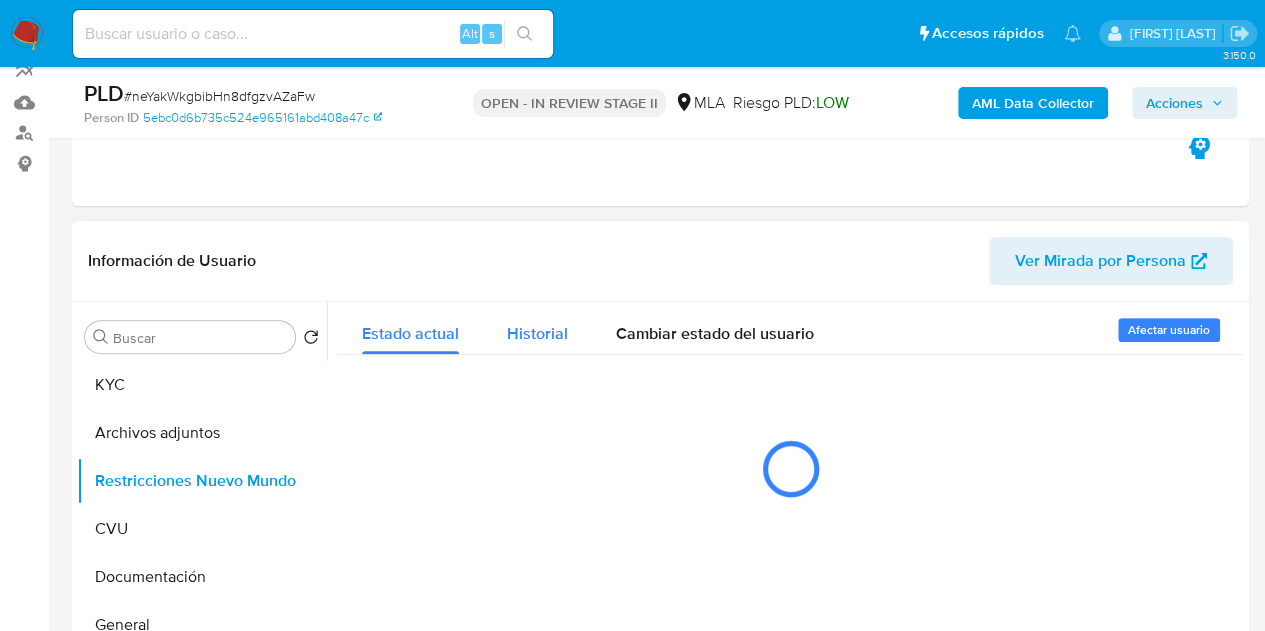 click on "Historial" at bounding box center [537, 333] 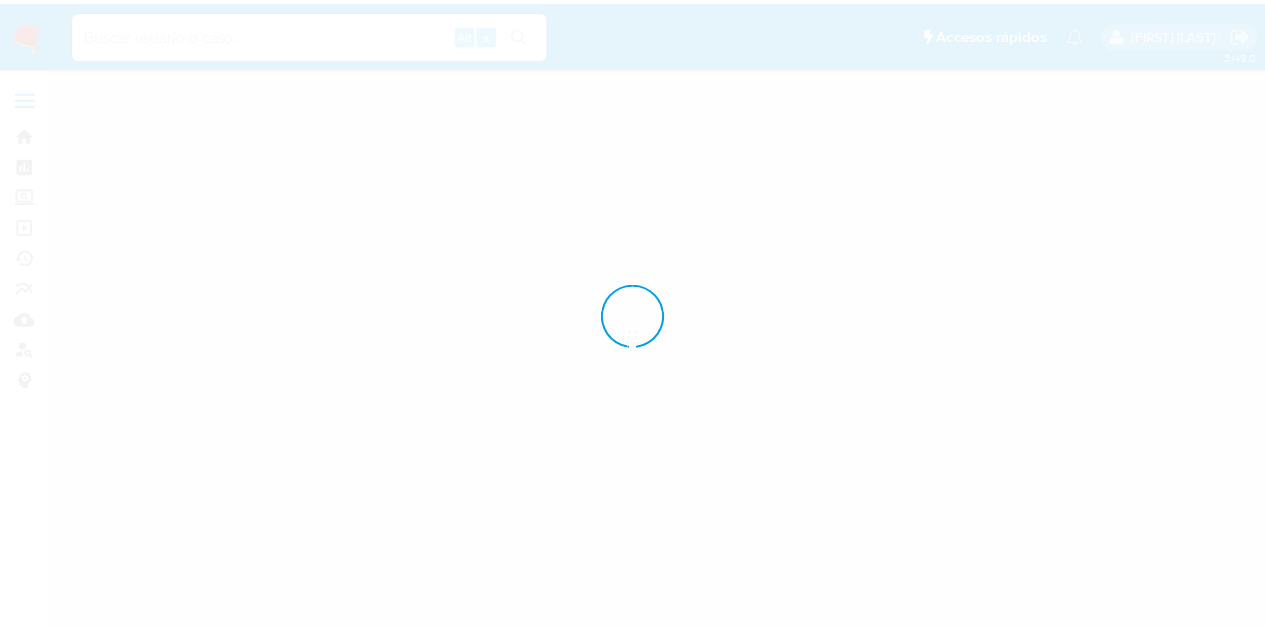 scroll, scrollTop: 0, scrollLeft: 0, axis: both 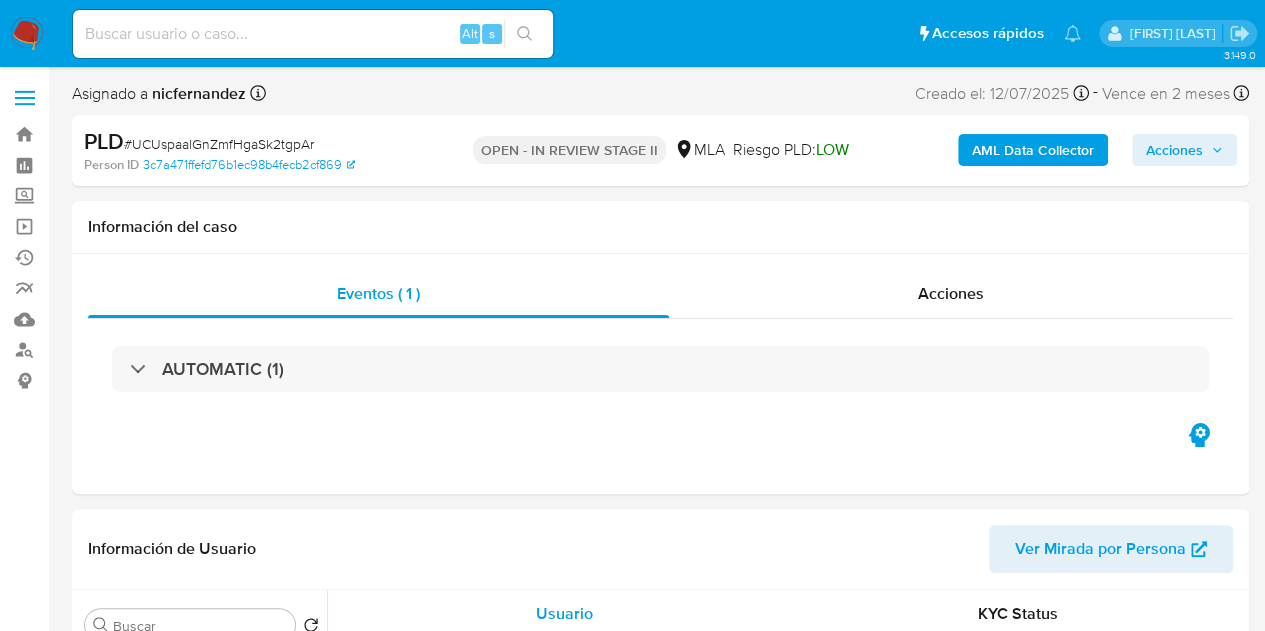 select on "10" 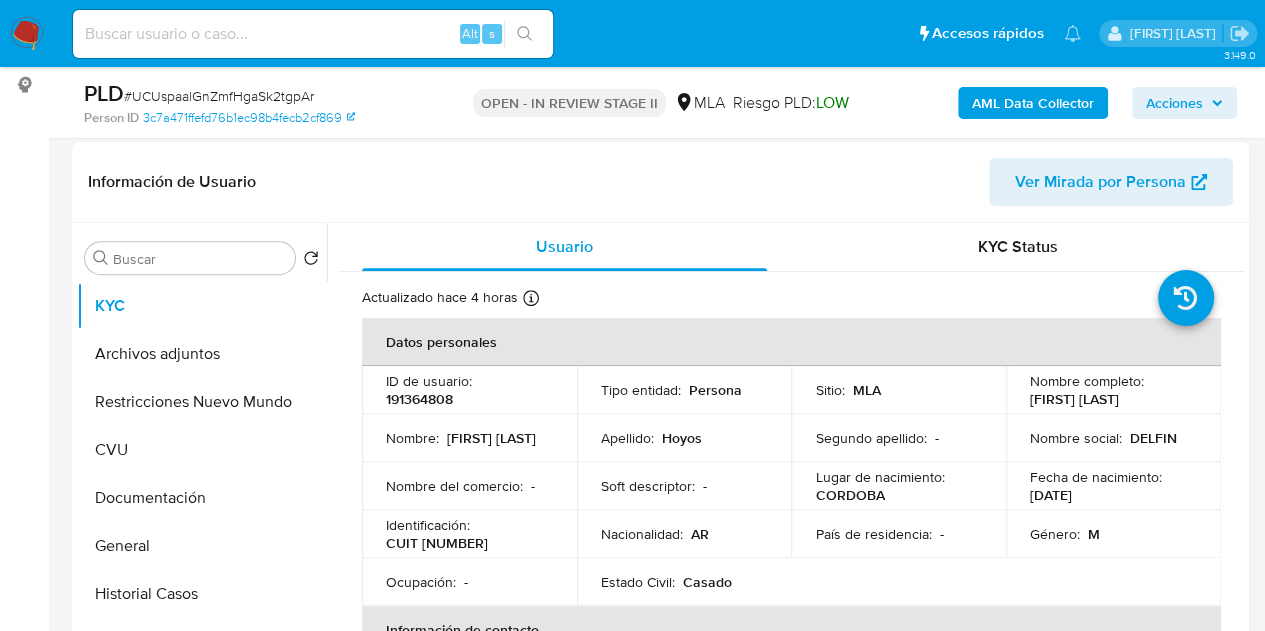 scroll, scrollTop: 304, scrollLeft: 0, axis: vertical 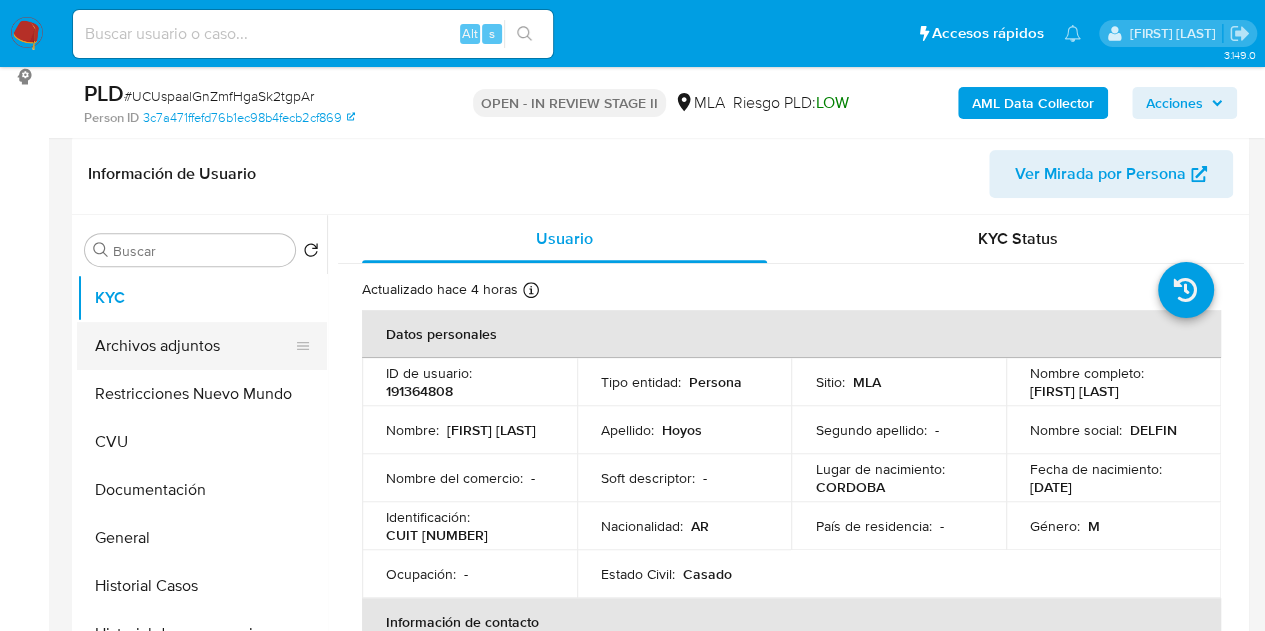 click on "Archivos adjuntos" at bounding box center (194, 346) 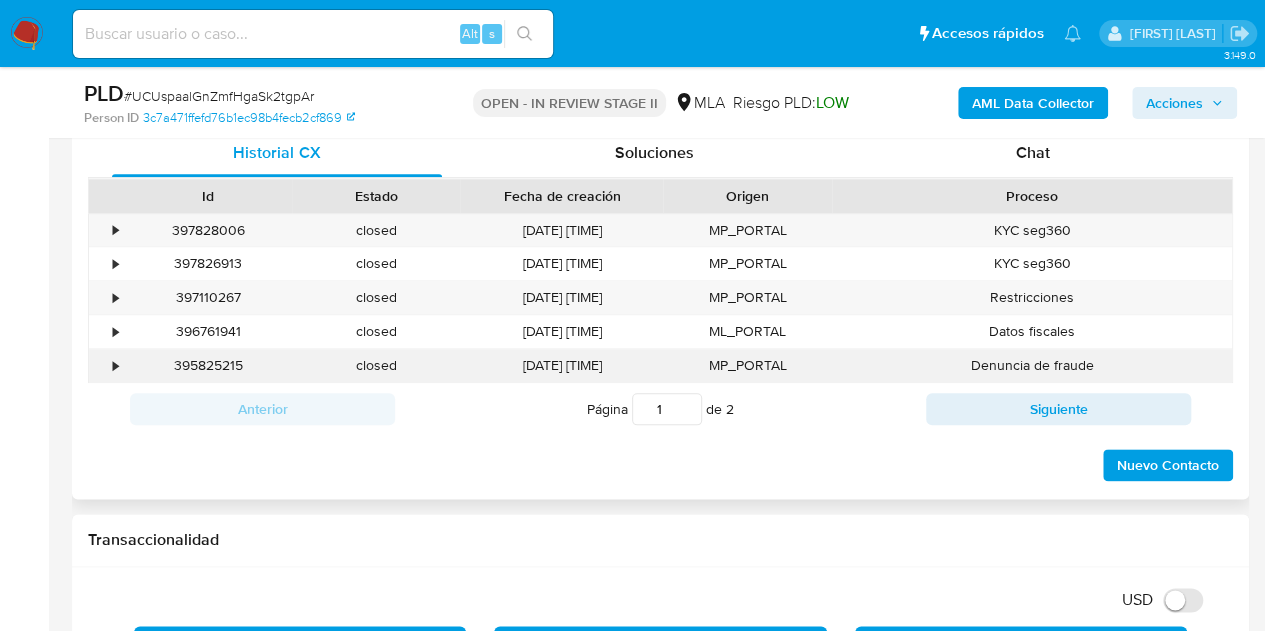 scroll, scrollTop: 1013, scrollLeft: 0, axis: vertical 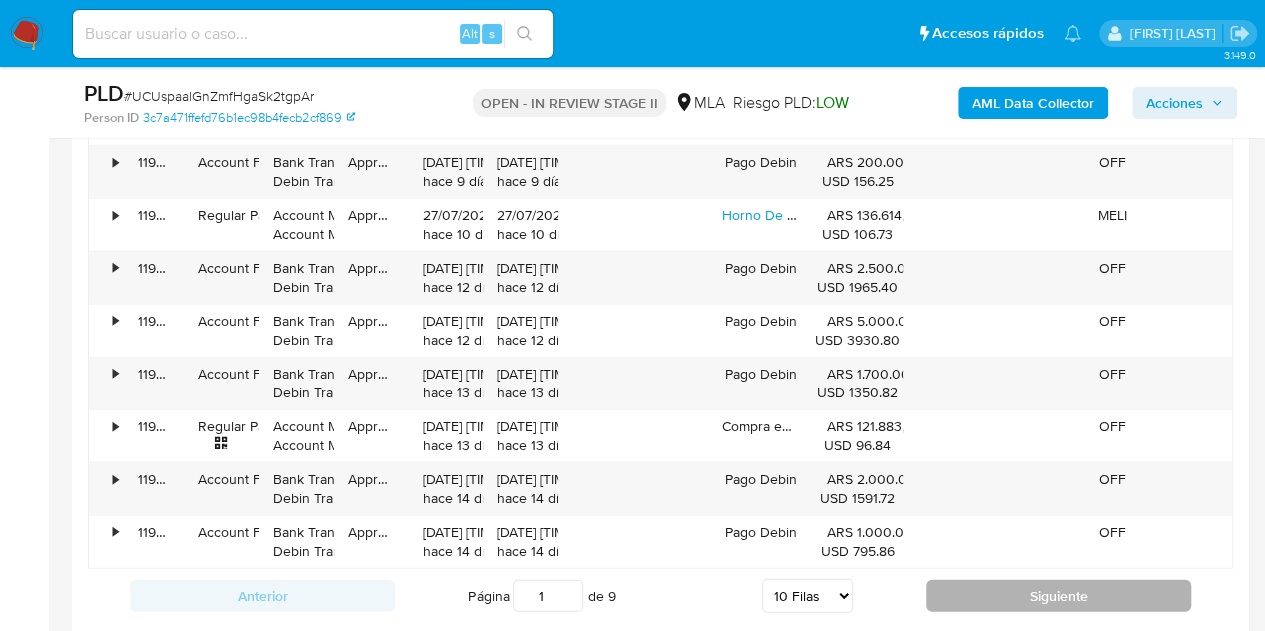 click on "Siguiente" at bounding box center (1058, 596) 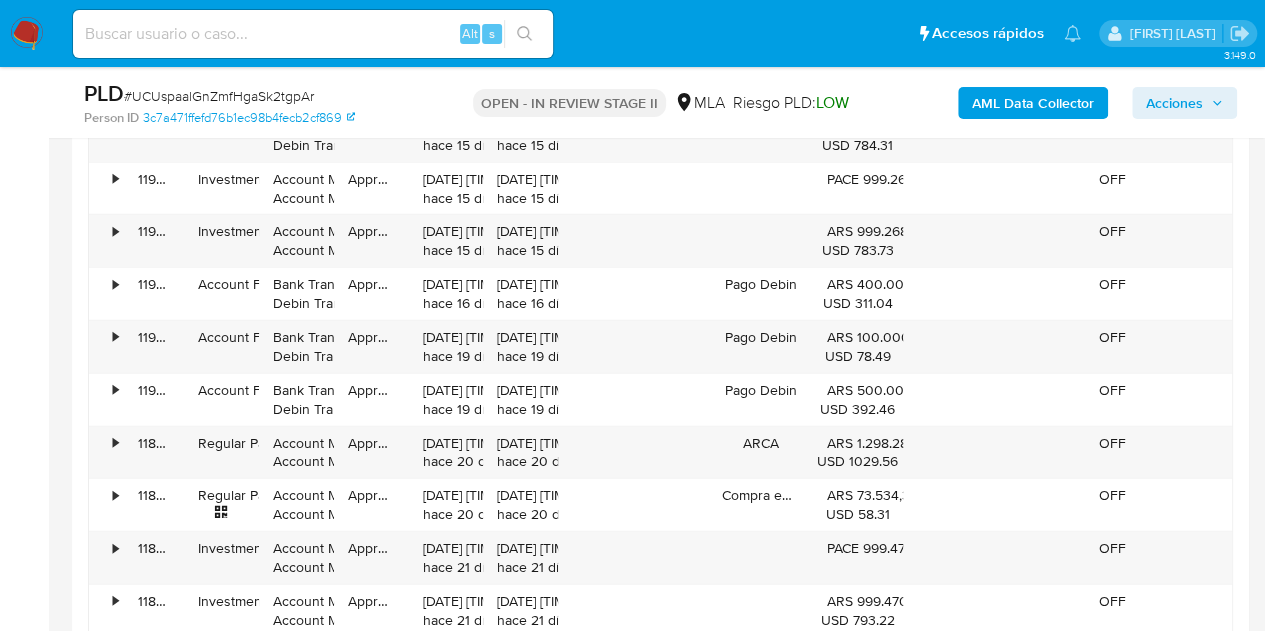 scroll, scrollTop: 2512, scrollLeft: 0, axis: vertical 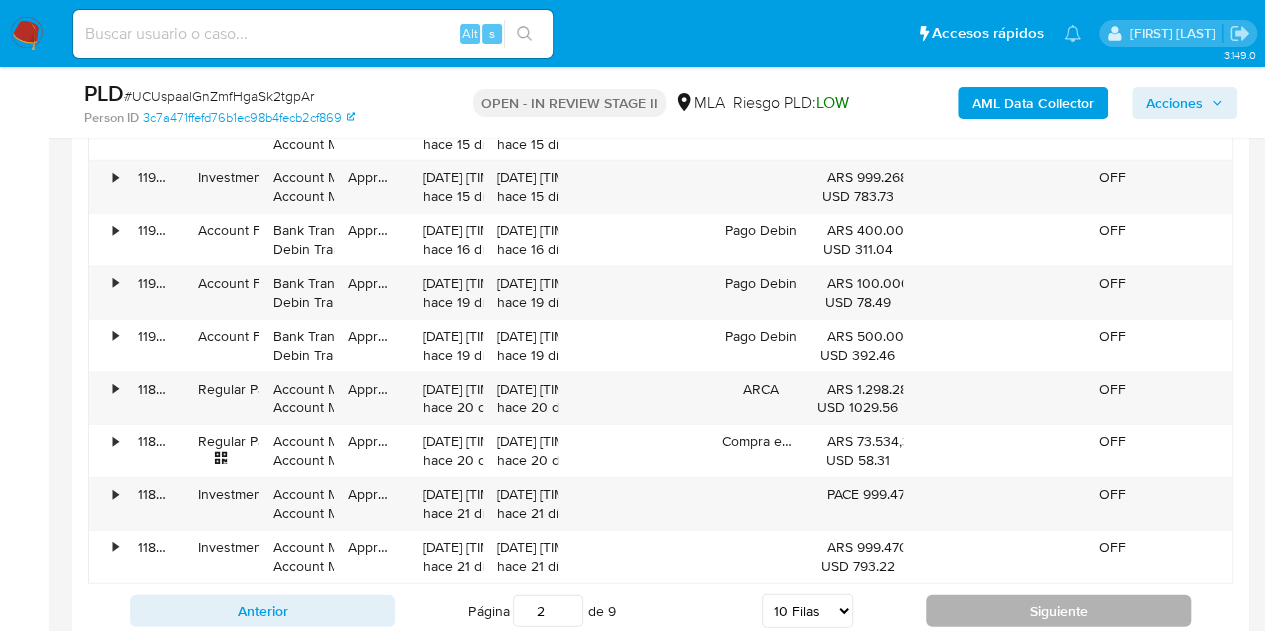click on "Siguiente" at bounding box center (1058, 611) 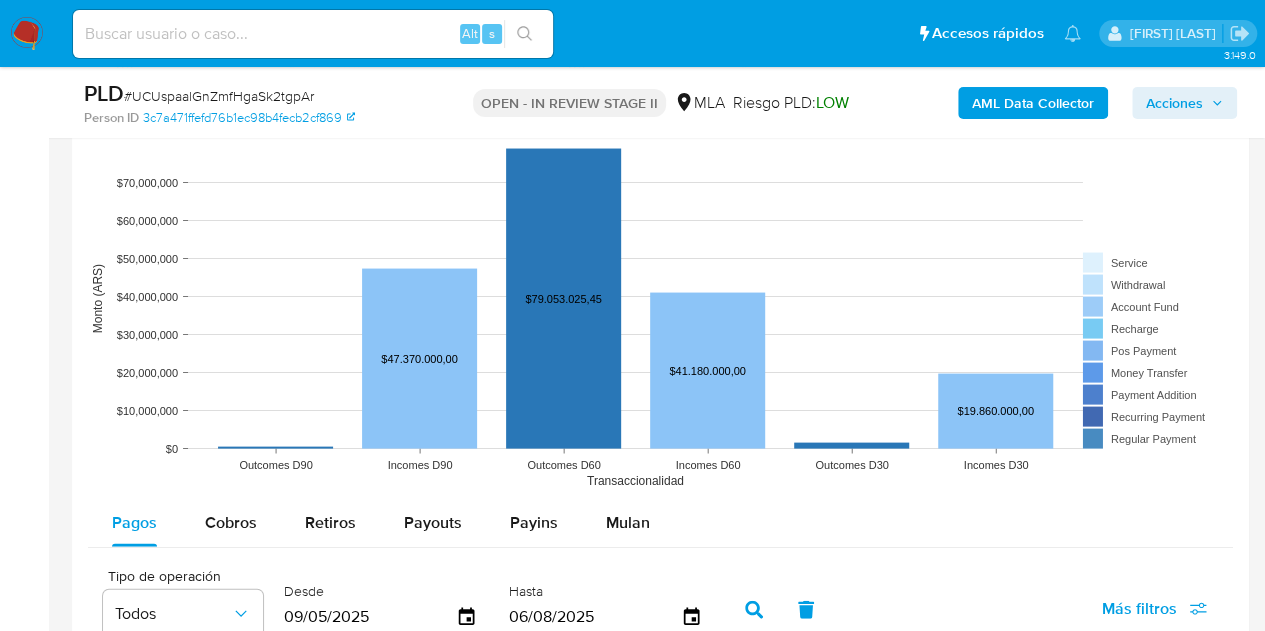 scroll, scrollTop: 1780, scrollLeft: 0, axis: vertical 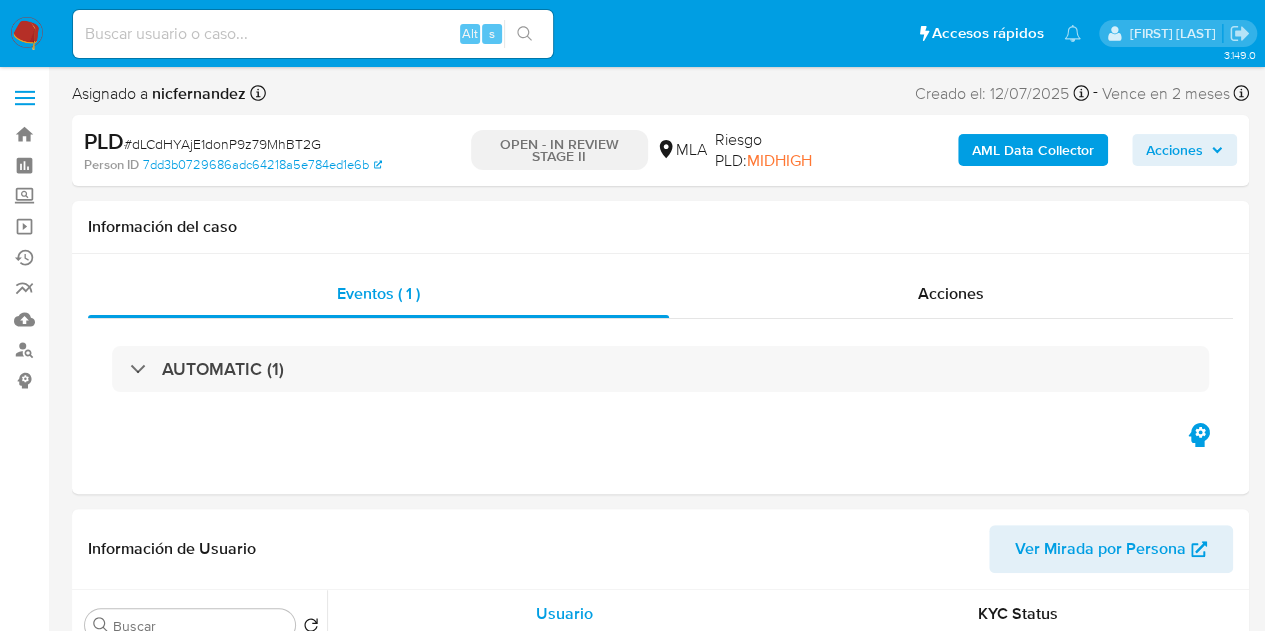 select on "10" 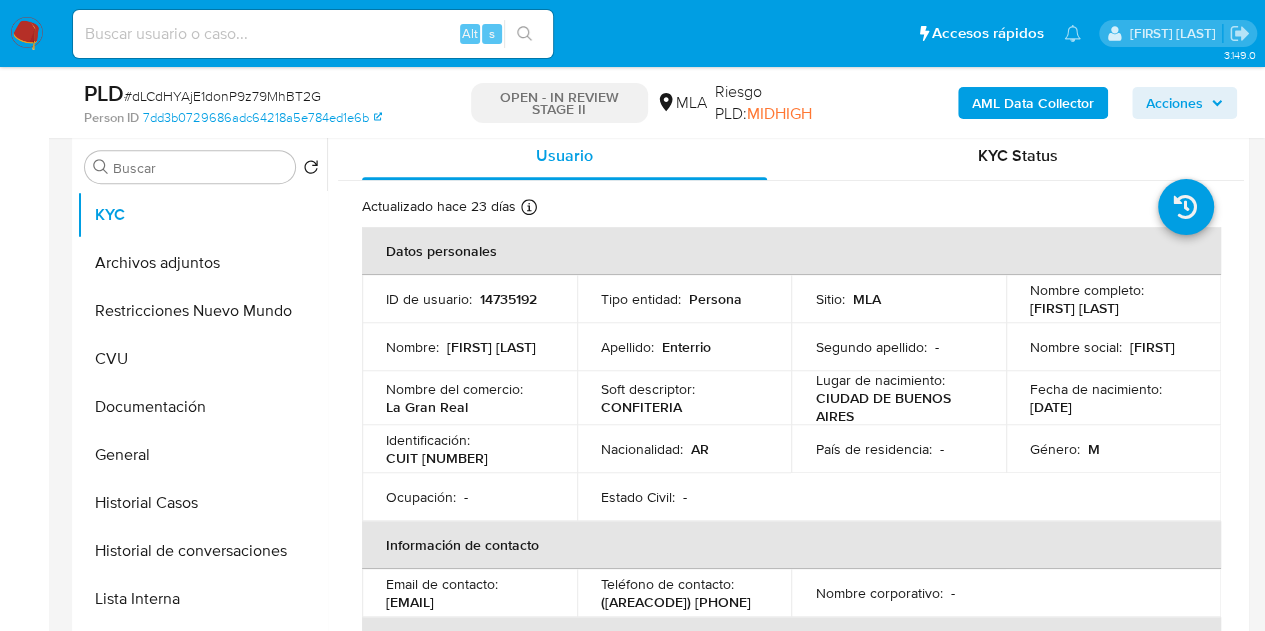 scroll, scrollTop: 400, scrollLeft: 0, axis: vertical 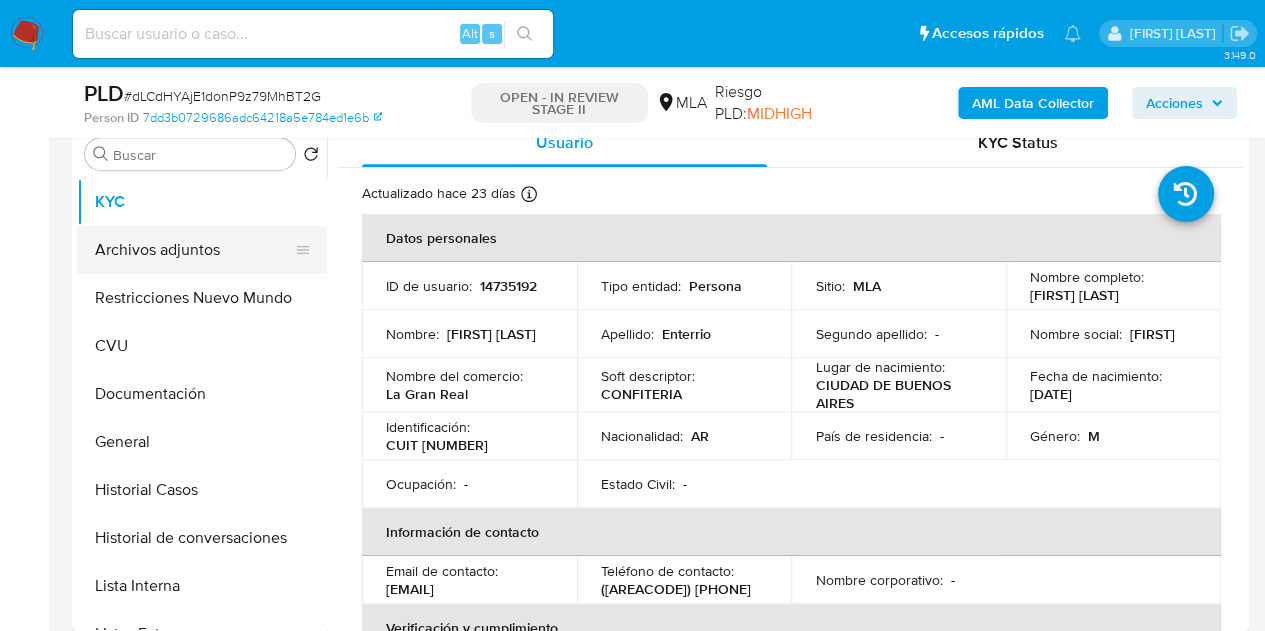 click on "Archivos adjuntos" at bounding box center [194, 250] 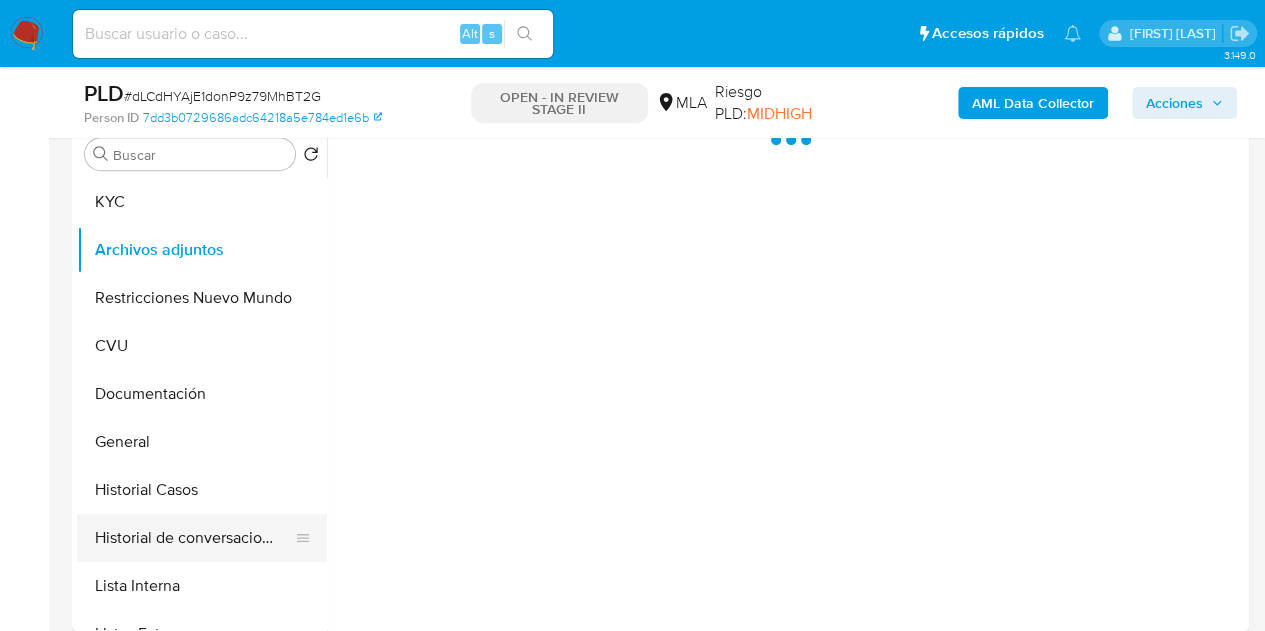click on "Historial de conversaciones" at bounding box center (194, 538) 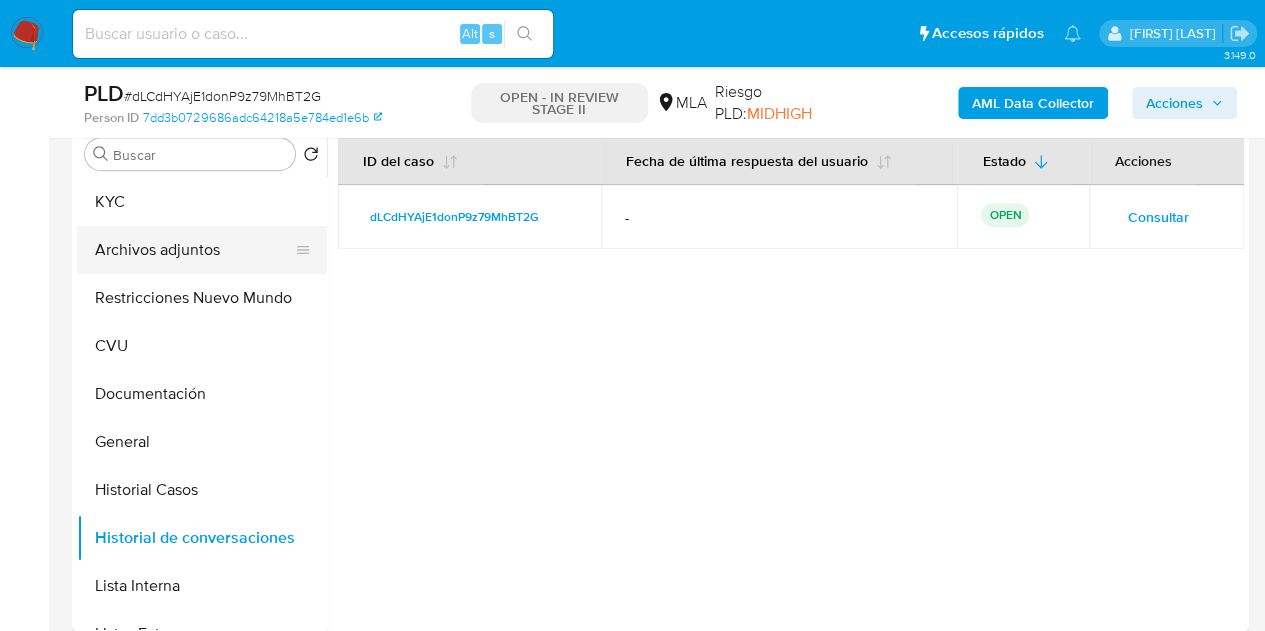 click on "Archivos adjuntos" at bounding box center (194, 250) 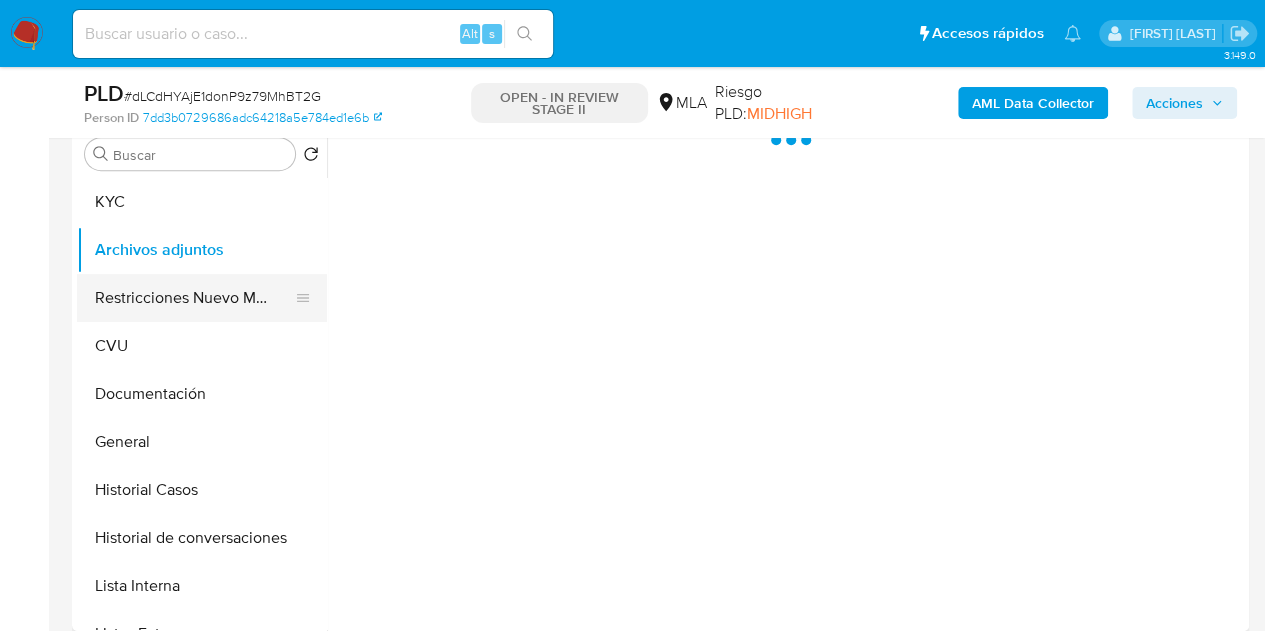 click on "Restricciones Nuevo Mundo" at bounding box center [194, 298] 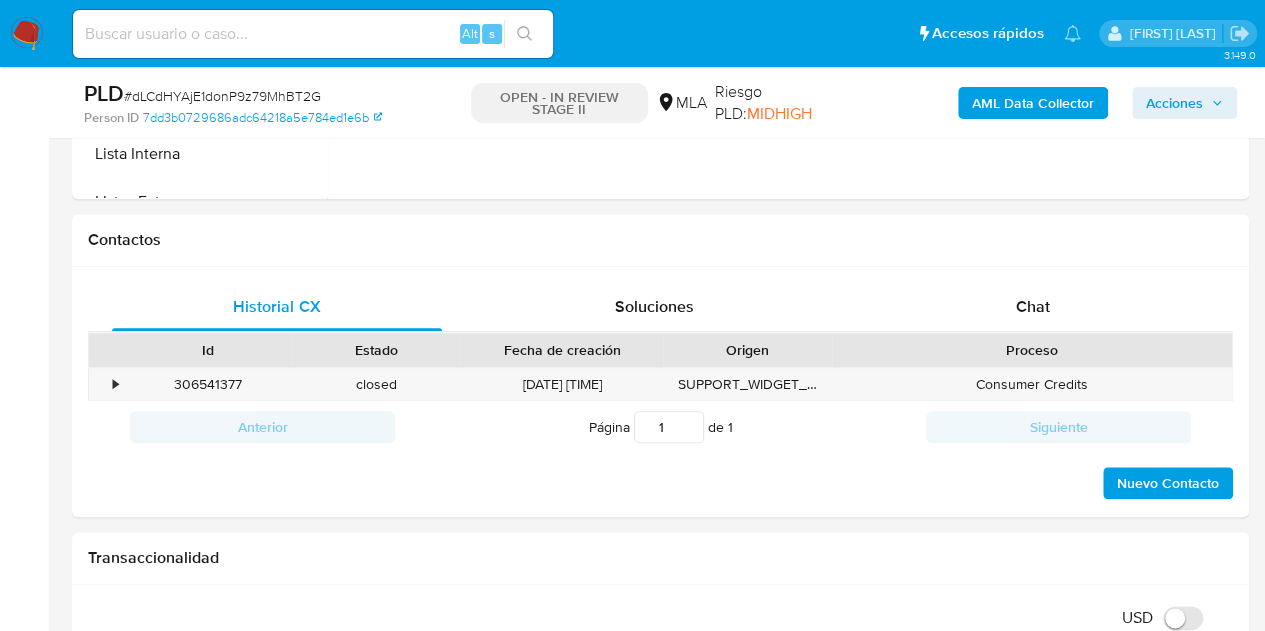 scroll, scrollTop: 892, scrollLeft: 0, axis: vertical 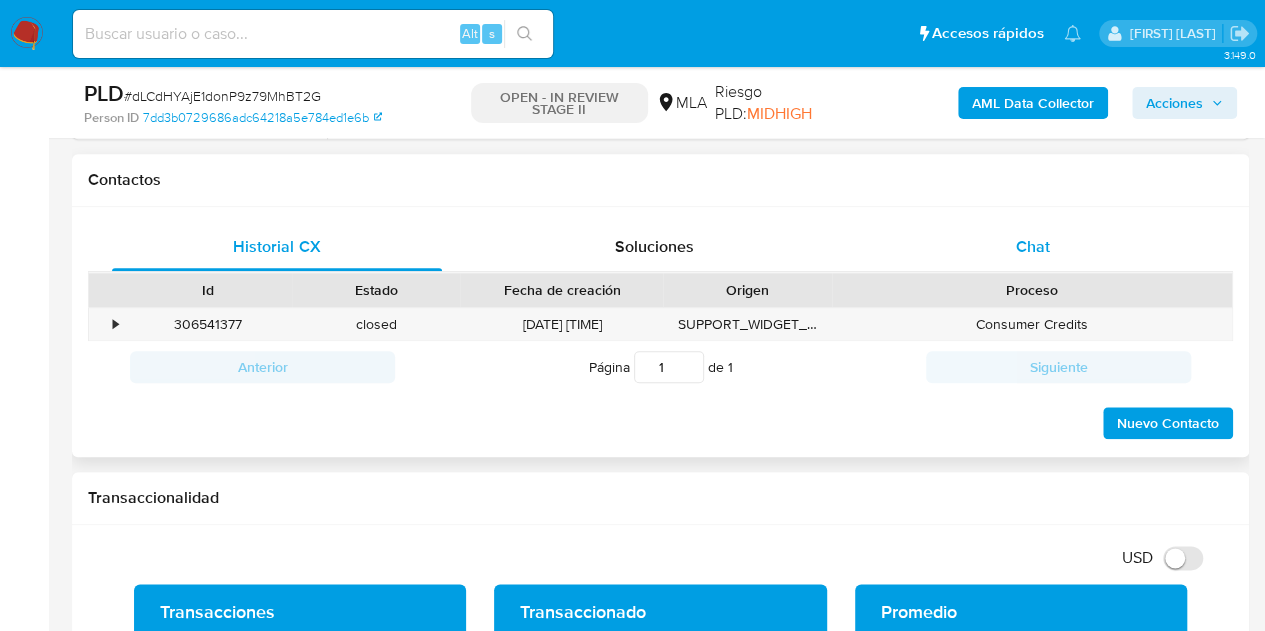 click on "Chat" at bounding box center (1033, 247) 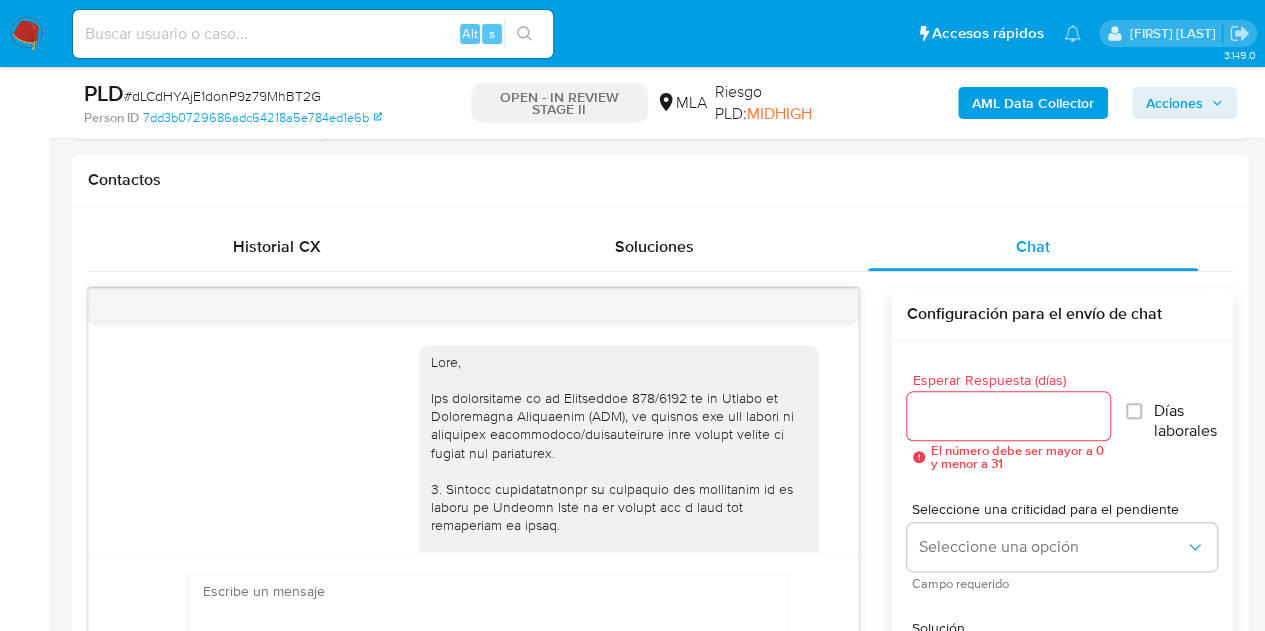 scroll, scrollTop: 1728, scrollLeft: 0, axis: vertical 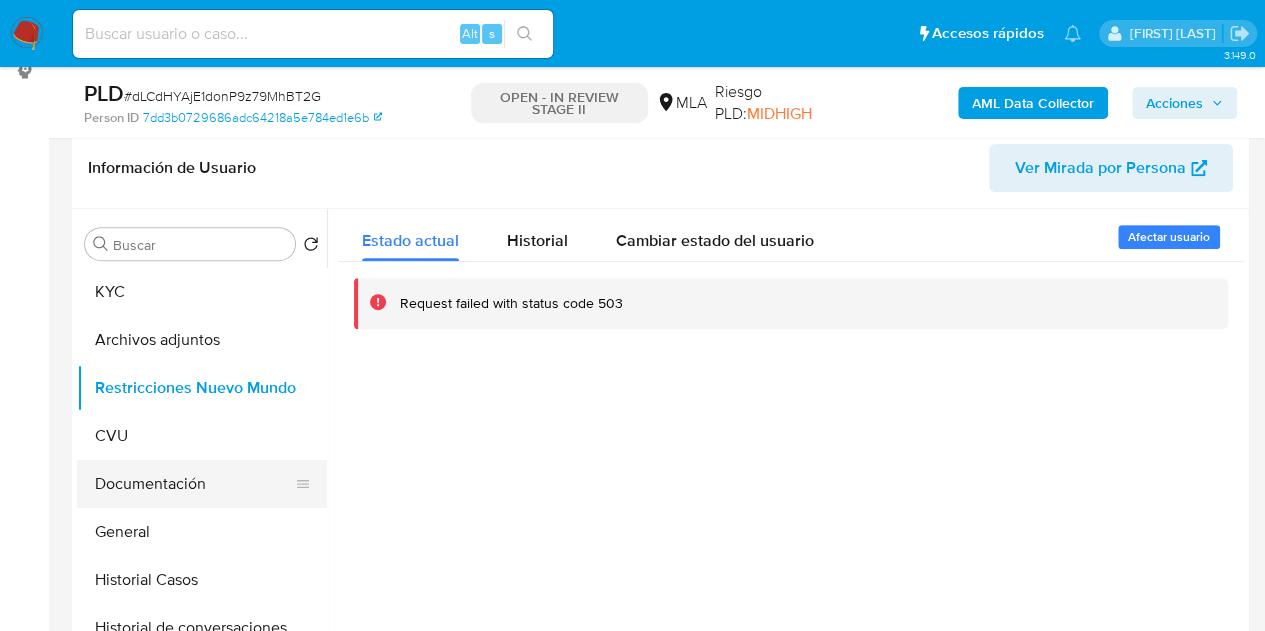 click on "Documentación" at bounding box center [194, 484] 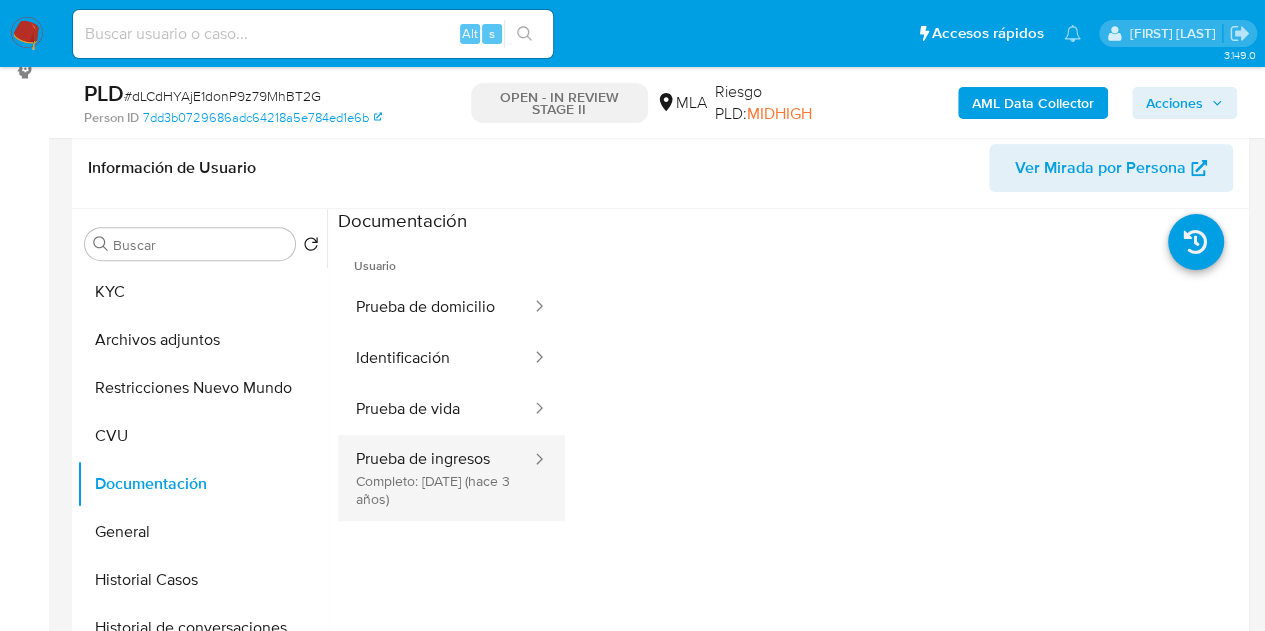 click on "Prueba de ingresos Completo: [DATE] (hace 3 años)" at bounding box center (435, 478) 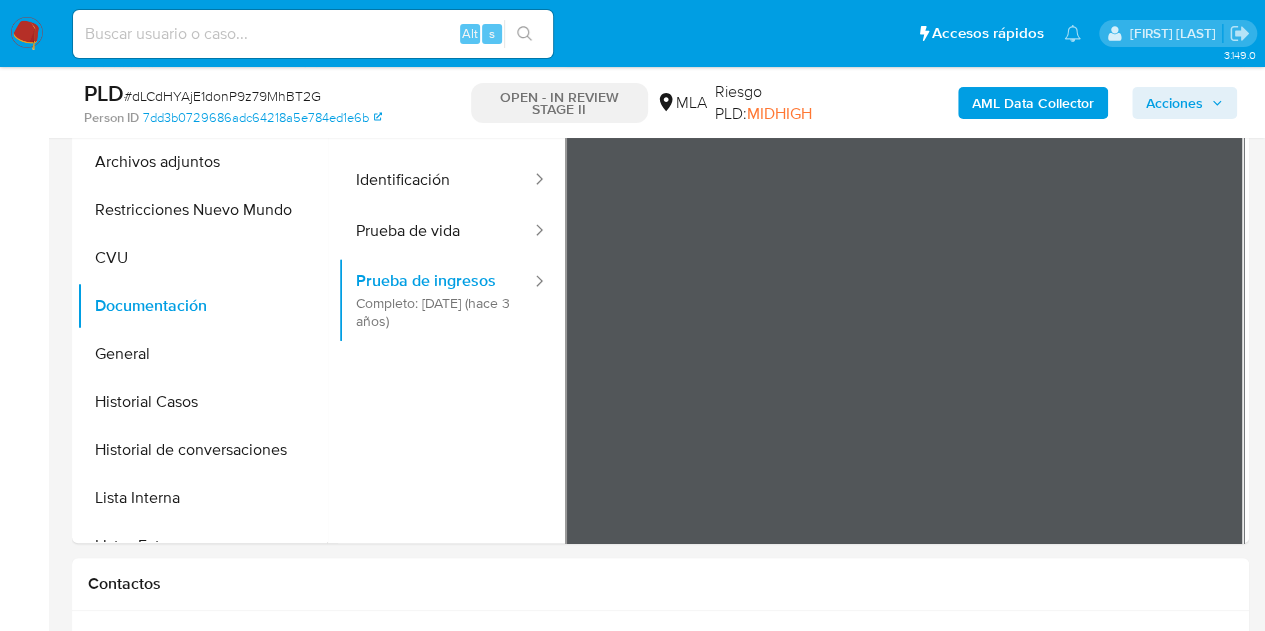 scroll, scrollTop: 516, scrollLeft: 0, axis: vertical 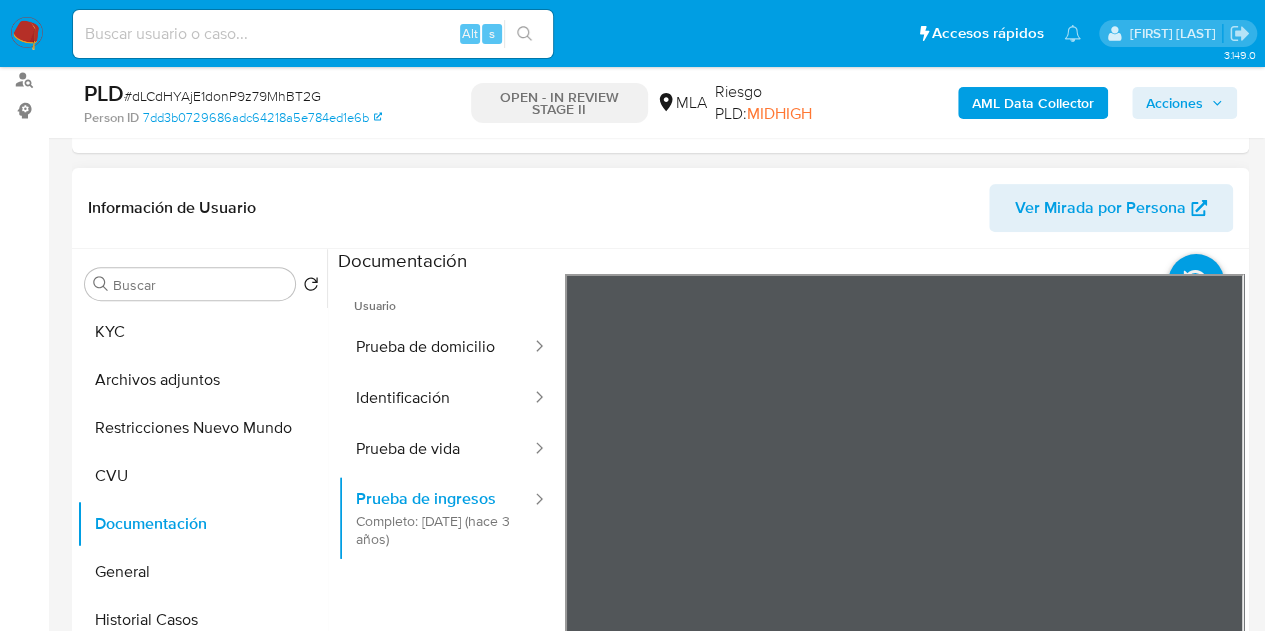 click on "Ver Mirada por Persona" at bounding box center (1100, 208) 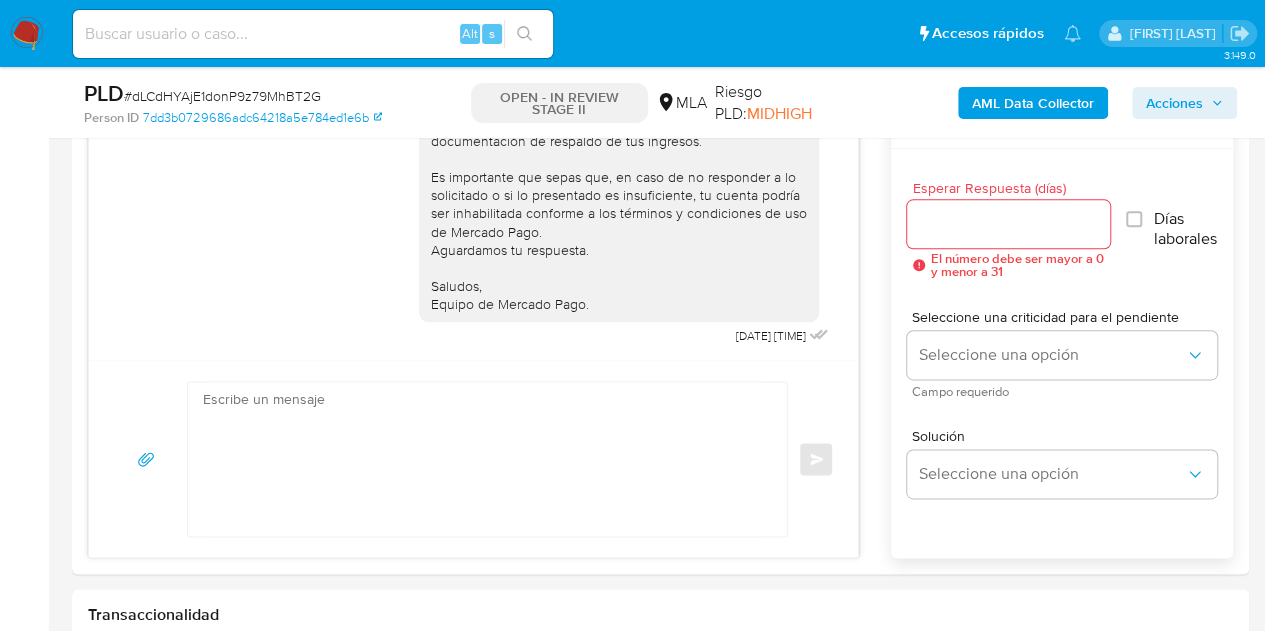 scroll, scrollTop: 1070, scrollLeft: 0, axis: vertical 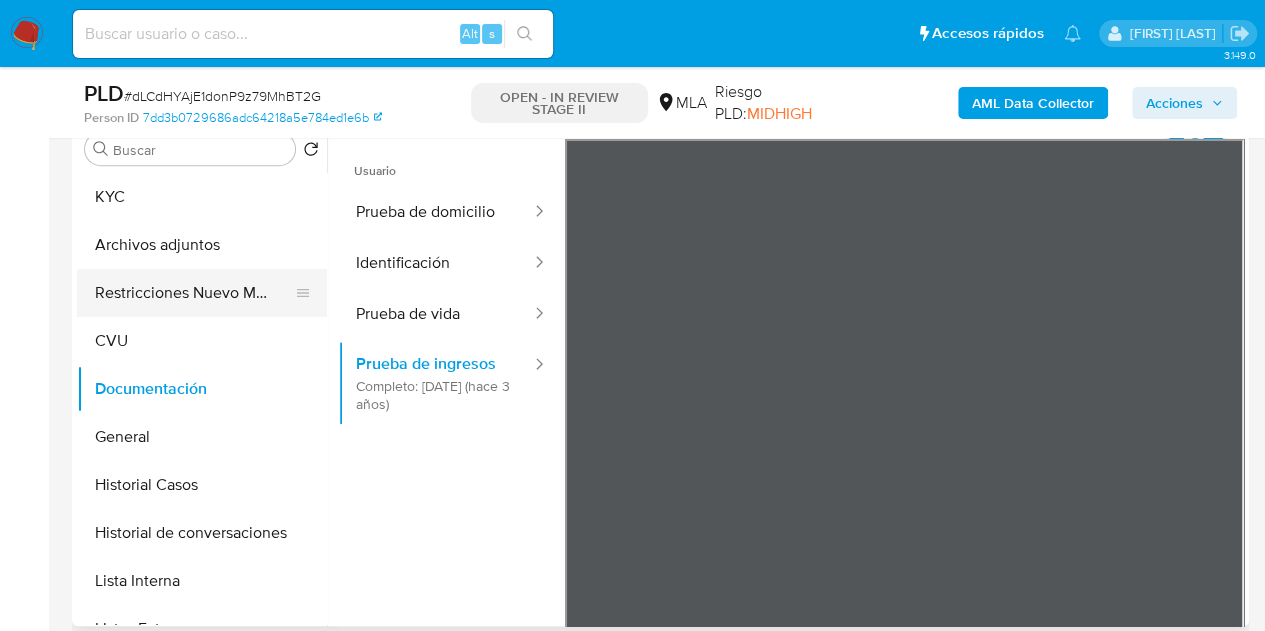 click on "Restricciones Nuevo Mundo" at bounding box center [194, 293] 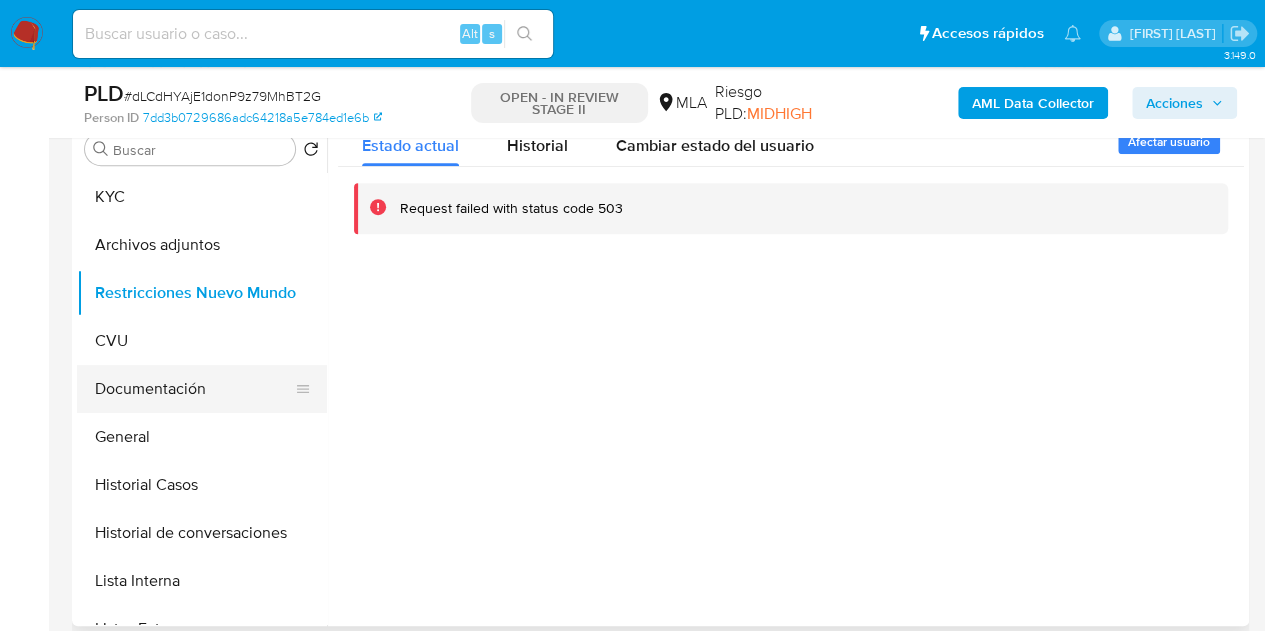 click on "Documentación" at bounding box center [194, 389] 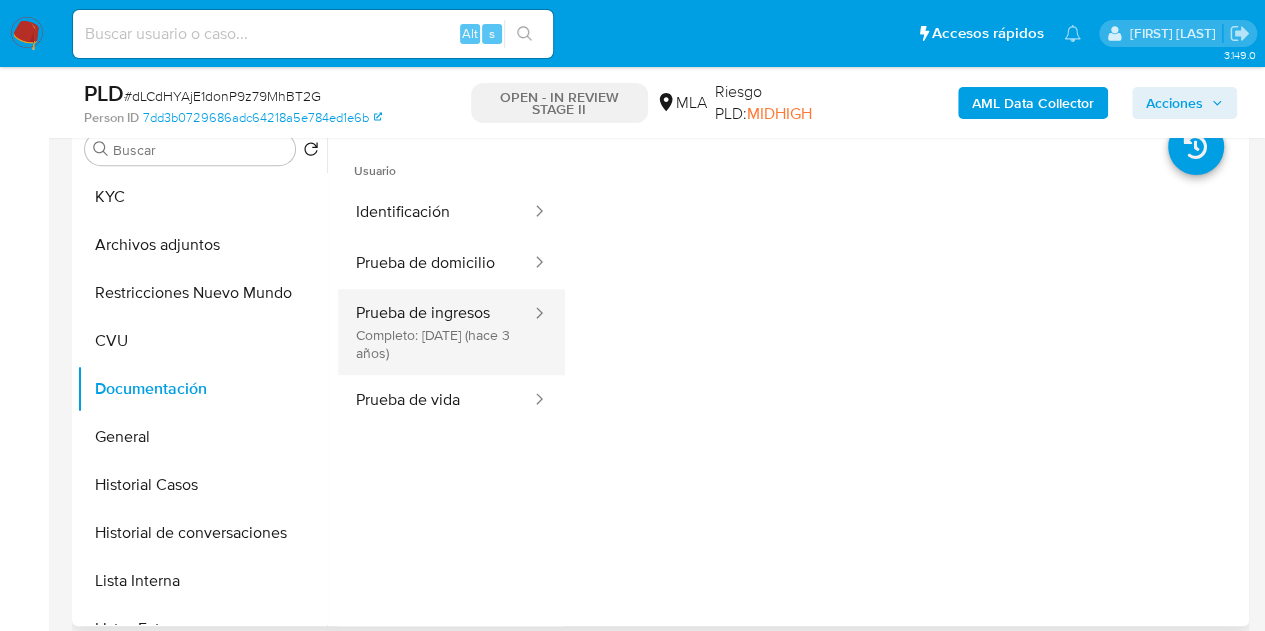 click on "Prueba de ingresos Completo: 06/12/2022 (hace 3 años)" at bounding box center (435, 332) 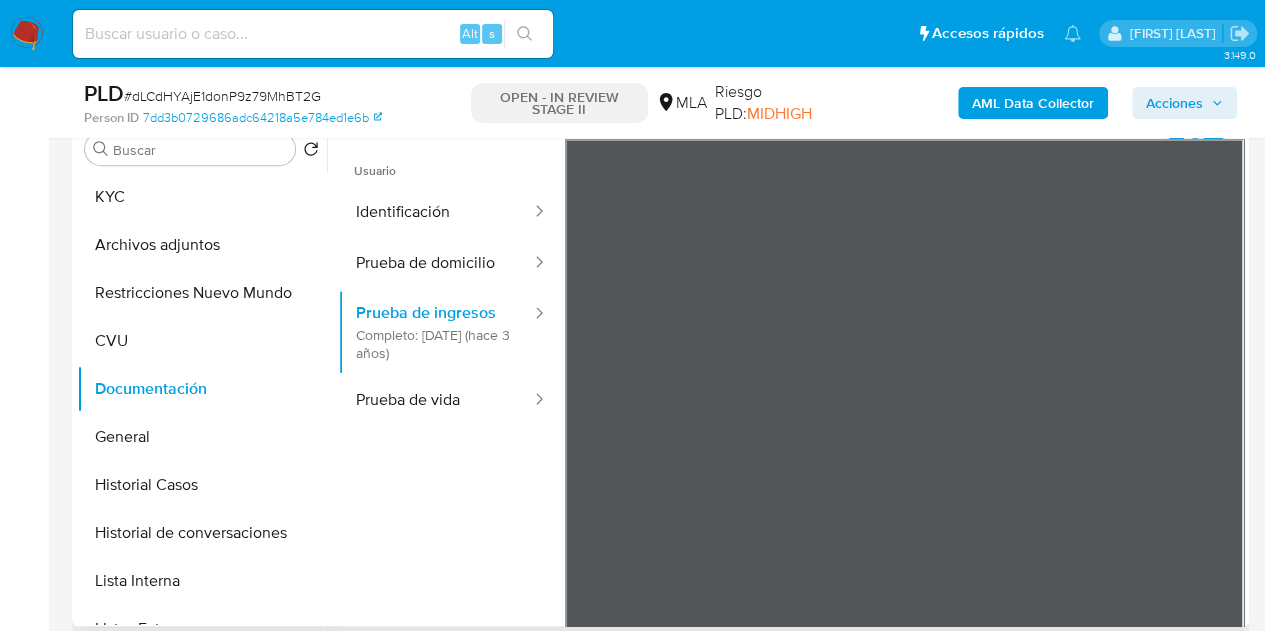 click at bounding box center [791, 446] 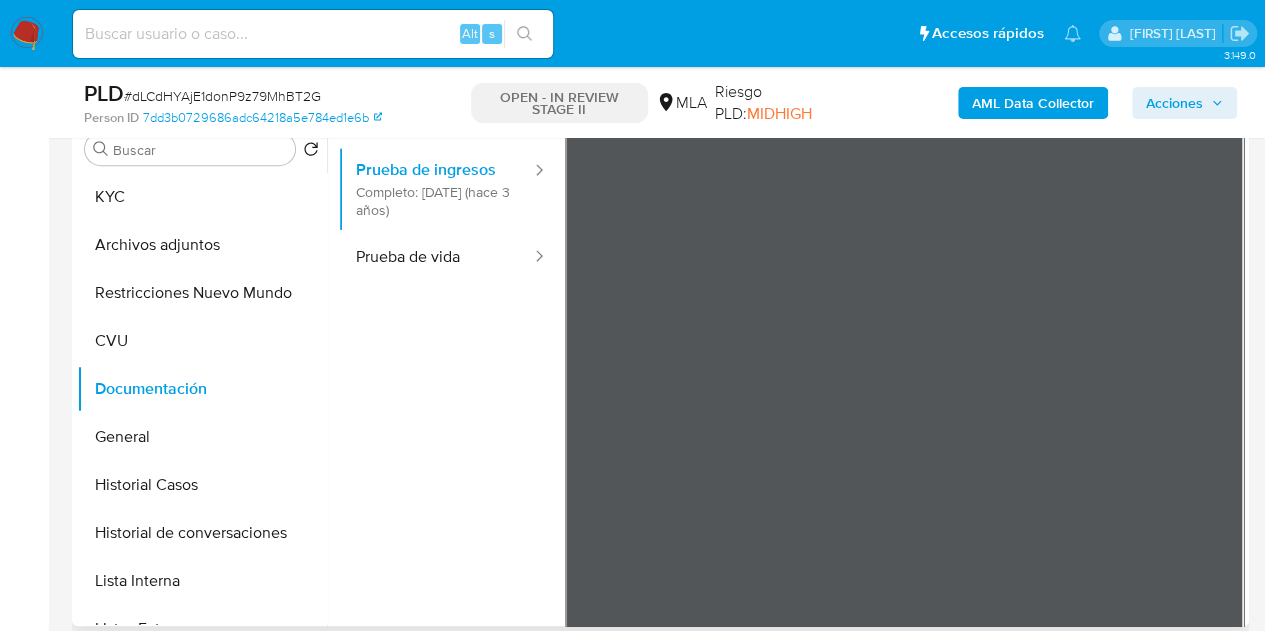 scroll, scrollTop: 168, scrollLeft: 0, axis: vertical 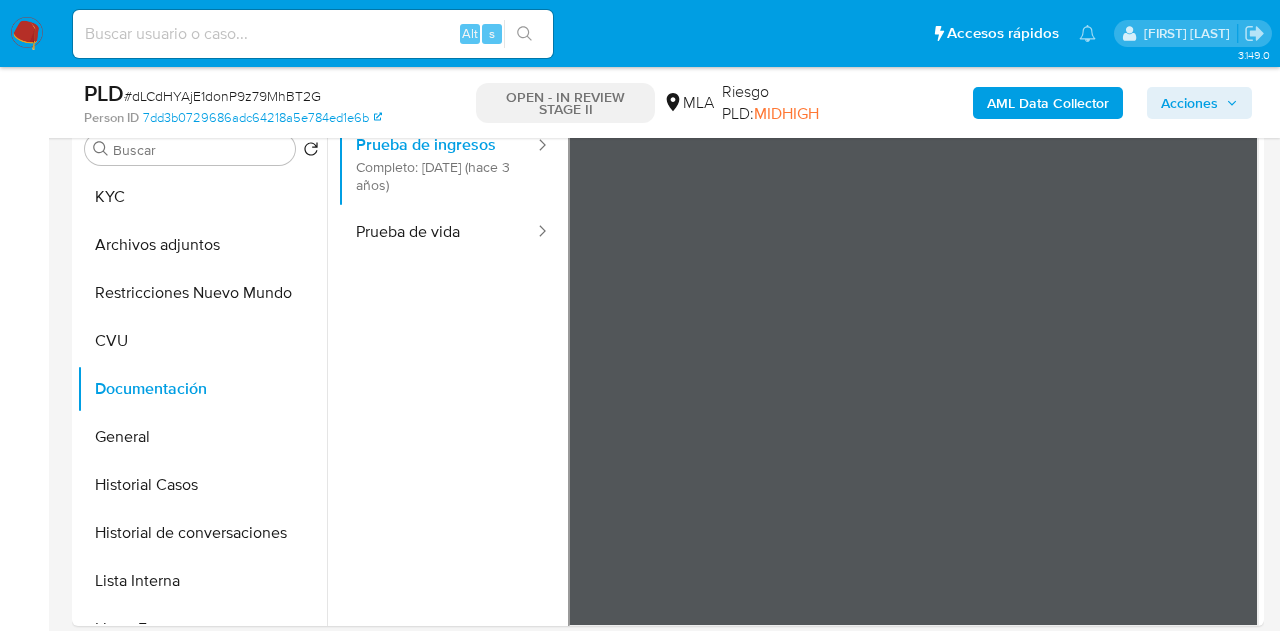 click on "Pausado Ver notificaciones Alt s Accesos rápidos   Presiona las siguientes teclas para acceder a algunas de las funciones Buscar caso o usuario Alt s Volver al home Alt h Agregar un comentario Alt c Ir a la resolucion de un caso Alt r Agregar un archivo adjunto Alt a Solicitar KYC challenge Alt 3 Agregar restricción Alt 4 Eliminar restricción Alt 5 Nicolas Fernandez Allen Bandeja Tablero Screening Búsqueda en Listas Watchlist Herramientas Operaciones masivas Ejecuciones automáticas Reportes Mulan Buscador de personas Consolidado 3.149.0 Asignado a   nicfernandez   Asignado el: 17/07/2025 16:38:21 Creado el: 12/07/2025   Creado el: 12/07/2025 03:35:57 - Vence en 2 meses   Vence el 10/10/2025 03:35:58 PLD # dLCdHYAjE1donP9z79MhBT2G Person ID 7dd3b0729686adc64218a5e784ed1e6b OPEN - IN REVIEW STAGE II  MLA Riesgo PLD:  MIDHIGH AML Data Collector Acciones Información del caso Eventos ( 1 ) Acciones AUTOMATIC (1) Información de Usuario Ver Mirada por Persona Buscar   Volver al orden por defecto KYC CVU Items" at bounding box center (640, 1672) 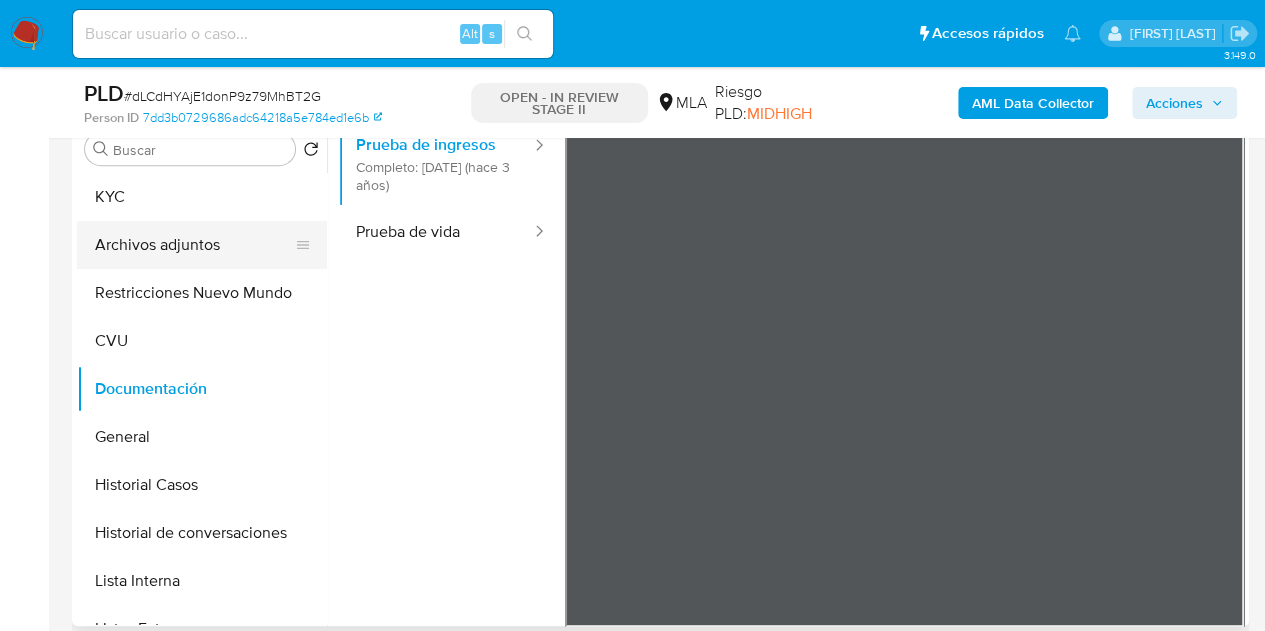click on "Archivos adjuntos" at bounding box center [194, 245] 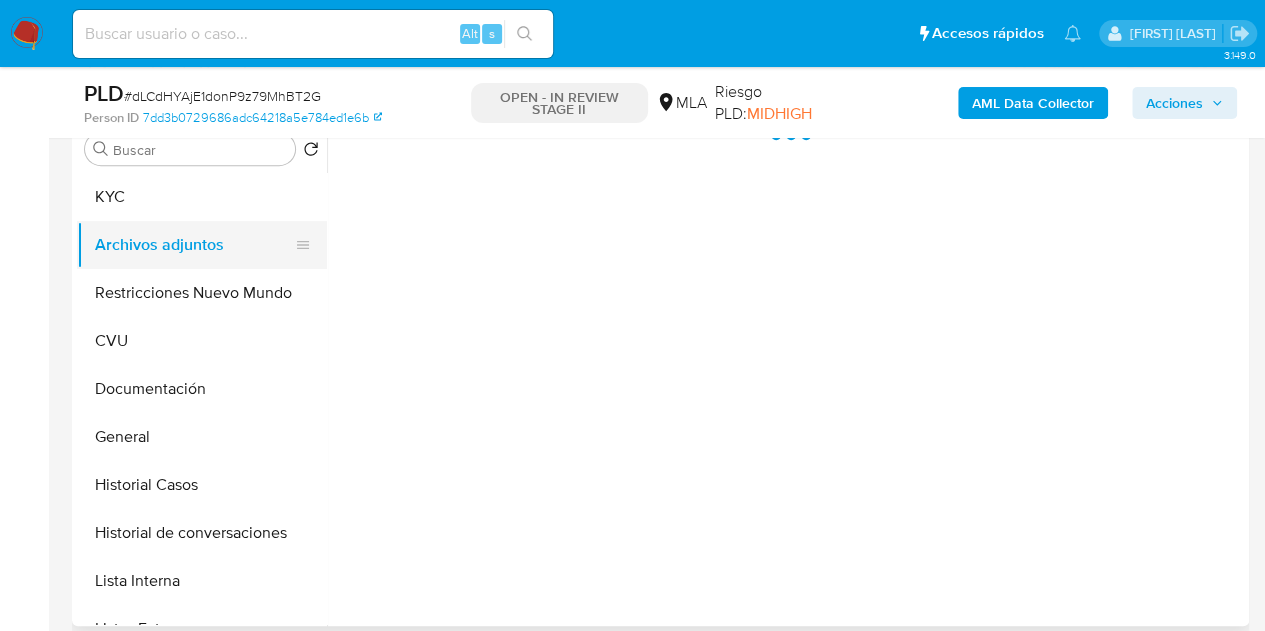 scroll, scrollTop: 0, scrollLeft: 0, axis: both 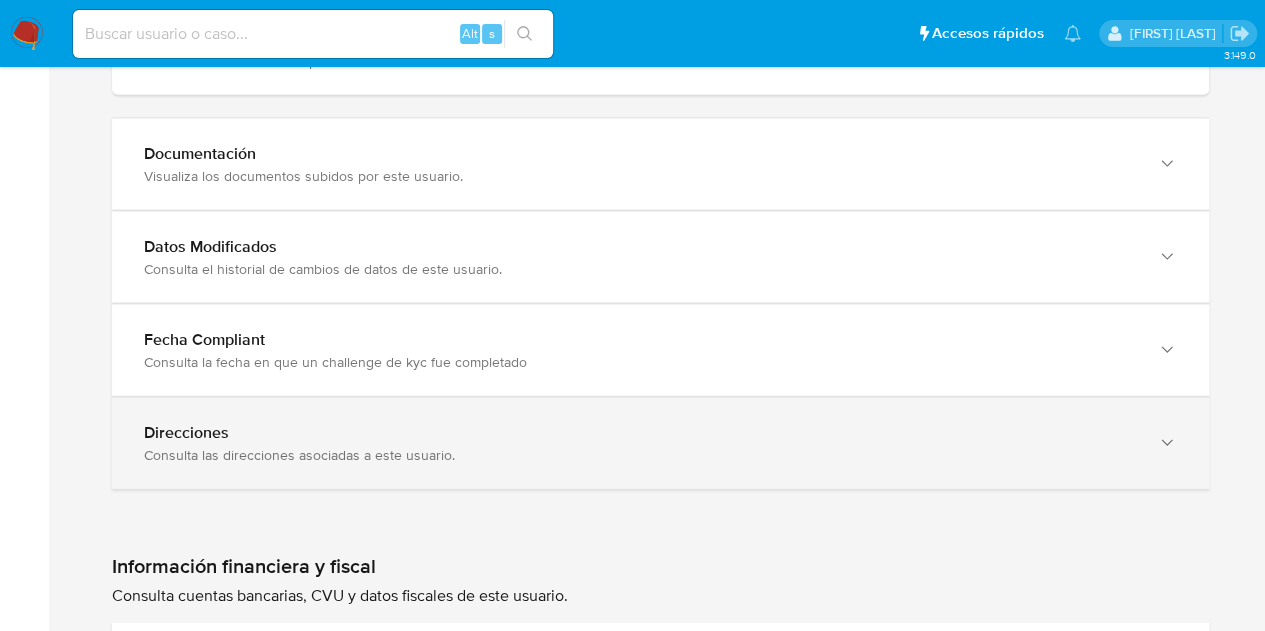 click on "Direcciones Consulta las direcciones asociadas a este usuario." at bounding box center (660, 443) 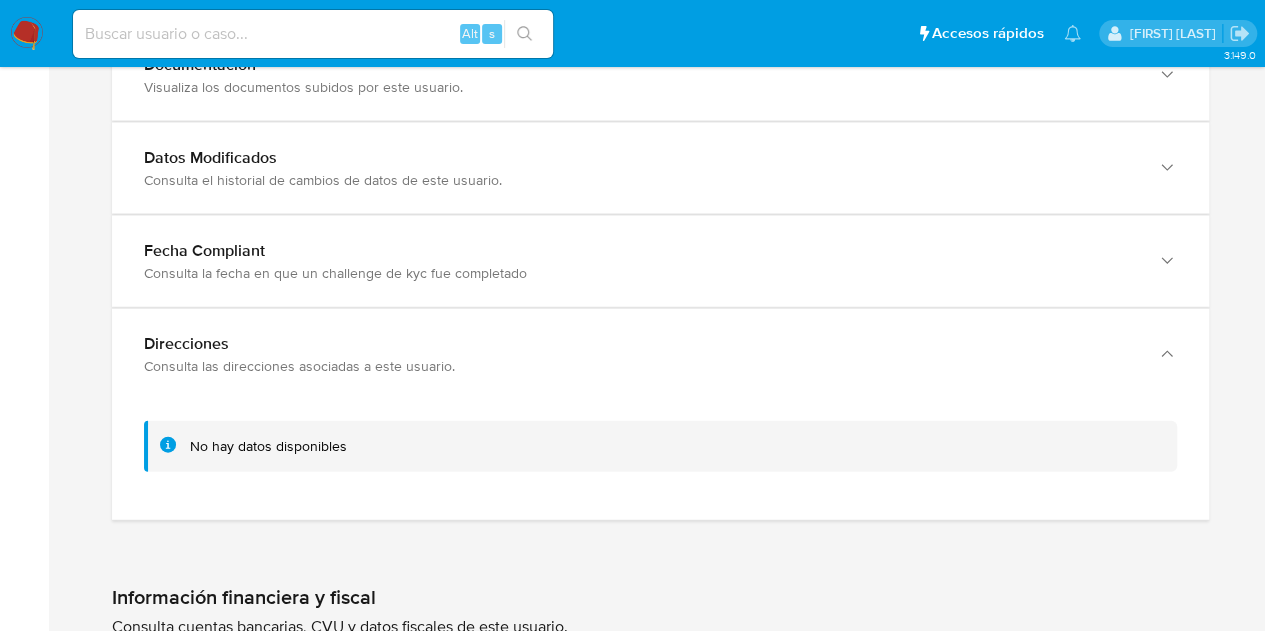 scroll, scrollTop: 2179, scrollLeft: 0, axis: vertical 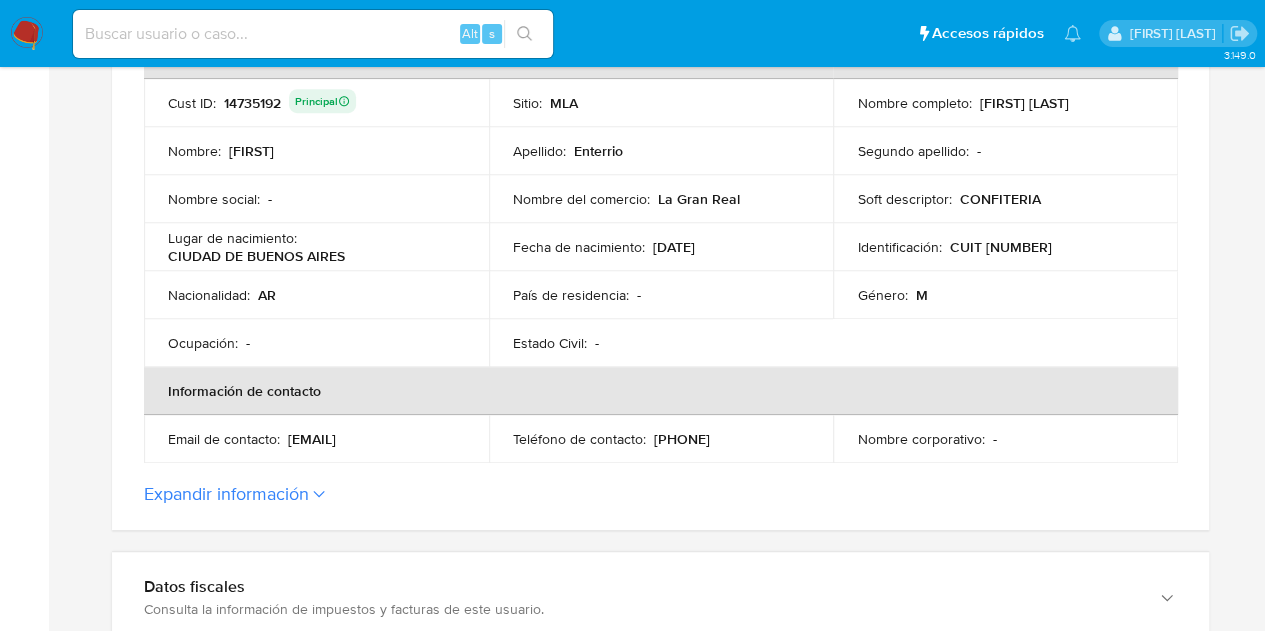drag, startPoint x: 658, startPoint y: 190, endPoint x: 748, endPoint y: 187, distance: 90.04999 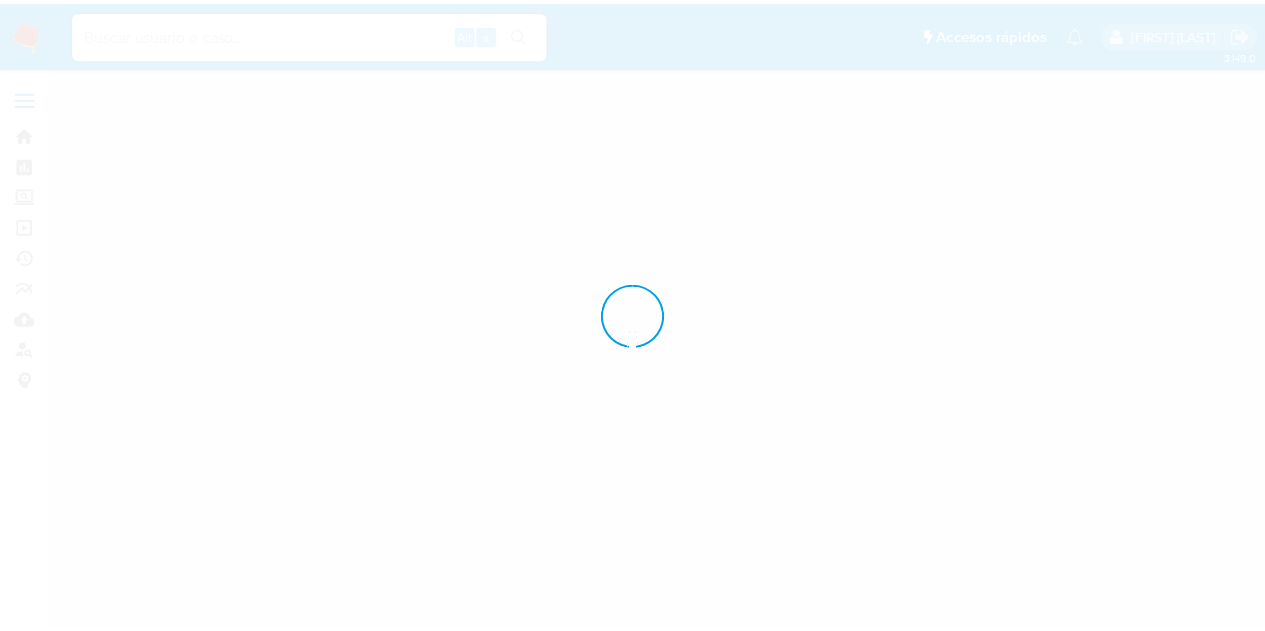 scroll, scrollTop: 0, scrollLeft: 0, axis: both 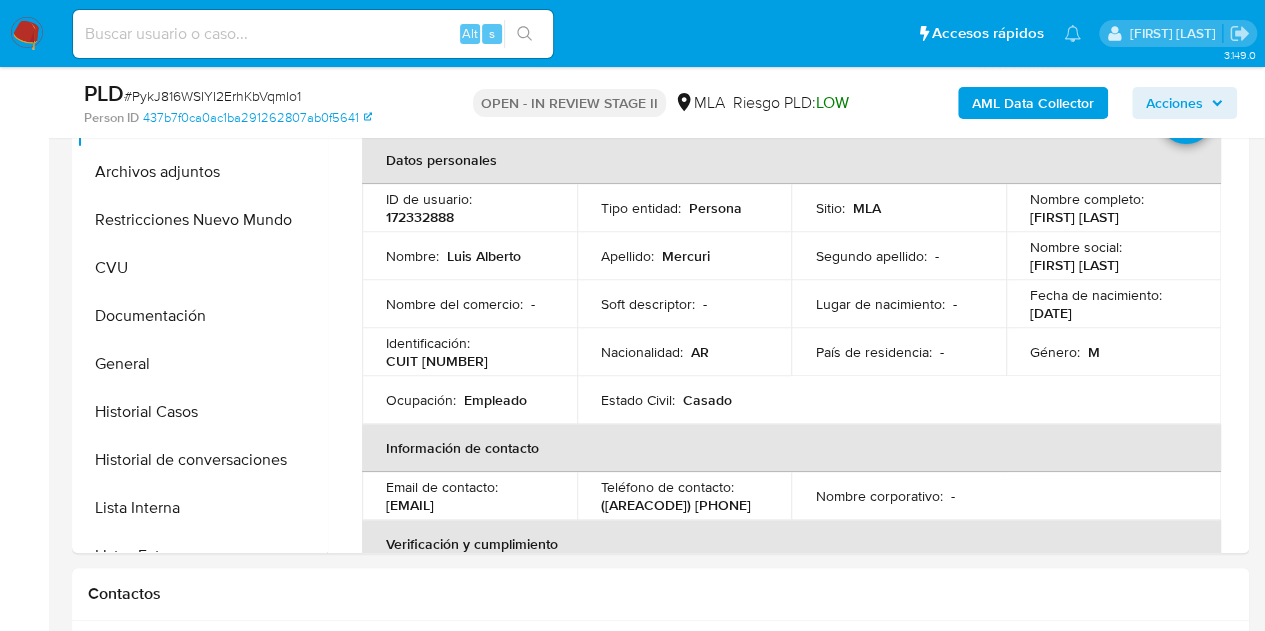 select on "10" 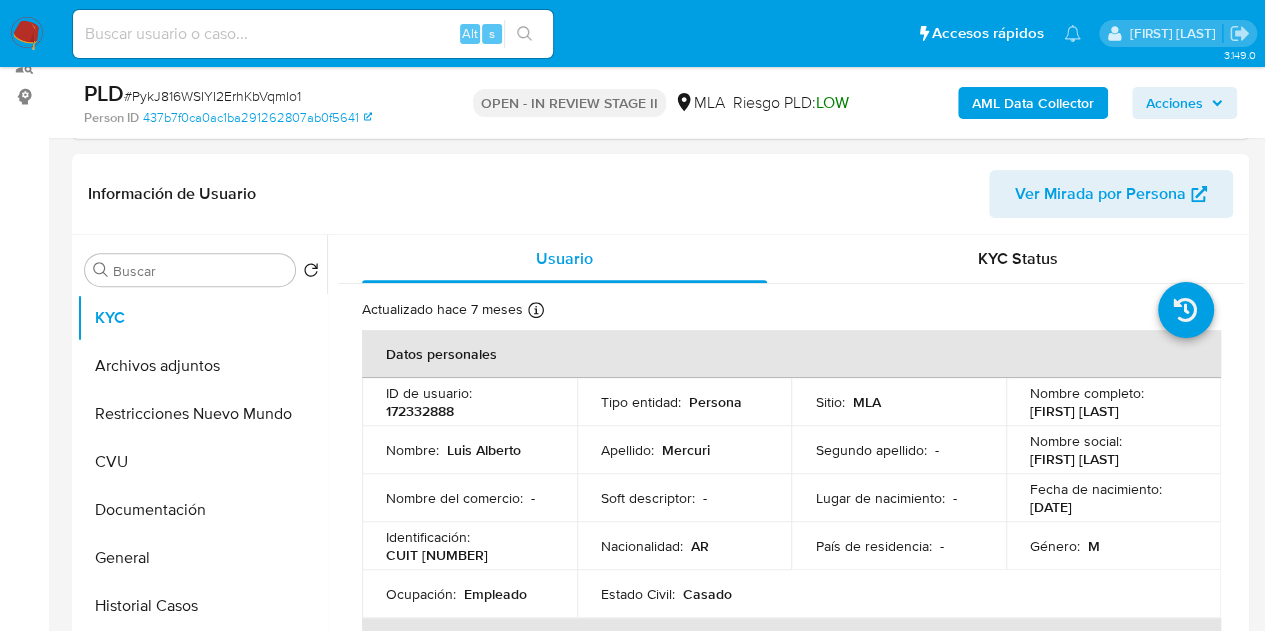 scroll, scrollTop: 276, scrollLeft: 0, axis: vertical 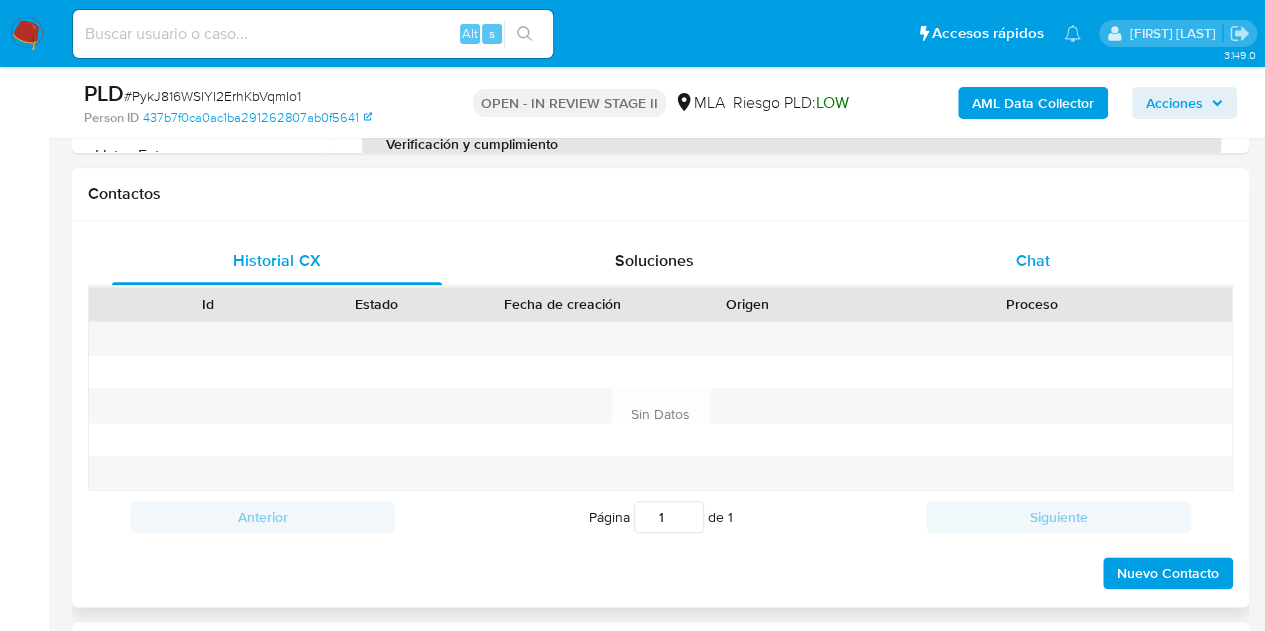 click on "Chat" at bounding box center [1033, 261] 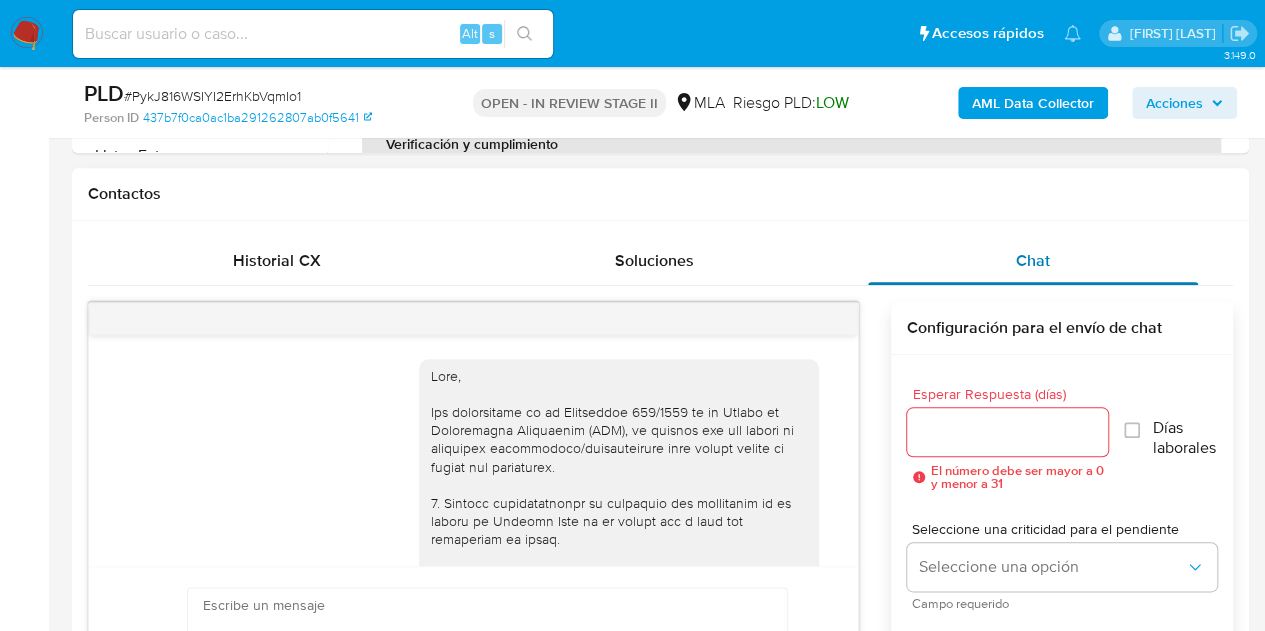 scroll, scrollTop: 1807, scrollLeft: 0, axis: vertical 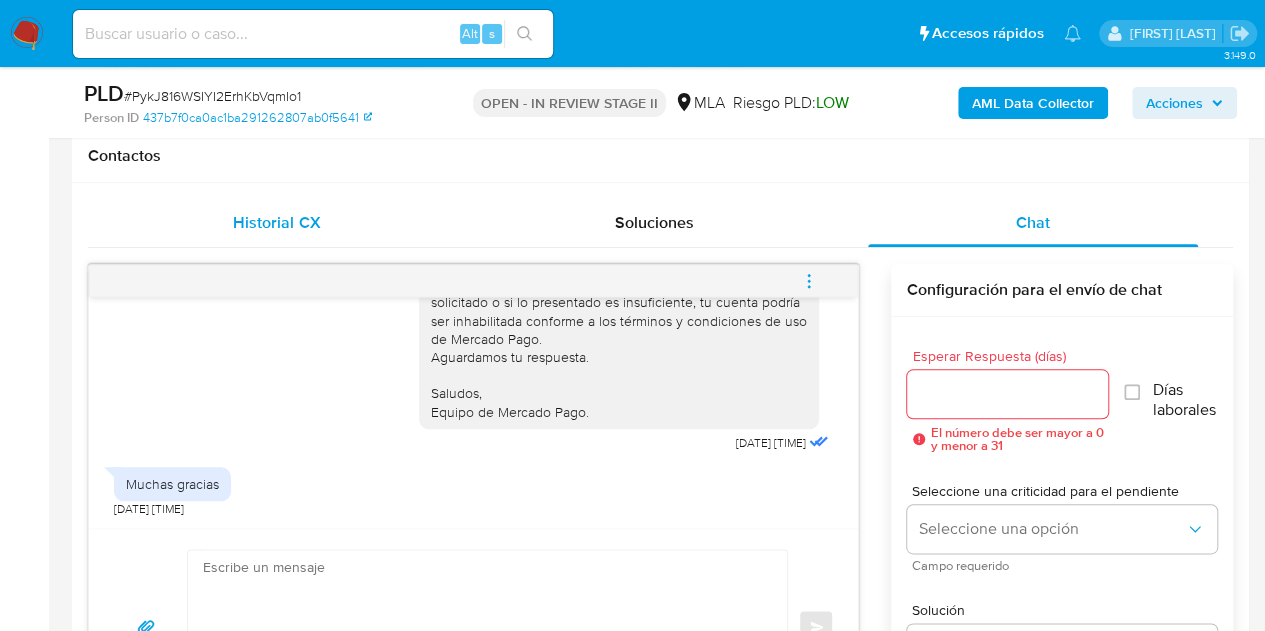 click on "Historial CX" at bounding box center [276, 222] 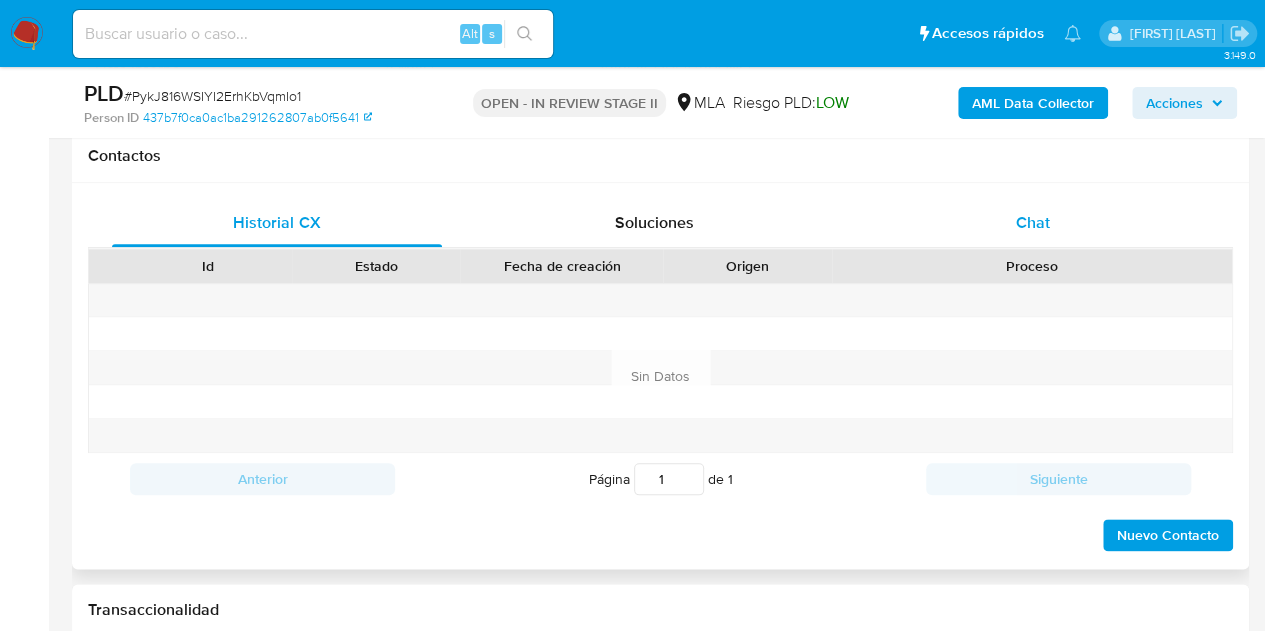 click on "Chat" at bounding box center (1033, 223) 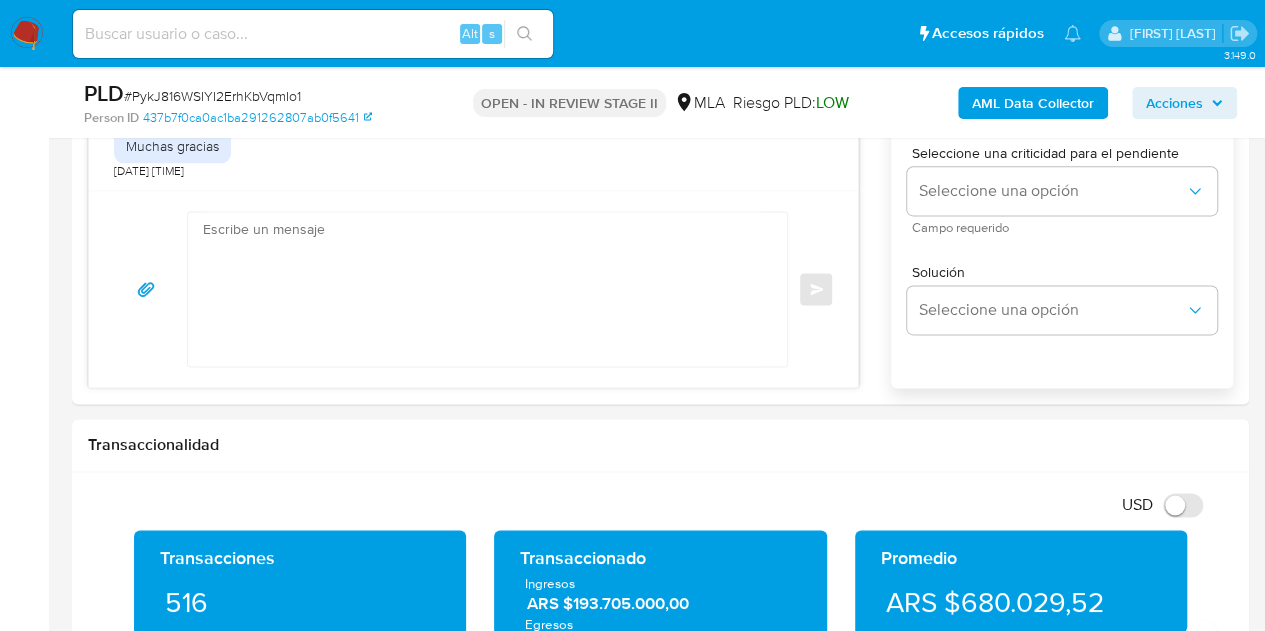 scroll, scrollTop: 1070, scrollLeft: 0, axis: vertical 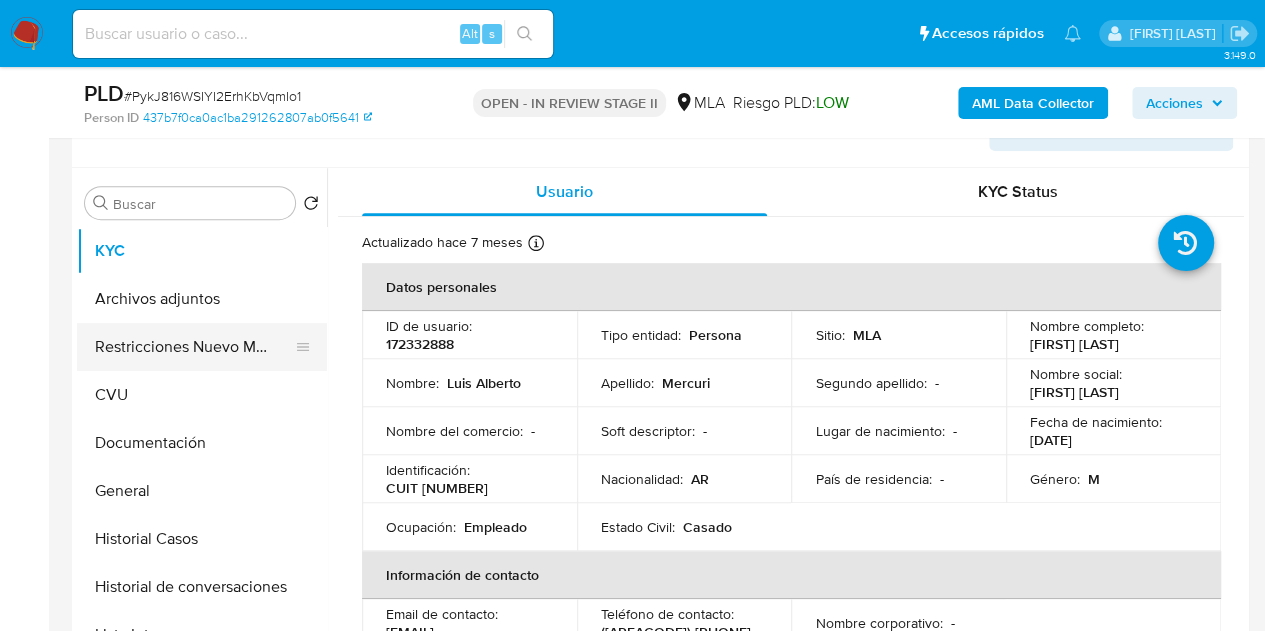 click on "Restricciones Nuevo Mundo" at bounding box center (194, 347) 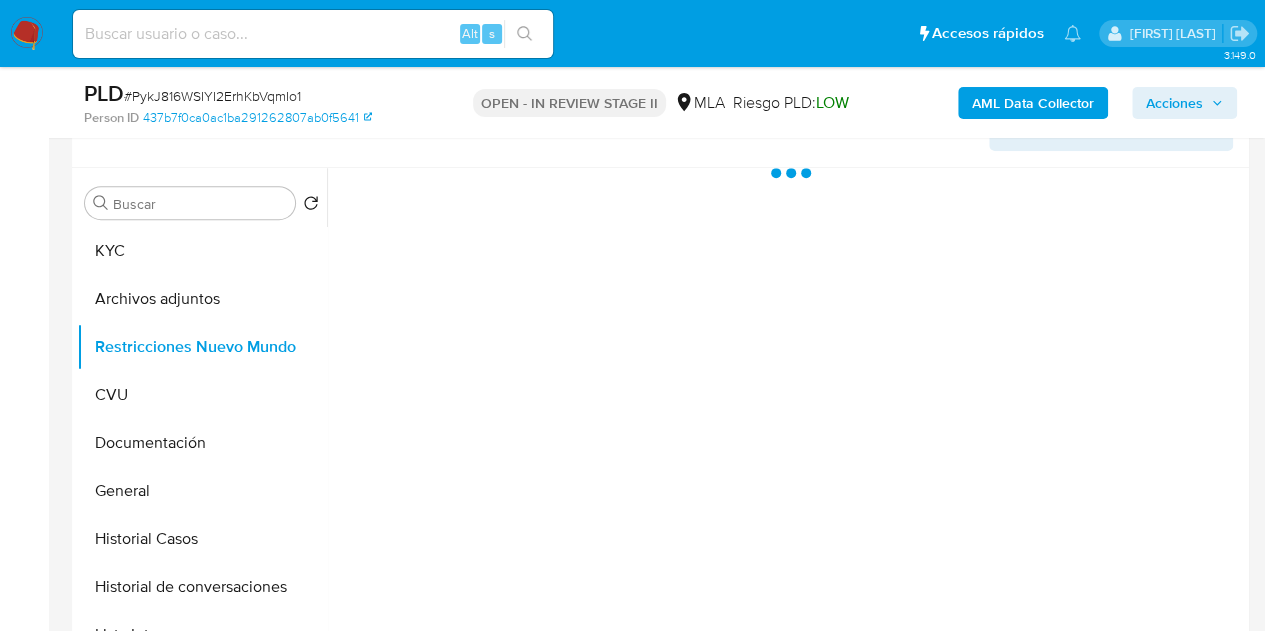 scroll, scrollTop: 0, scrollLeft: 0, axis: both 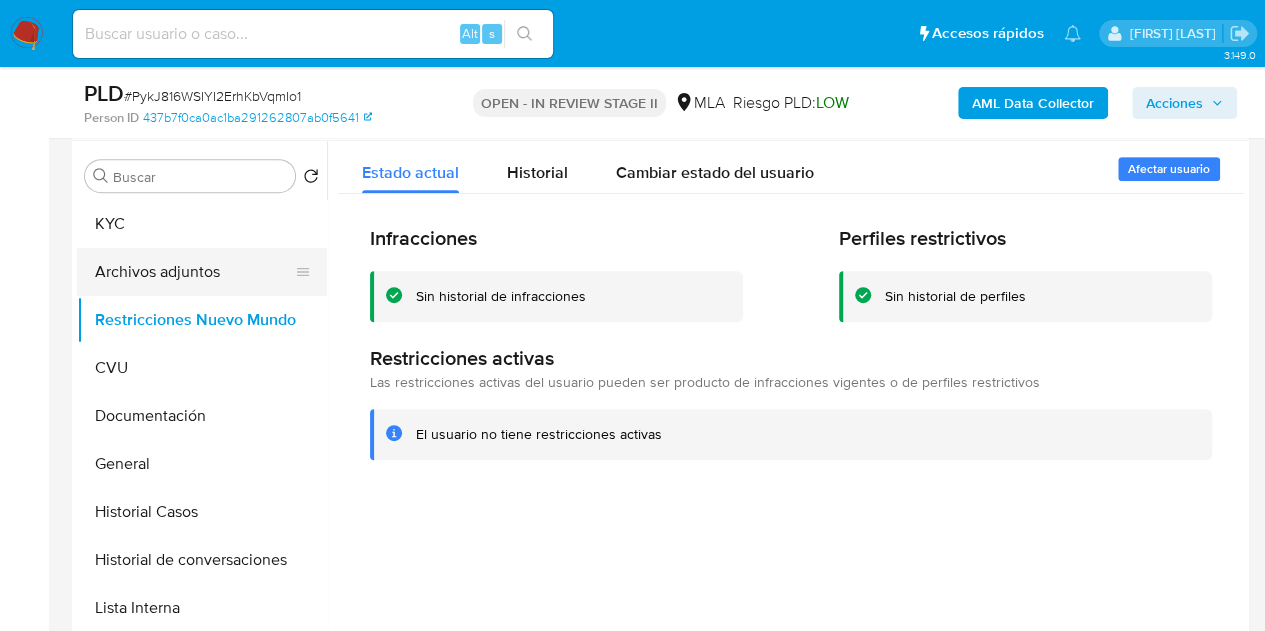 click on "Archivos adjuntos" at bounding box center [194, 272] 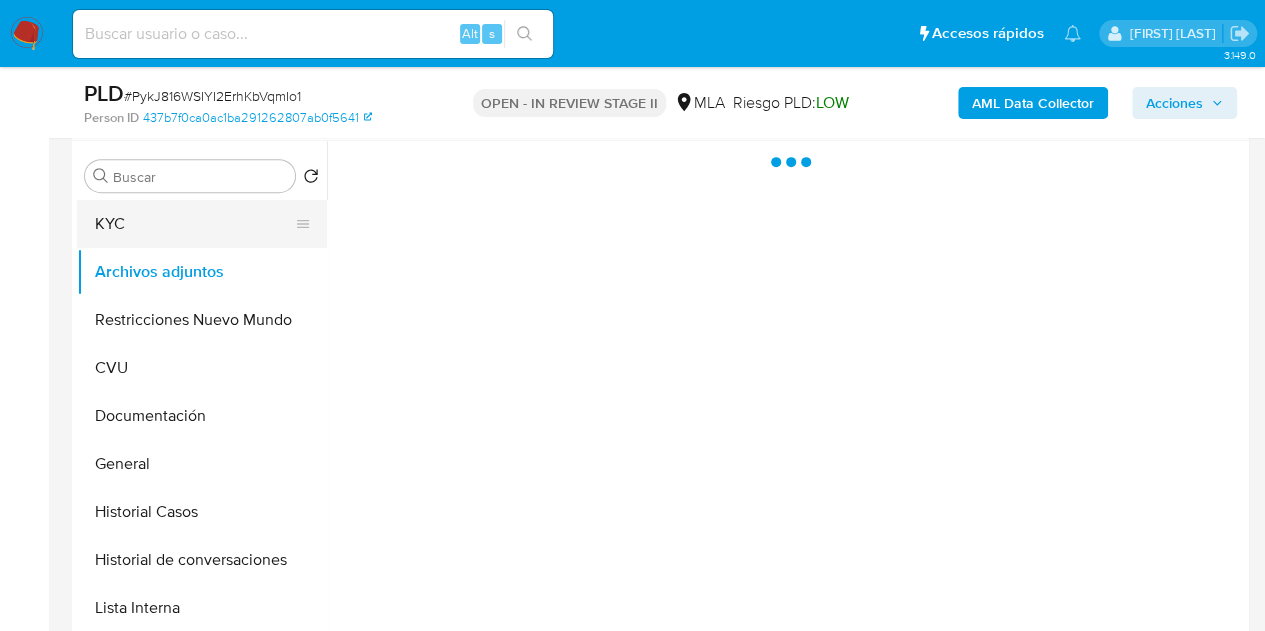 click on "KYC" at bounding box center (194, 224) 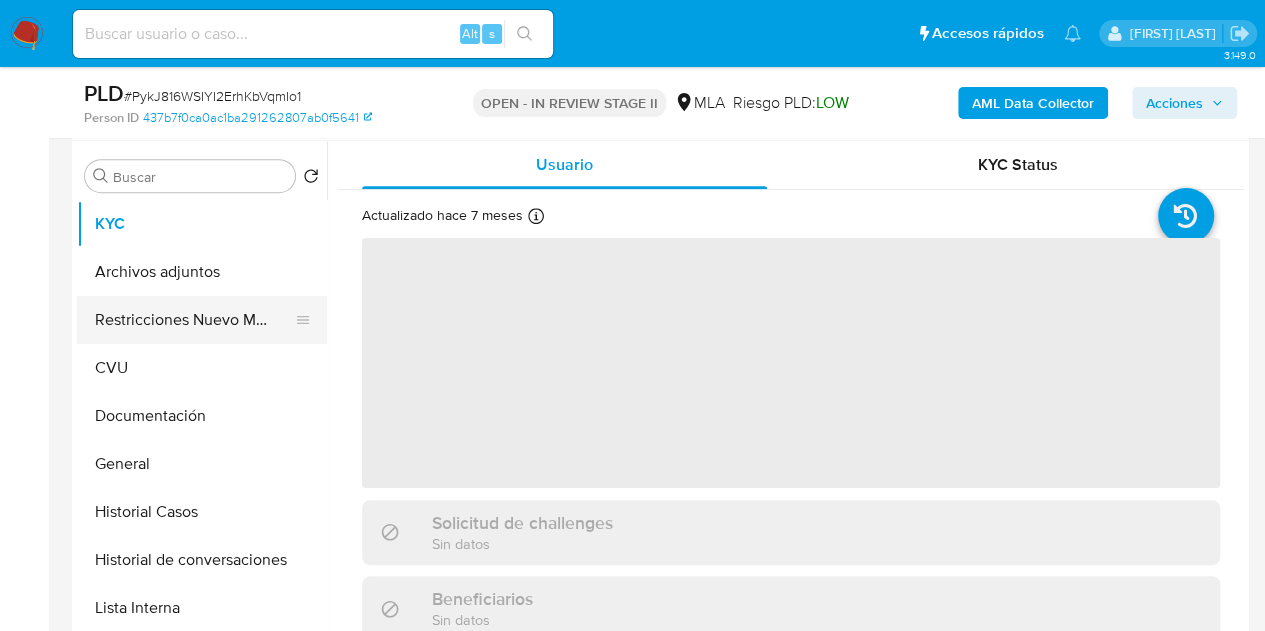 click on "Restricciones Nuevo Mundo" at bounding box center (194, 320) 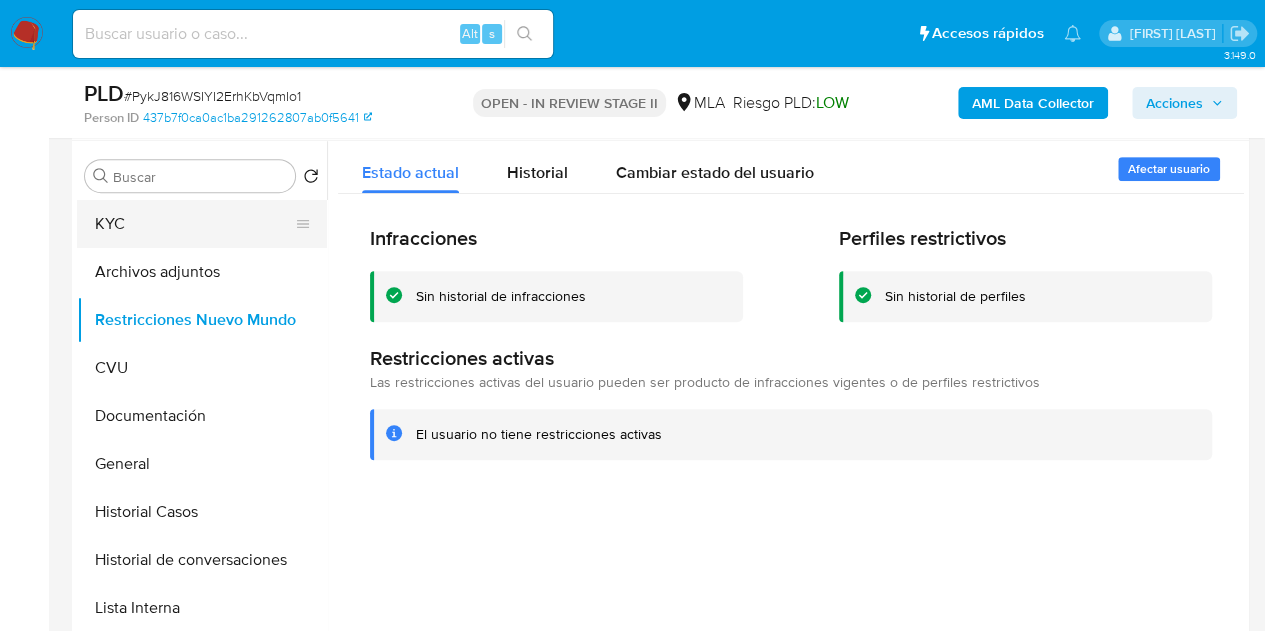 click on "KYC" at bounding box center [194, 224] 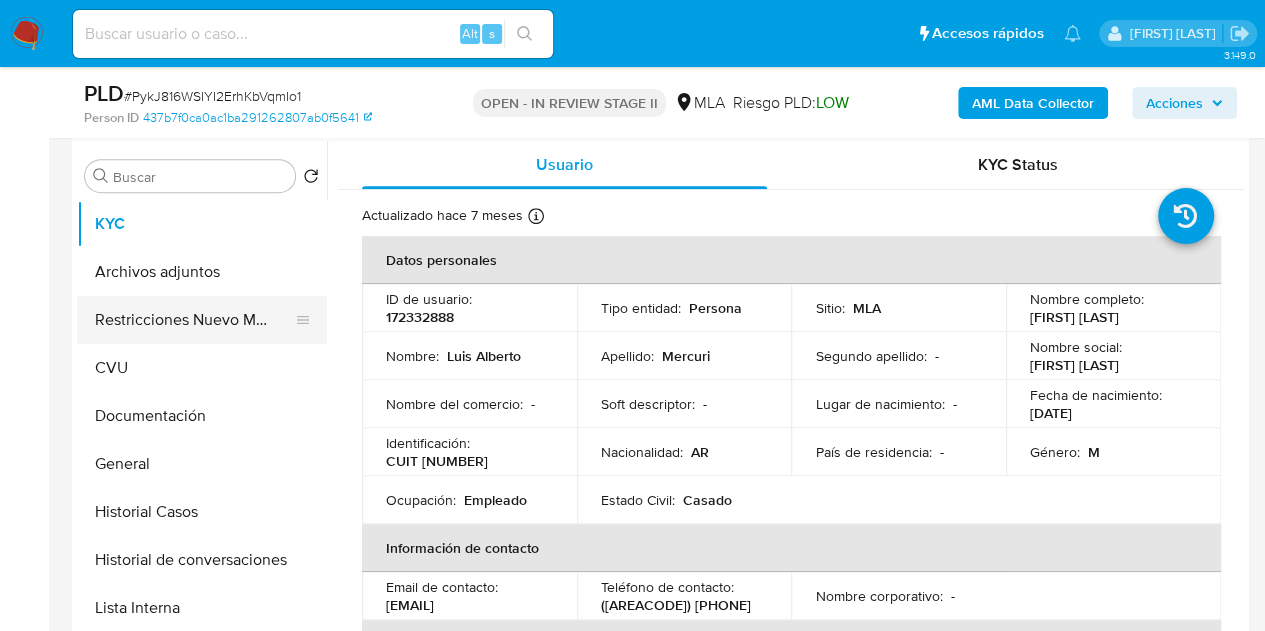 click on "Restricciones Nuevo Mundo" at bounding box center (194, 320) 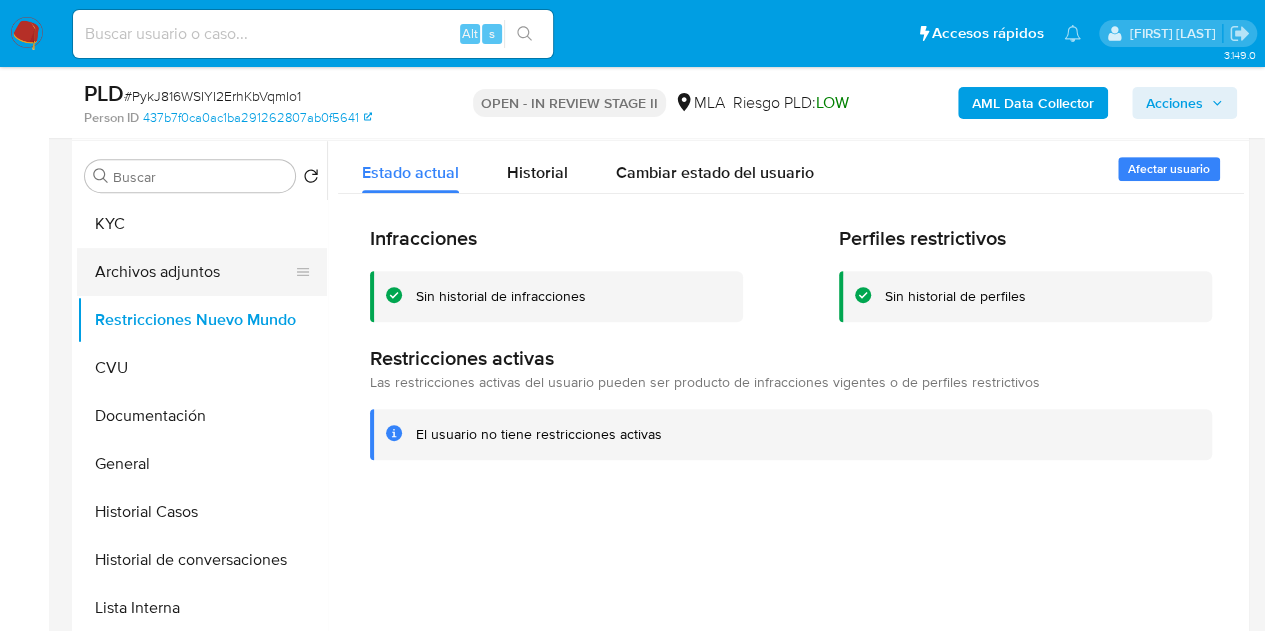 click on "Archivos adjuntos" at bounding box center [194, 272] 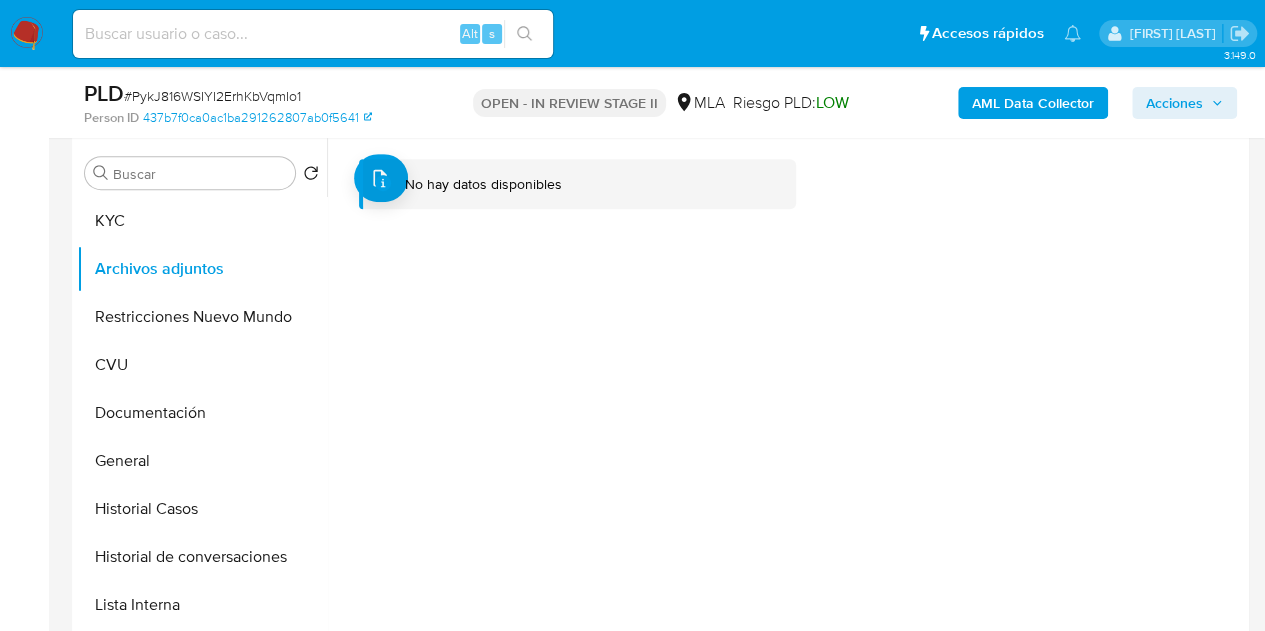 scroll, scrollTop: 376, scrollLeft: 0, axis: vertical 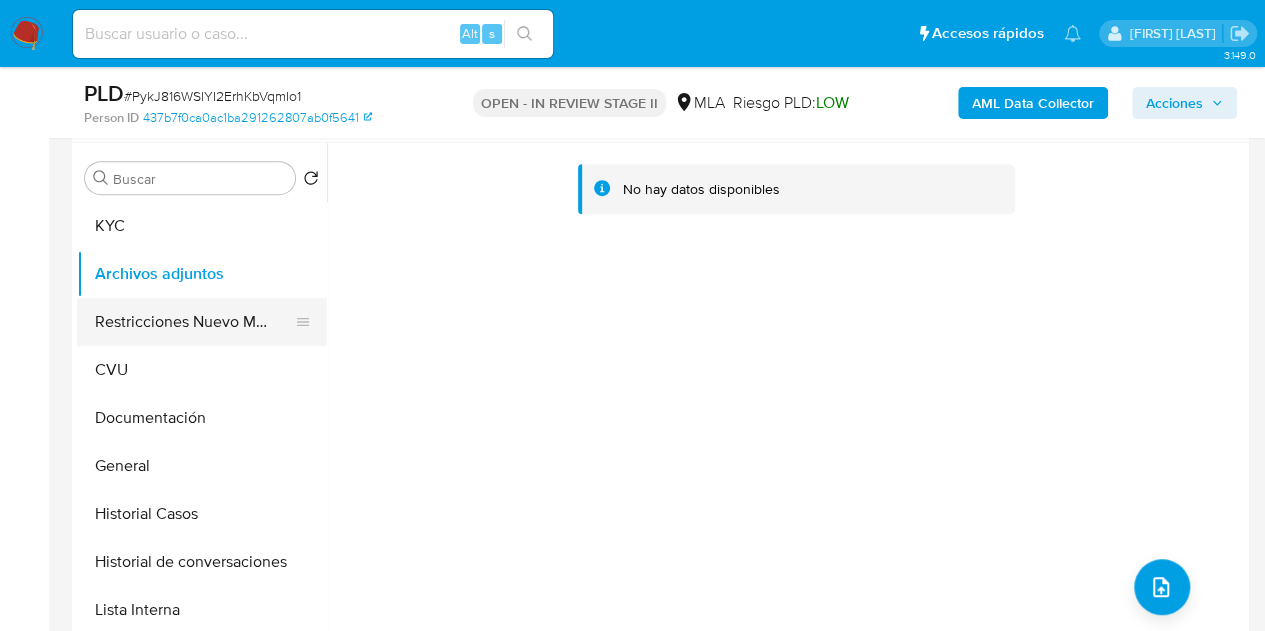 click on "Restricciones Nuevo Mundo" at bounding box center (194, 322) 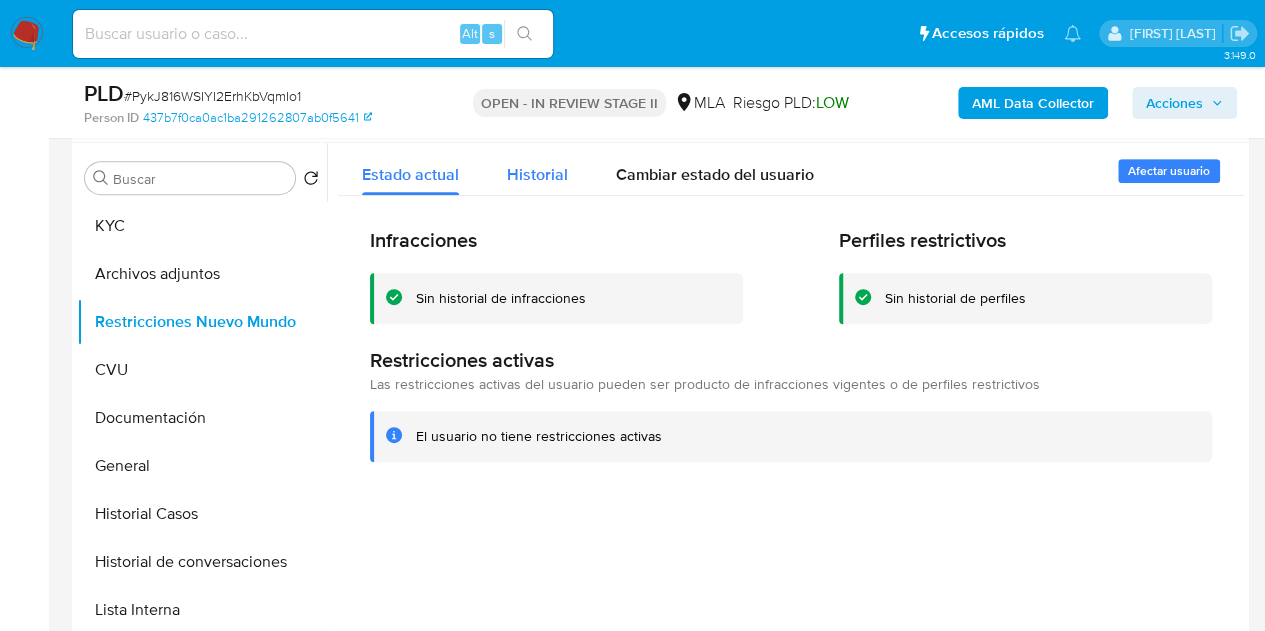 click on "Historial" at bounding box center [537, 169] 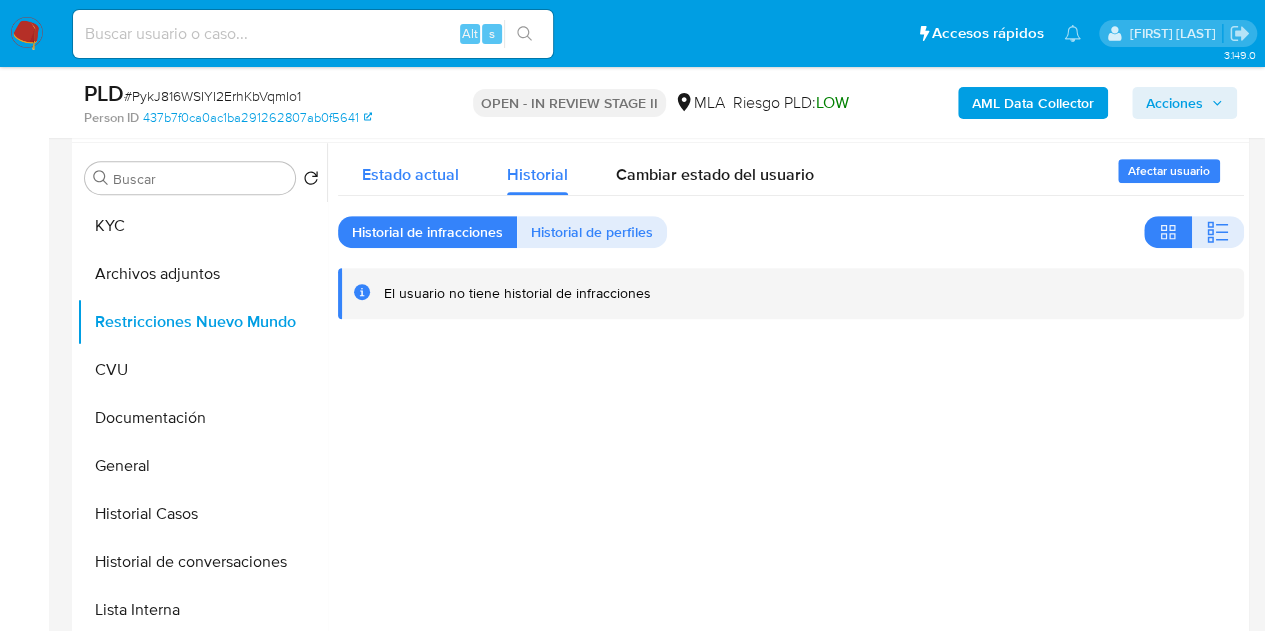 click on "Estado actual" at bounding box center (410, 169) 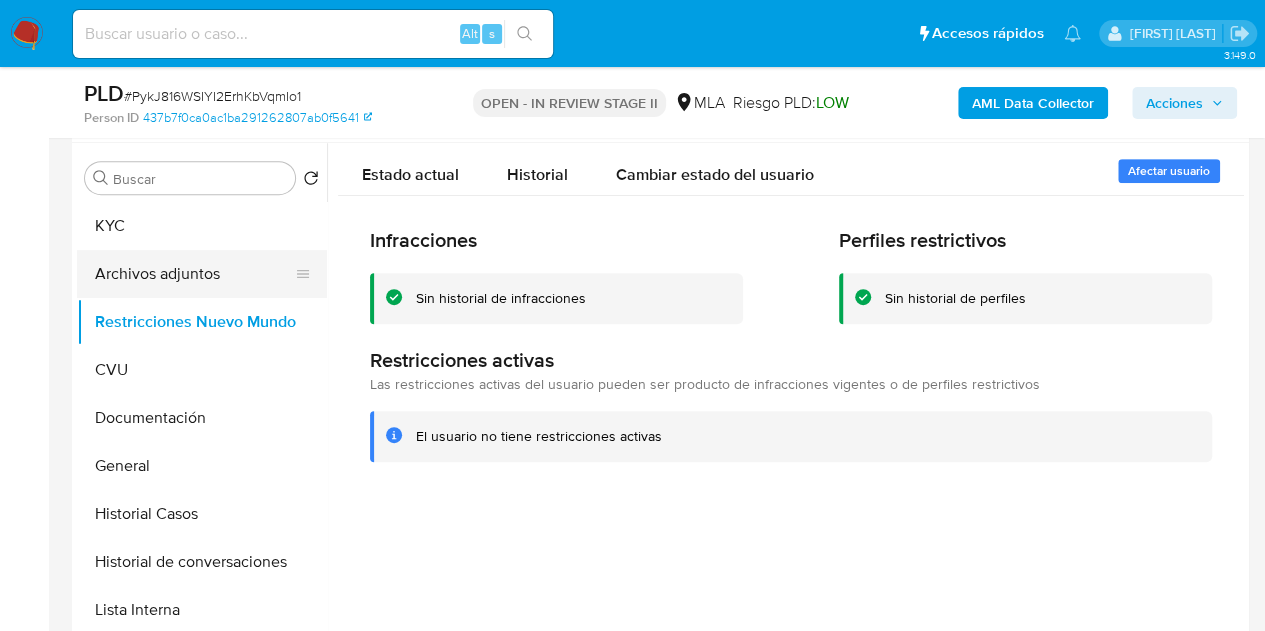 click on "Archivos adjuntos" at bounding box center (194, 274) 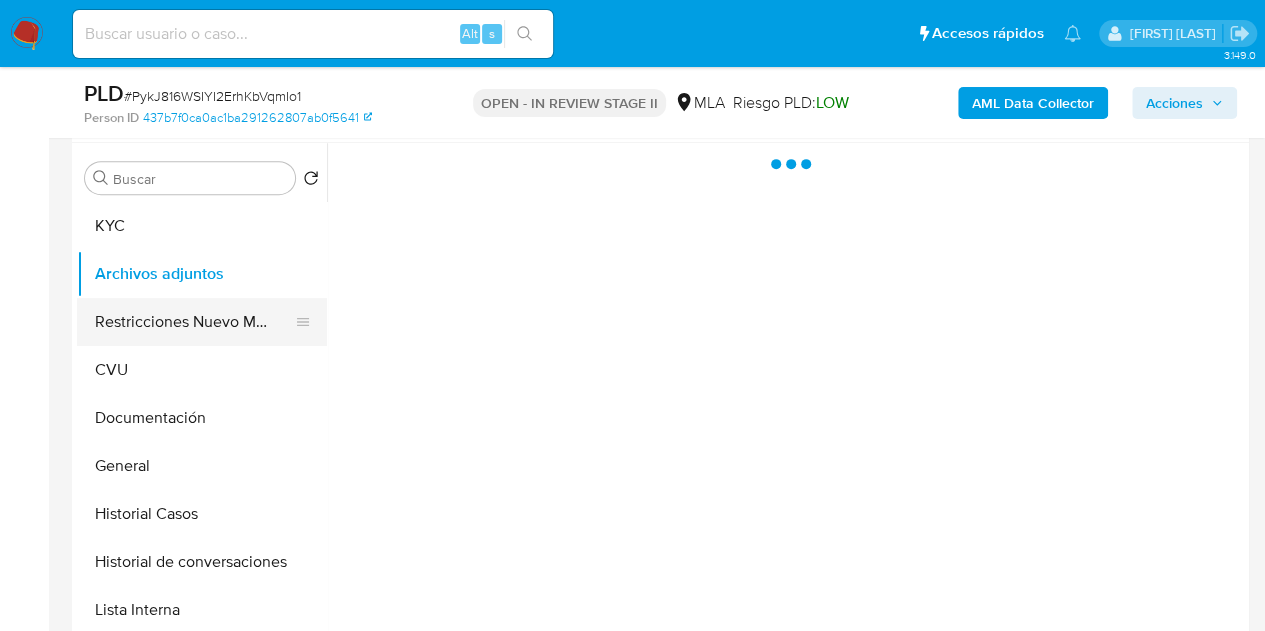 click on "Restricciones Nuevo Mundo" at bounding box center (194, 322) 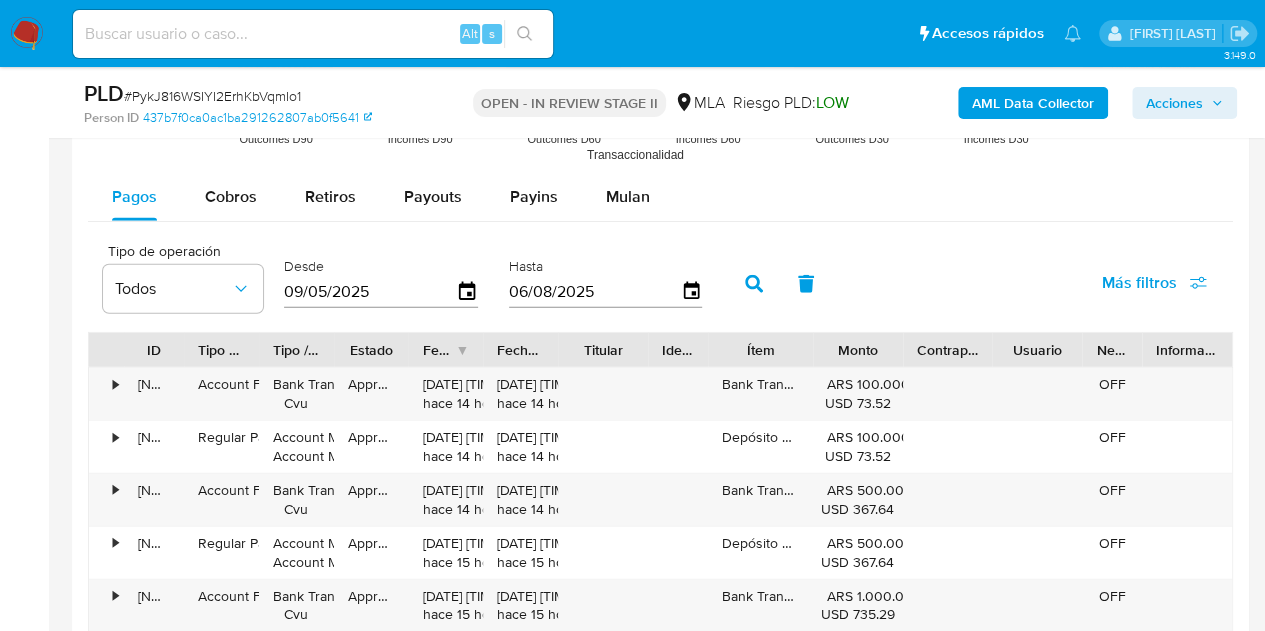 scroll, scrollTop: 2344, scrollLeft: 0, axis: vertical 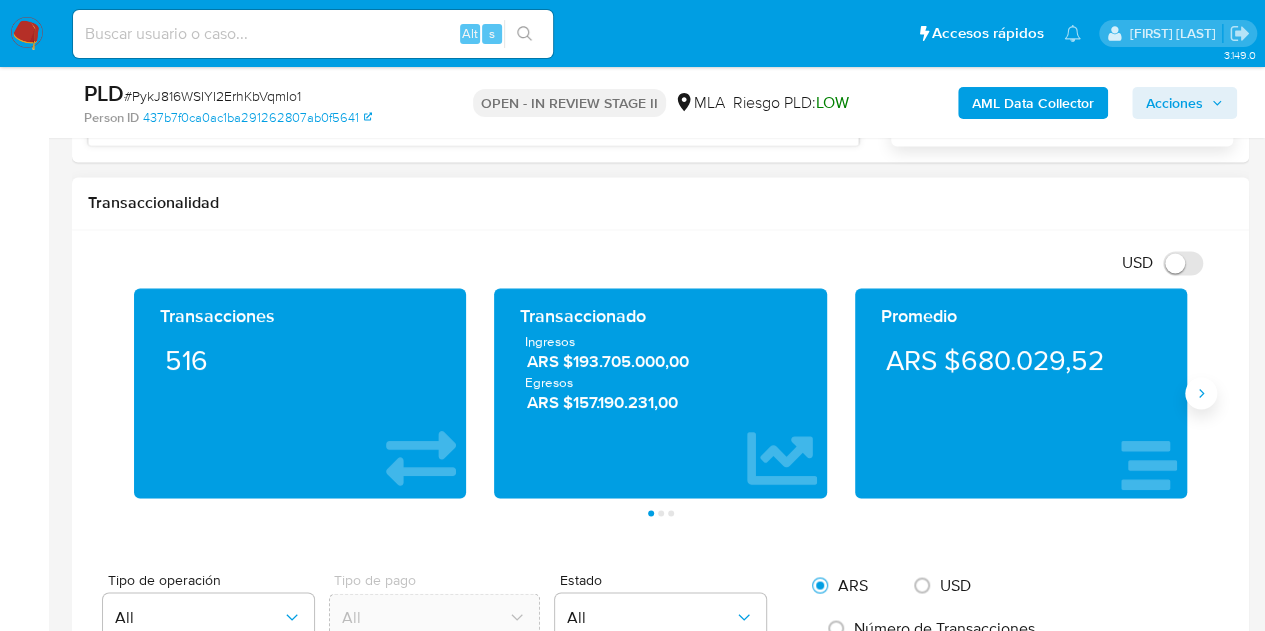 click at bounding box center [1201, 393] 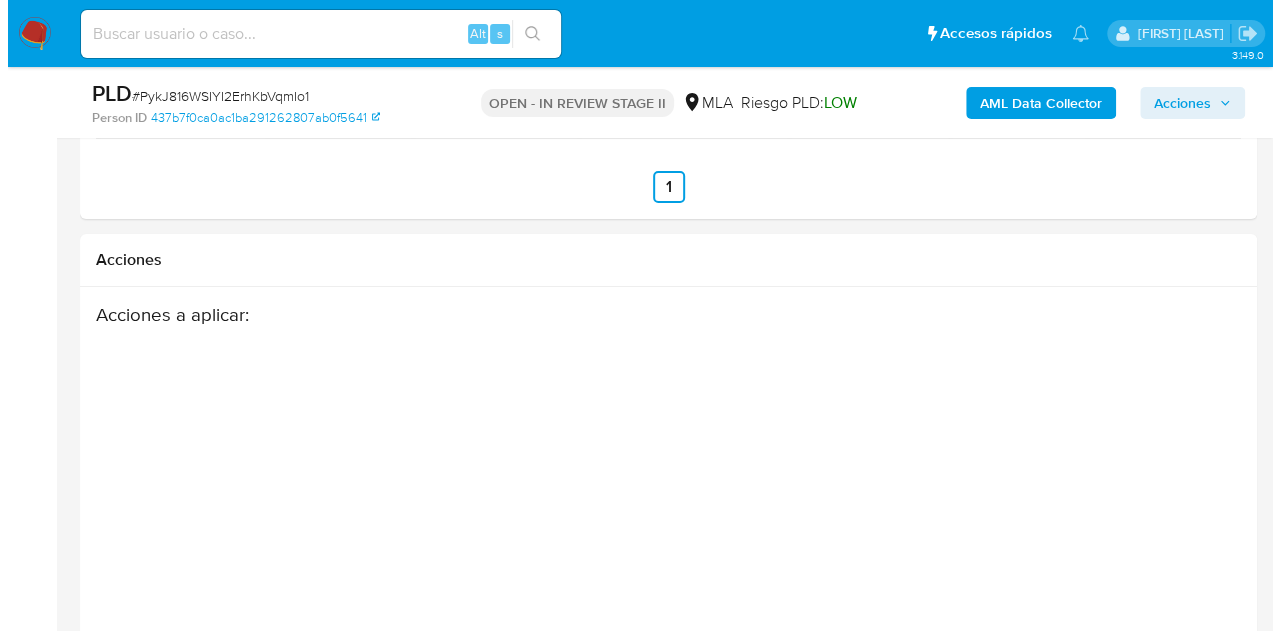 scroll, scrollTop: 3598, scrollLeft: 0, axis: vertical 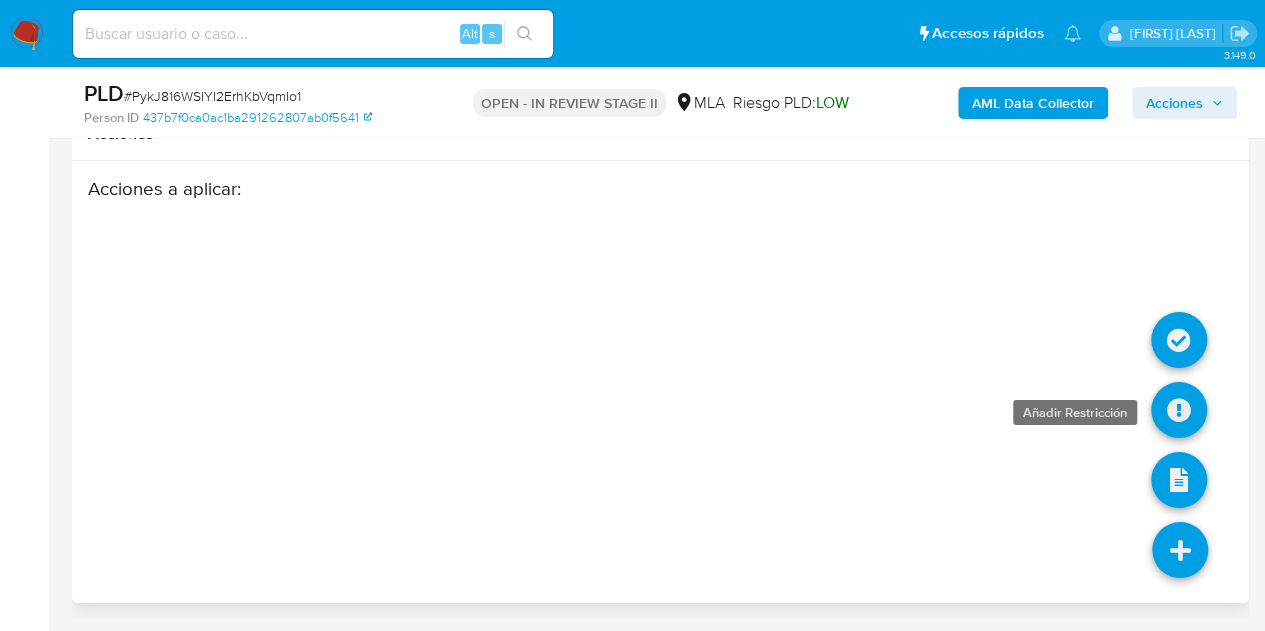 click at bounding box center (1179, 410) 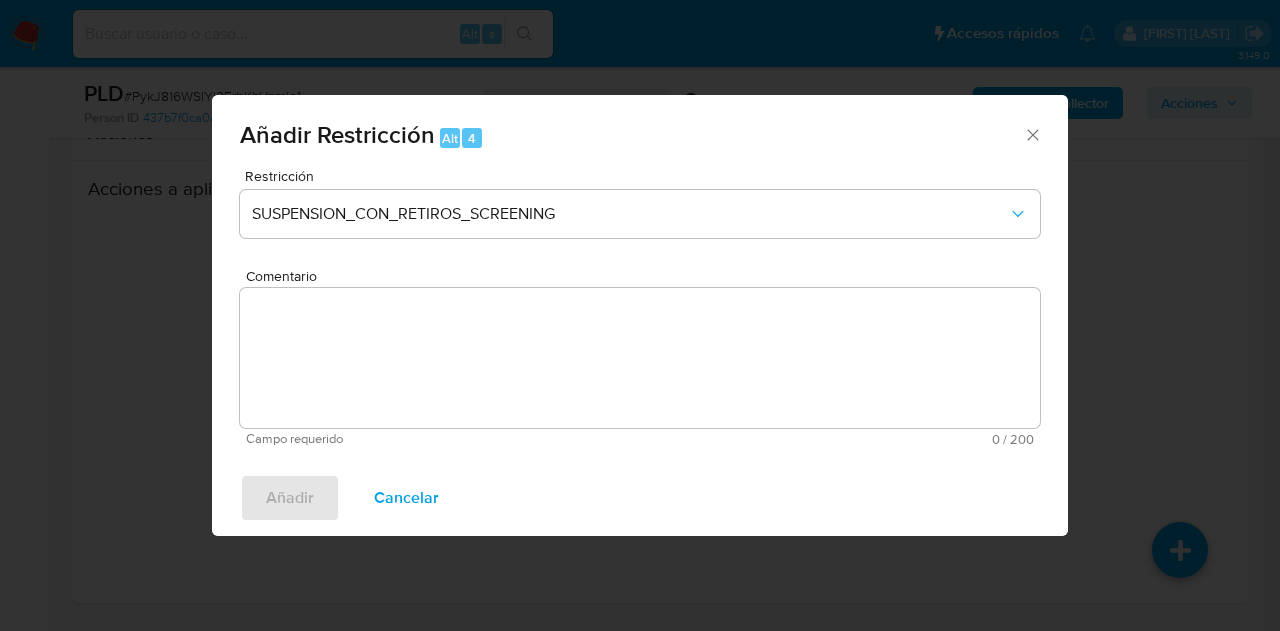 click 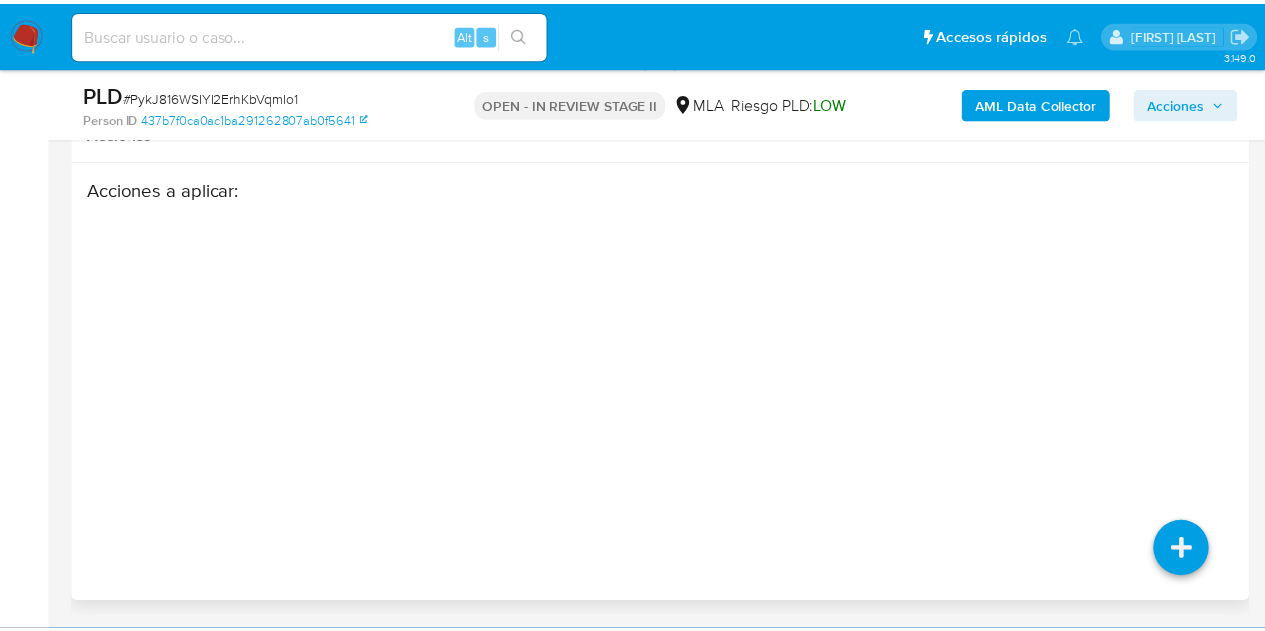 scroll, scrollTop: 3578, scrollLeft: 0, axis: vertical 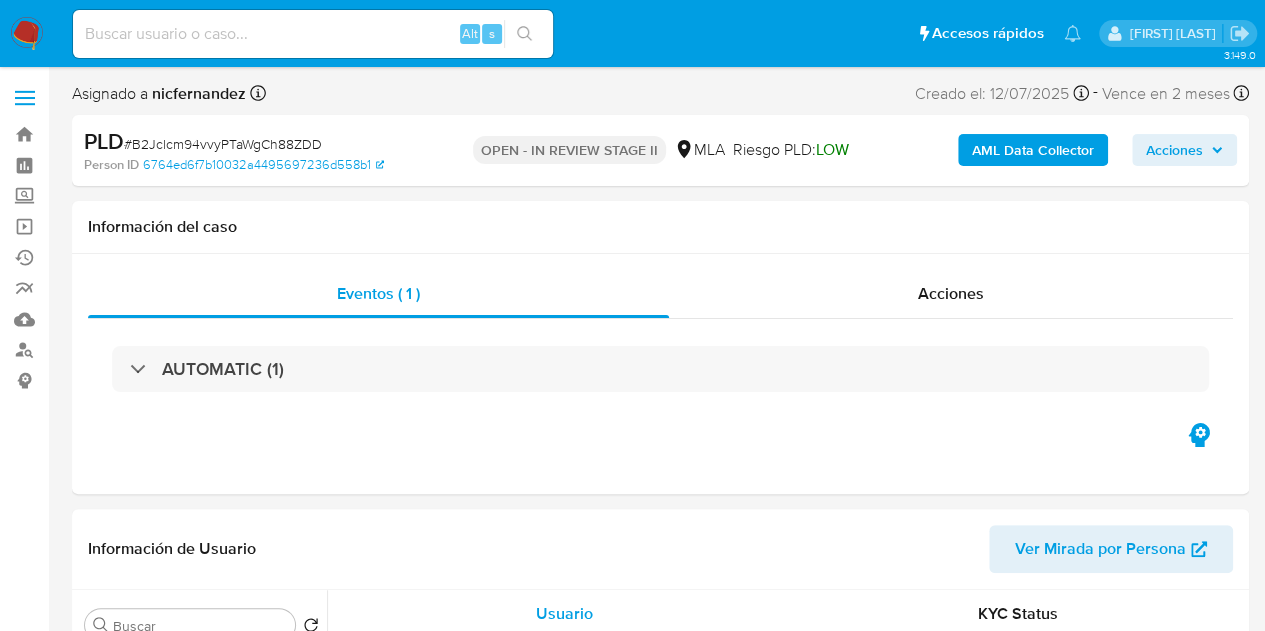 select on "10" 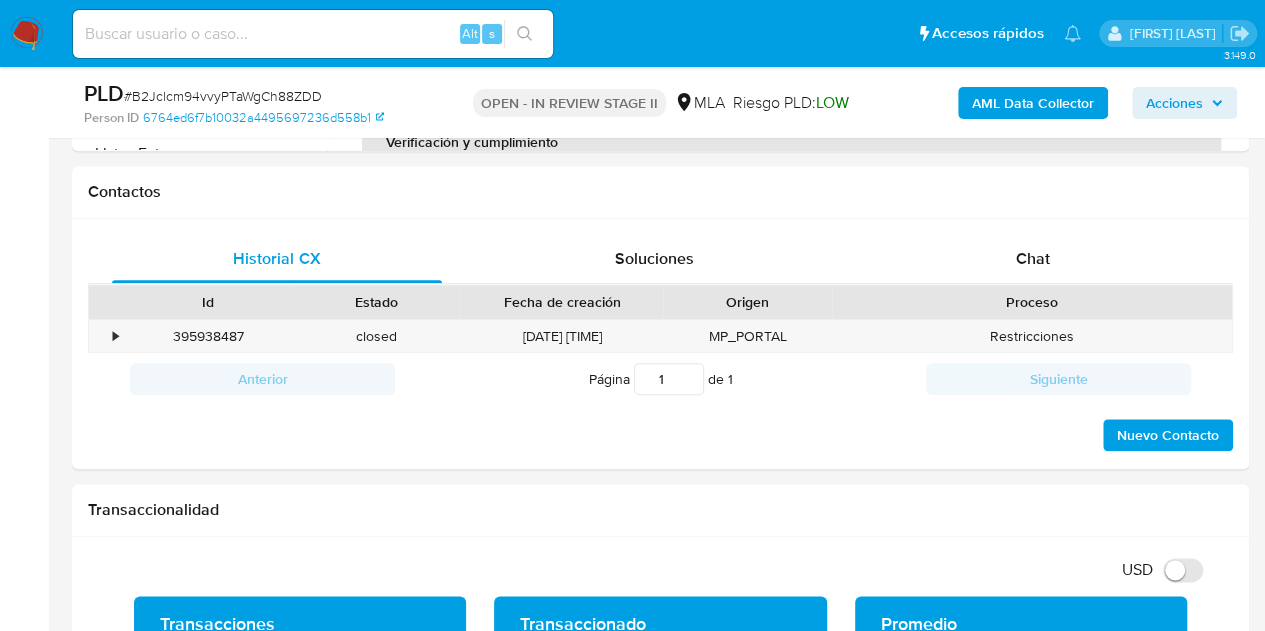 scroll, scrollTop: 884, scrollLeft: 0, axis: vertical 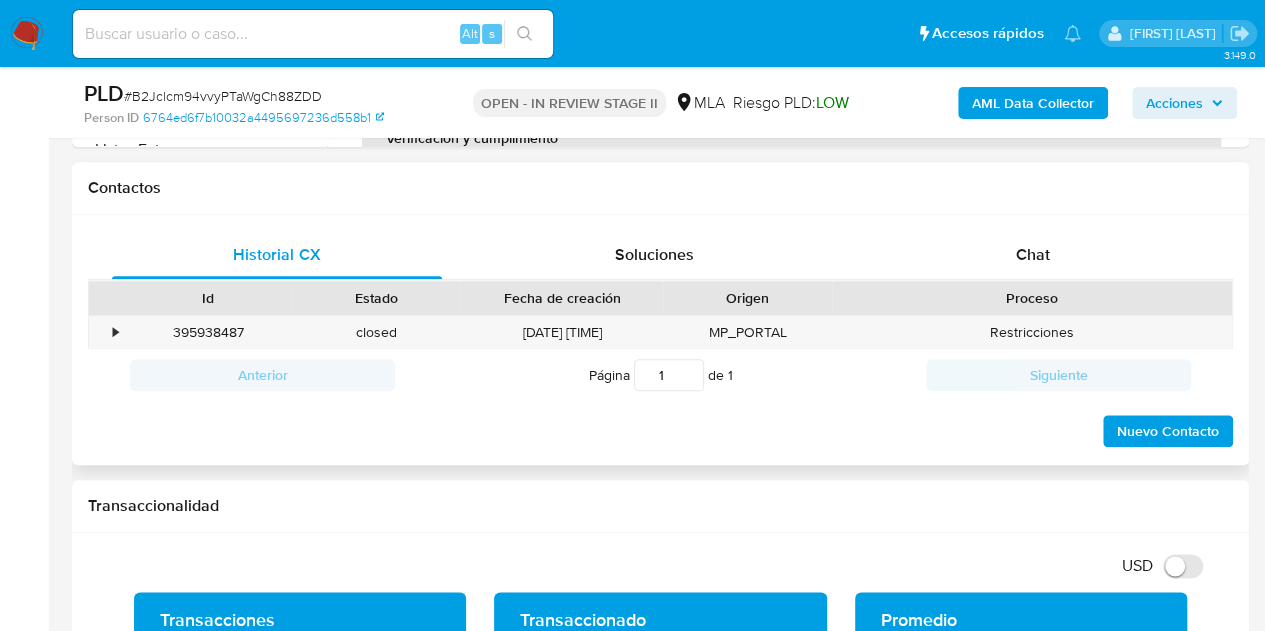 click on "Id Estado Fecha de creación Origen Proceso" at bounding box center (660, 297) 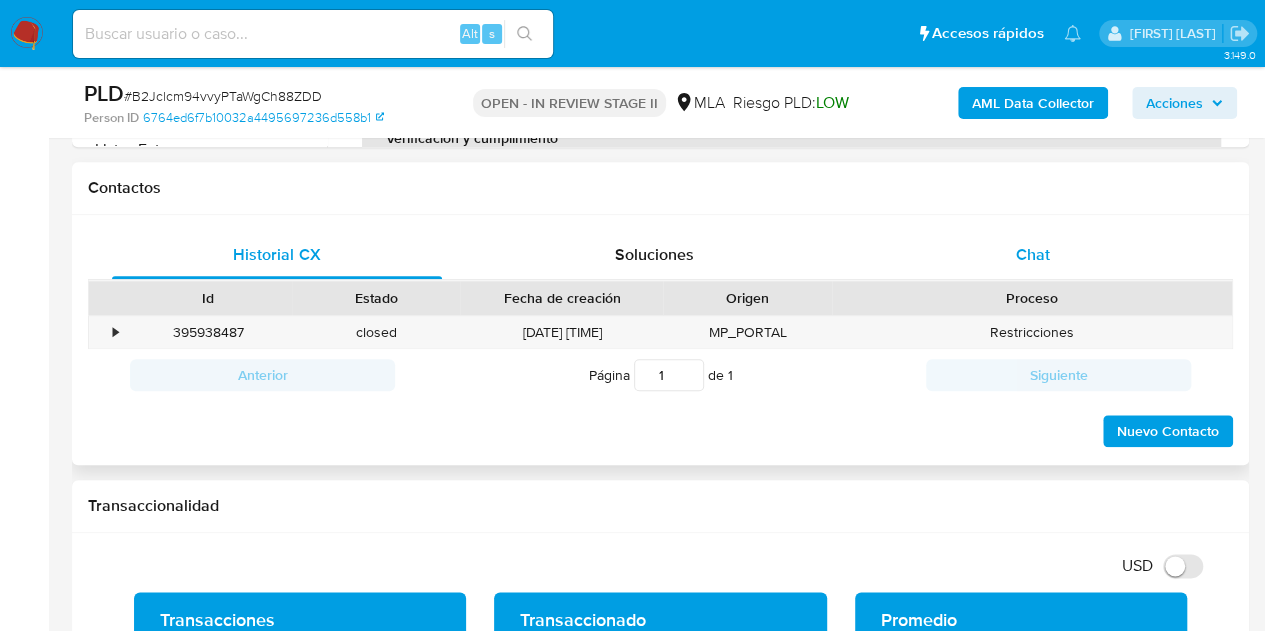click on "Chat" at bounding box center [1033, 255] 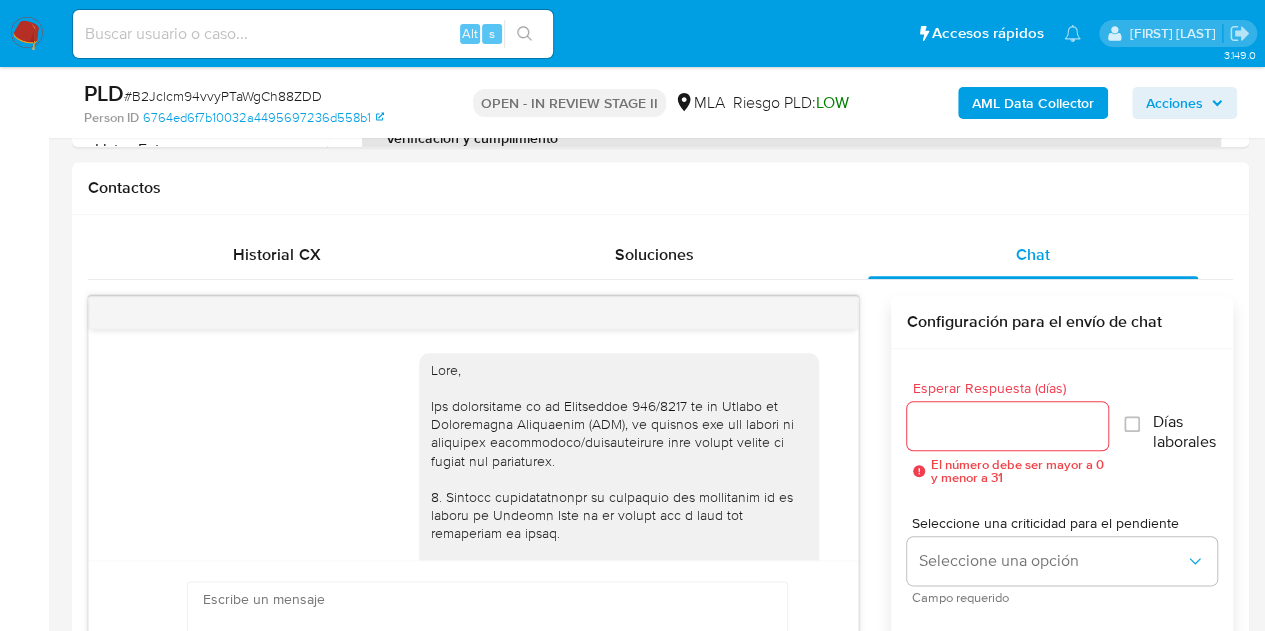 scroll, scrollTop: 1980, scrollLeft: 0, axis: vertical 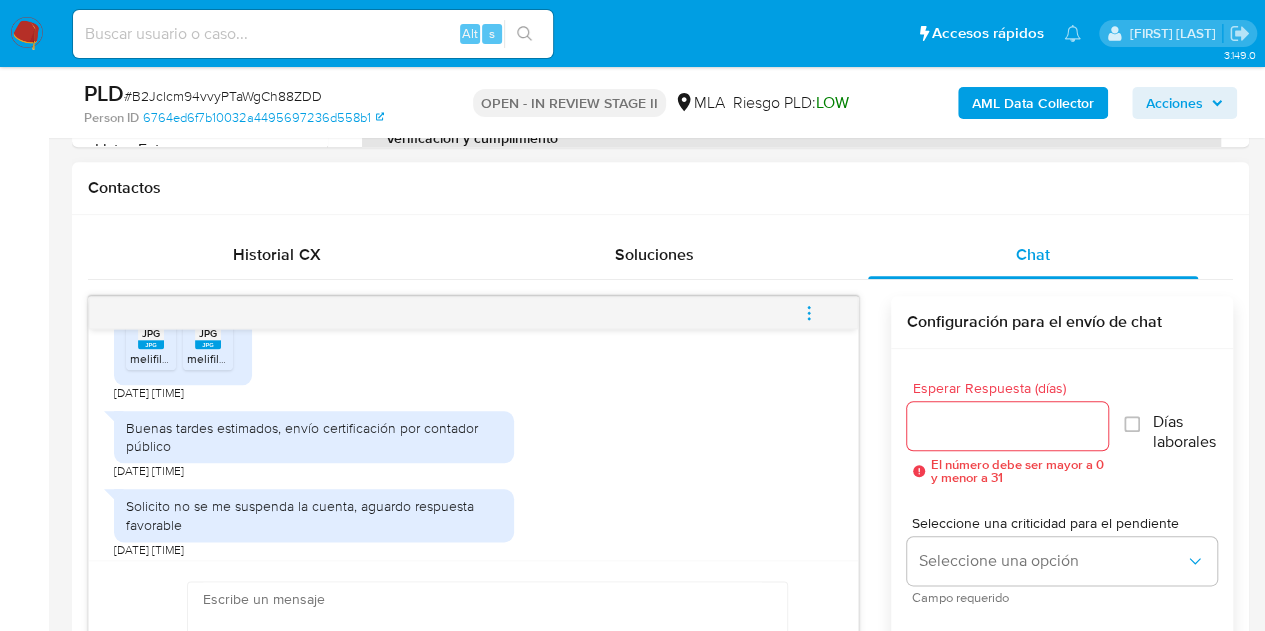 click 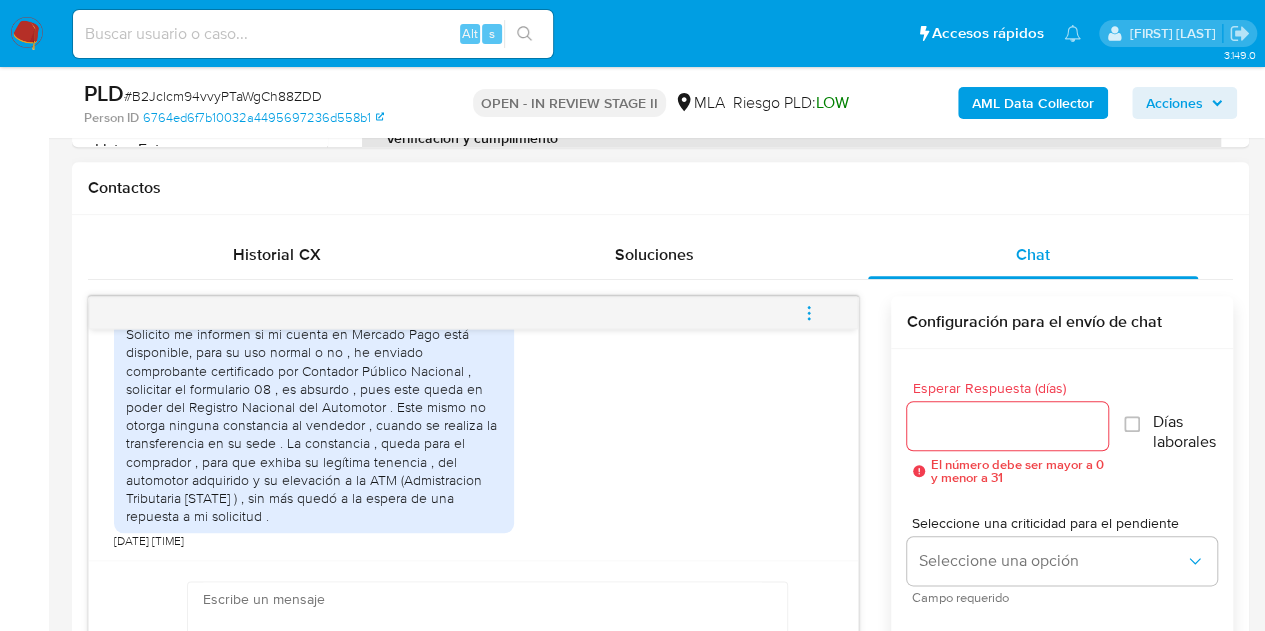 scroll, scrollTop: 1980, scrollLeft: 0, axis: vertical 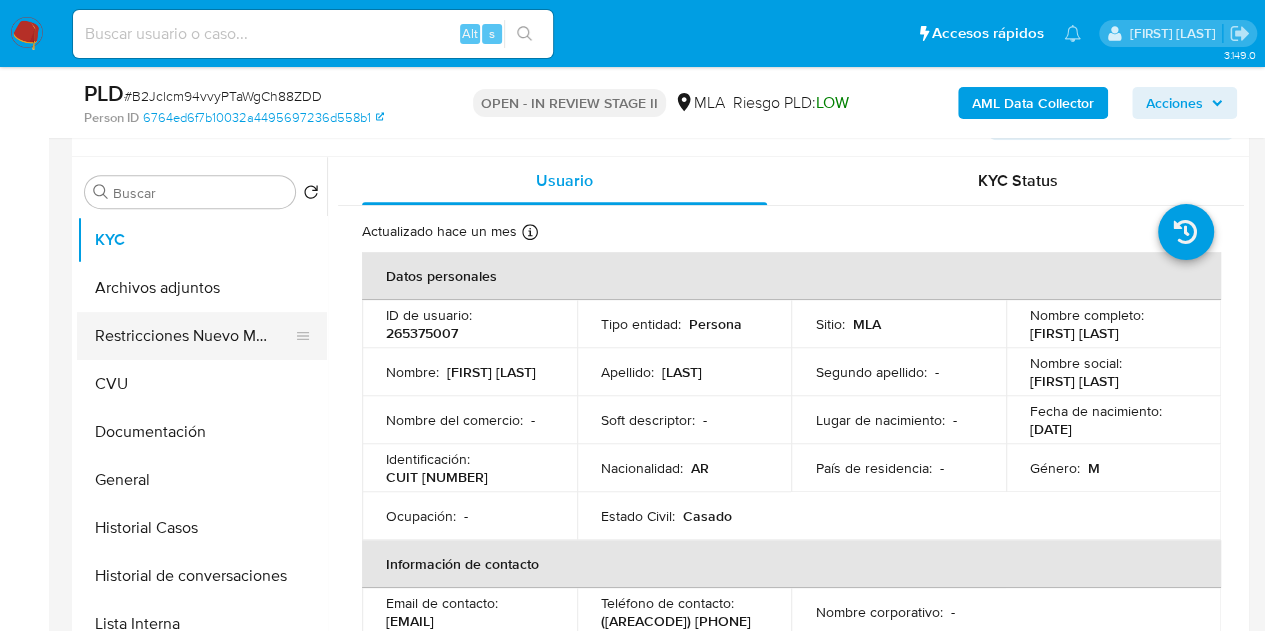 click on "Restricciones Nuevo Mundo" at bounding box center (194, 336) 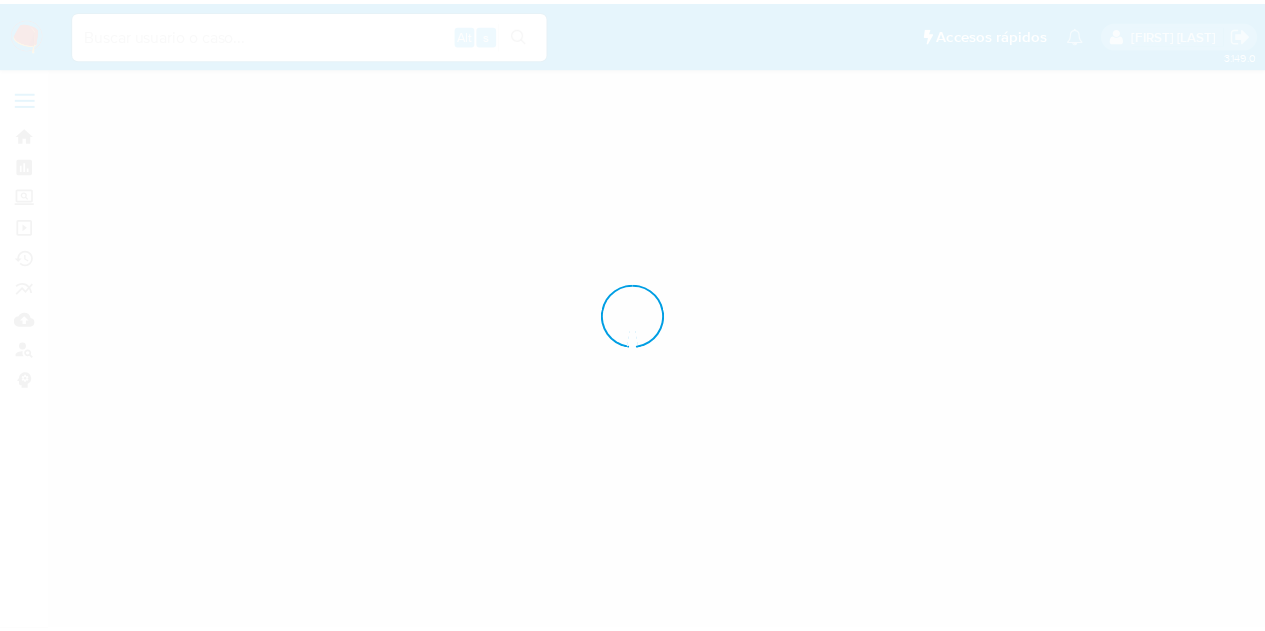 scroll, scrollTop: 0, scrollLeft: 0, axis: both 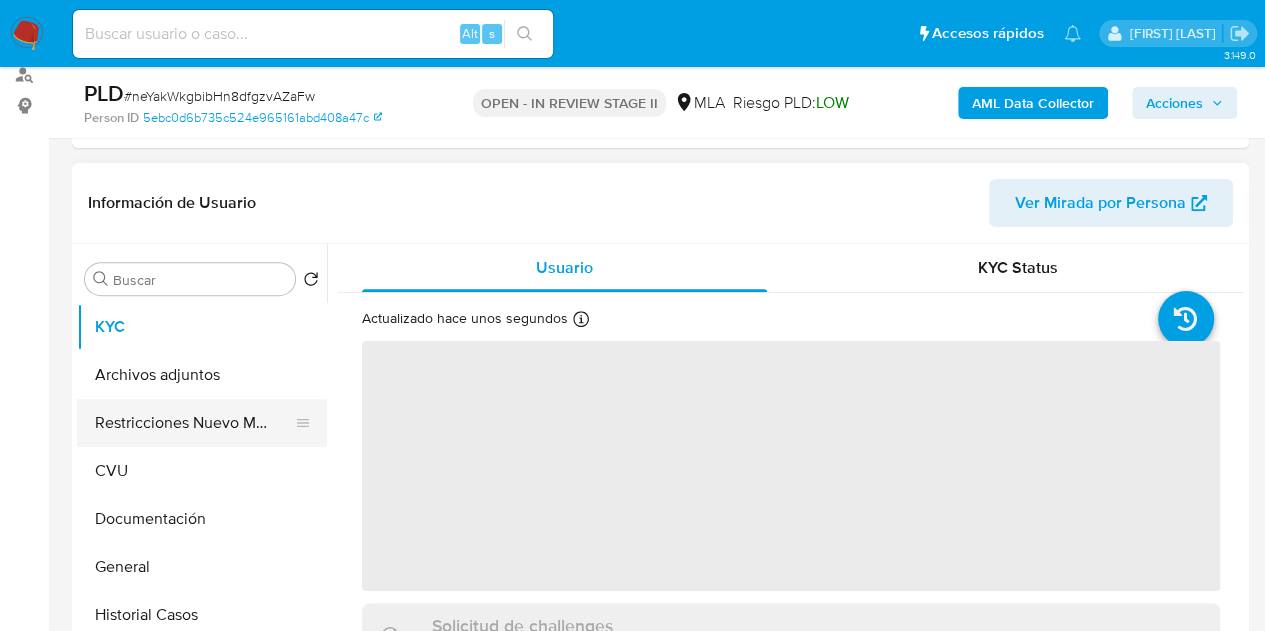 click on "Restricciones Nuevo Mundo" at bounding box center (194, 423) 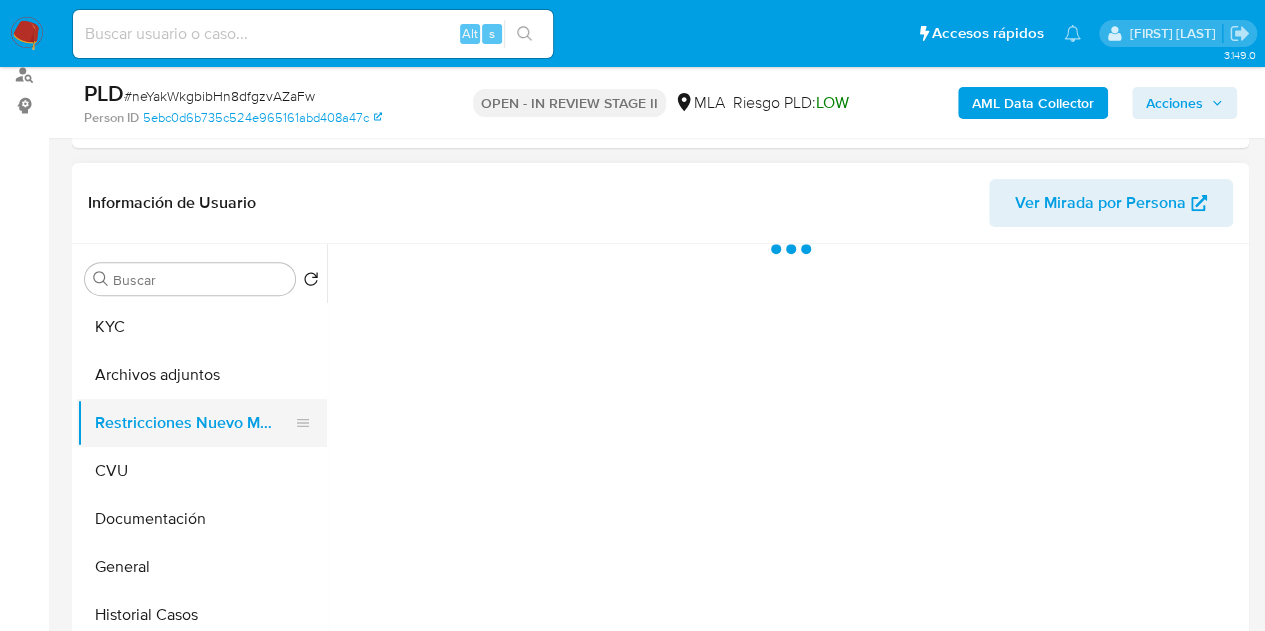 select on "10" 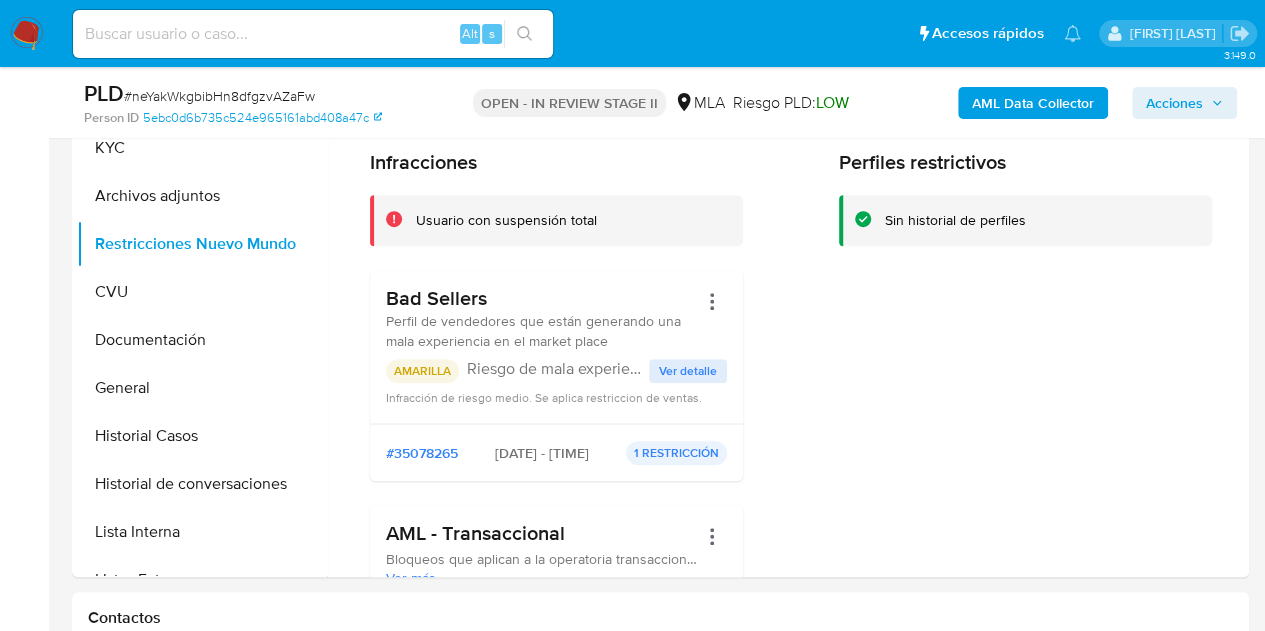 scroll, scrollTop: 426, scrollLeft: 0, axis: vertical 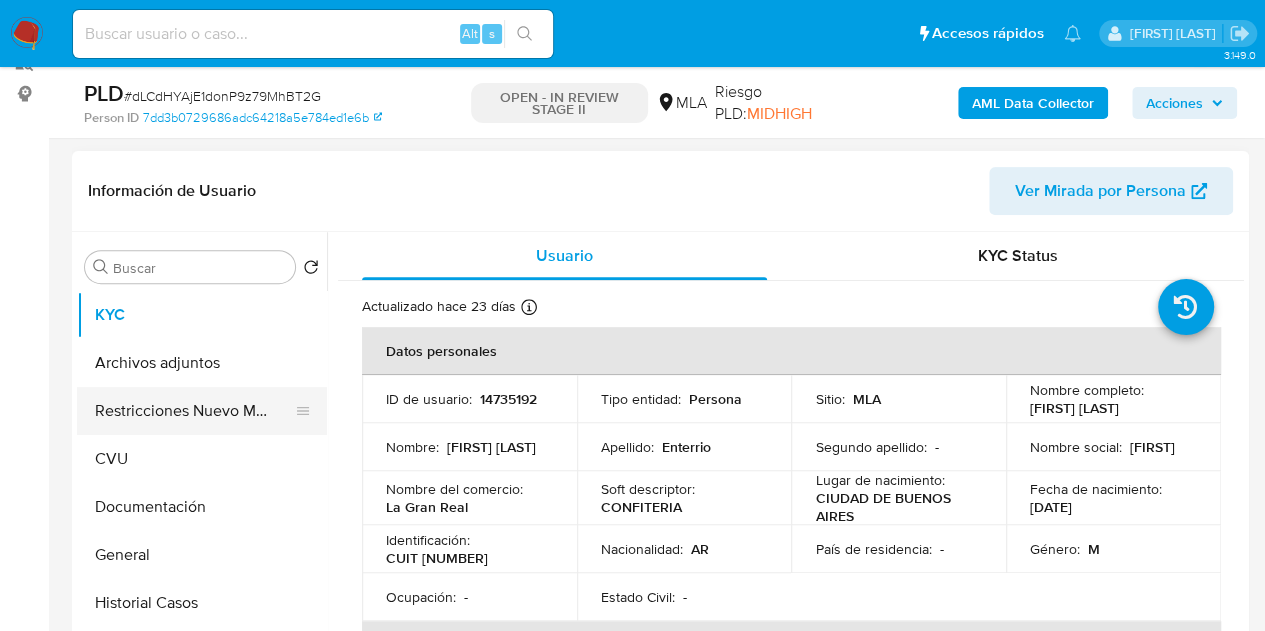 click on "Restricciones Nuevo Mundo" at bounding box center (194, 411) 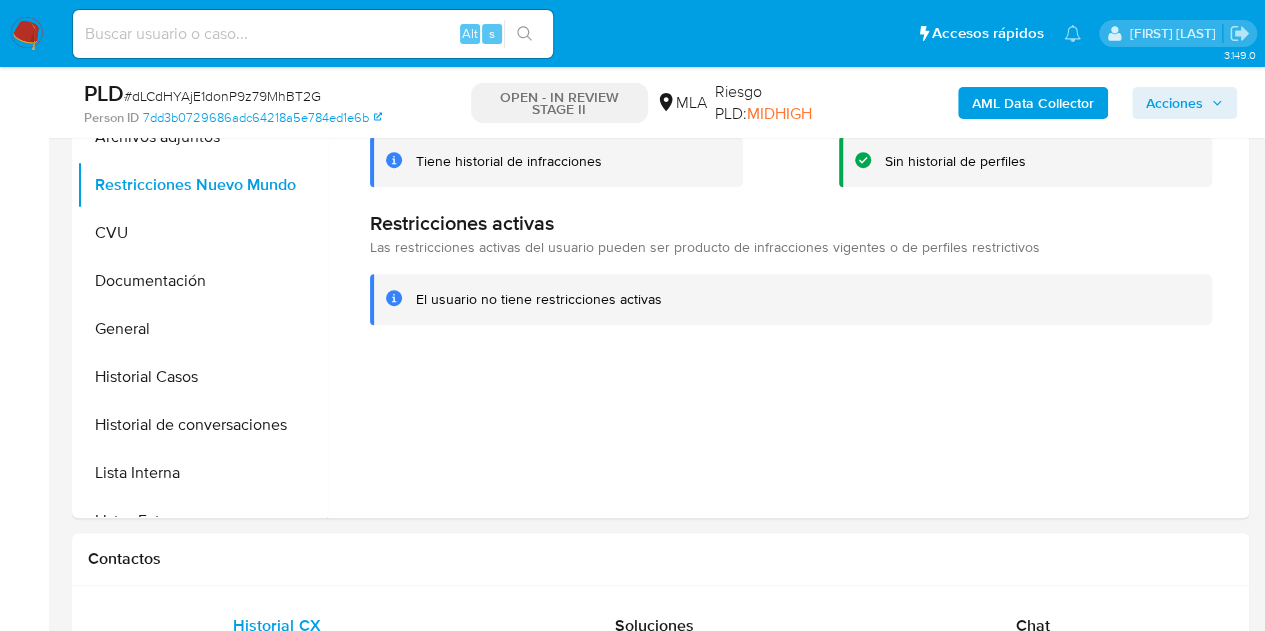 scroll, scrollTop: 246, scrollLeft: 0, axis: vertical 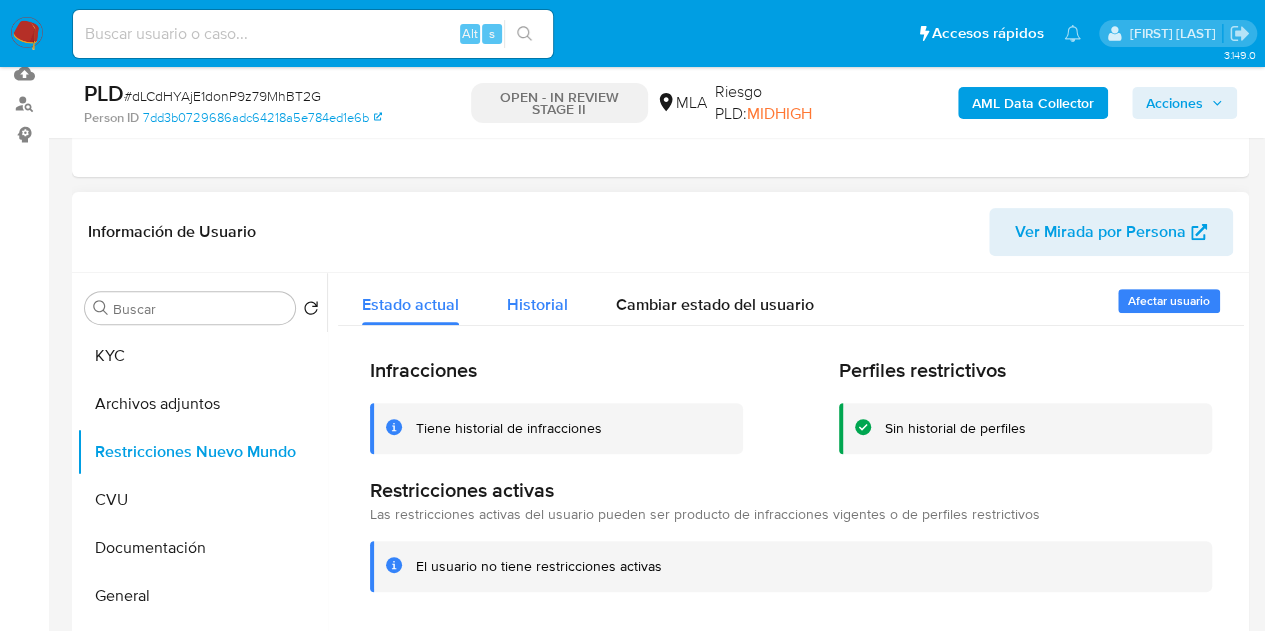 click on "Historial" at bounding box center [537, 304] 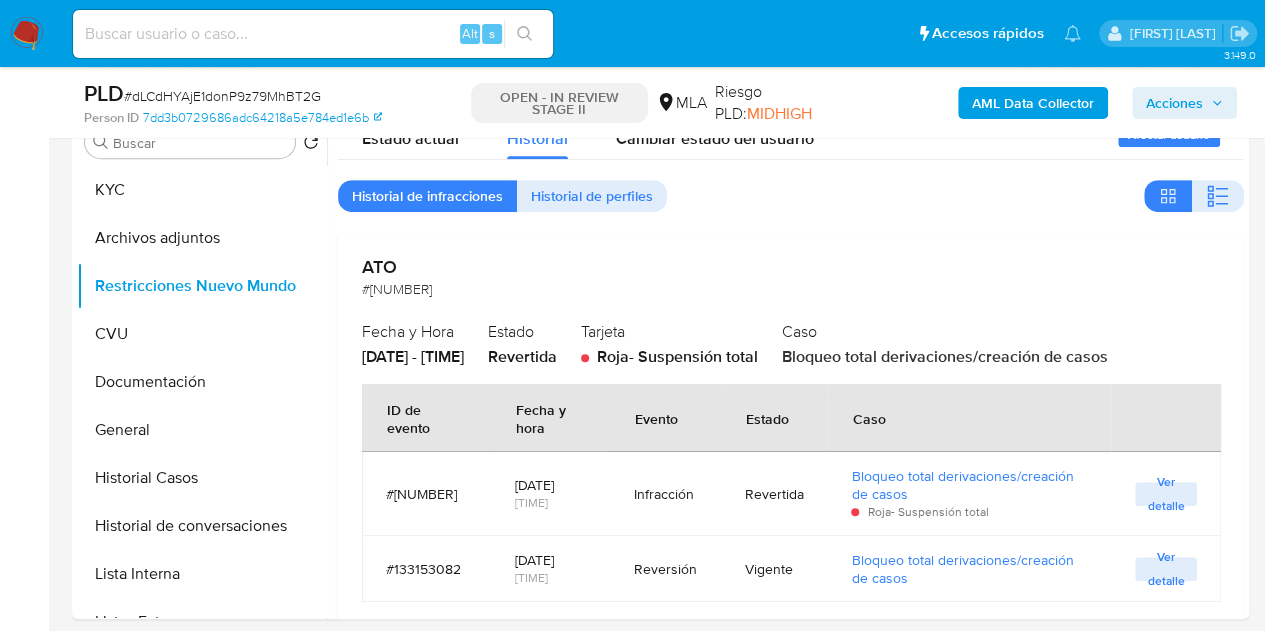 scroll, scrollTop: 356, scrollLeft: 0, axis: vertical 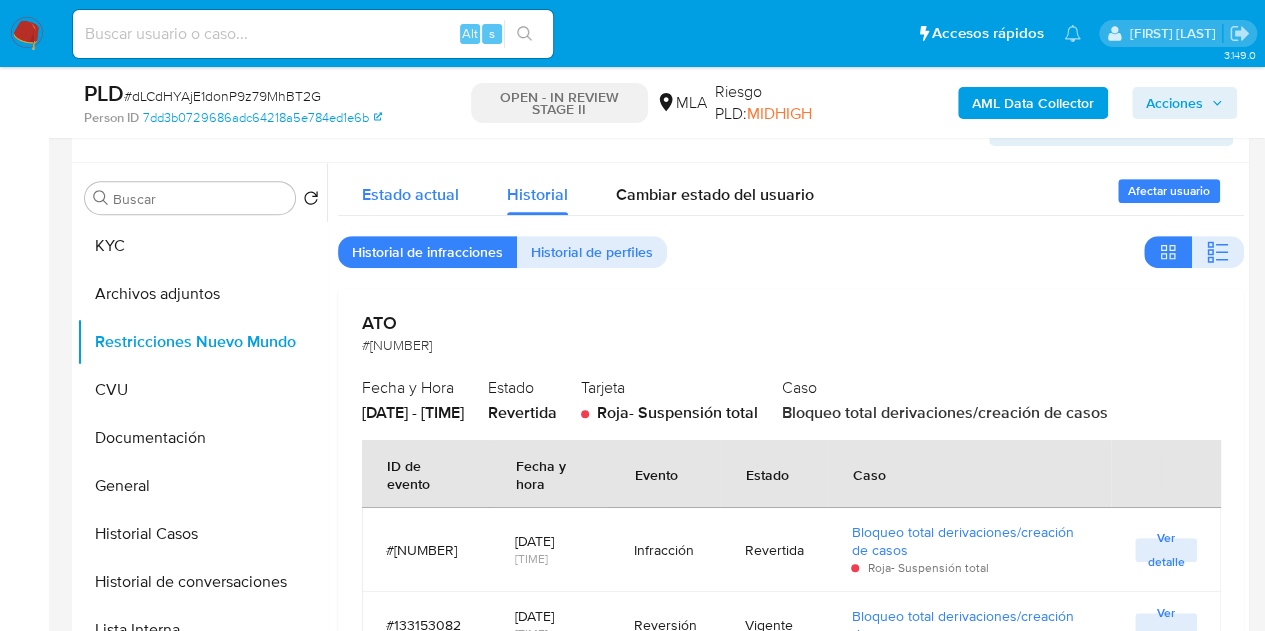 click on "Estado actual" at bounding box center [410, 194] 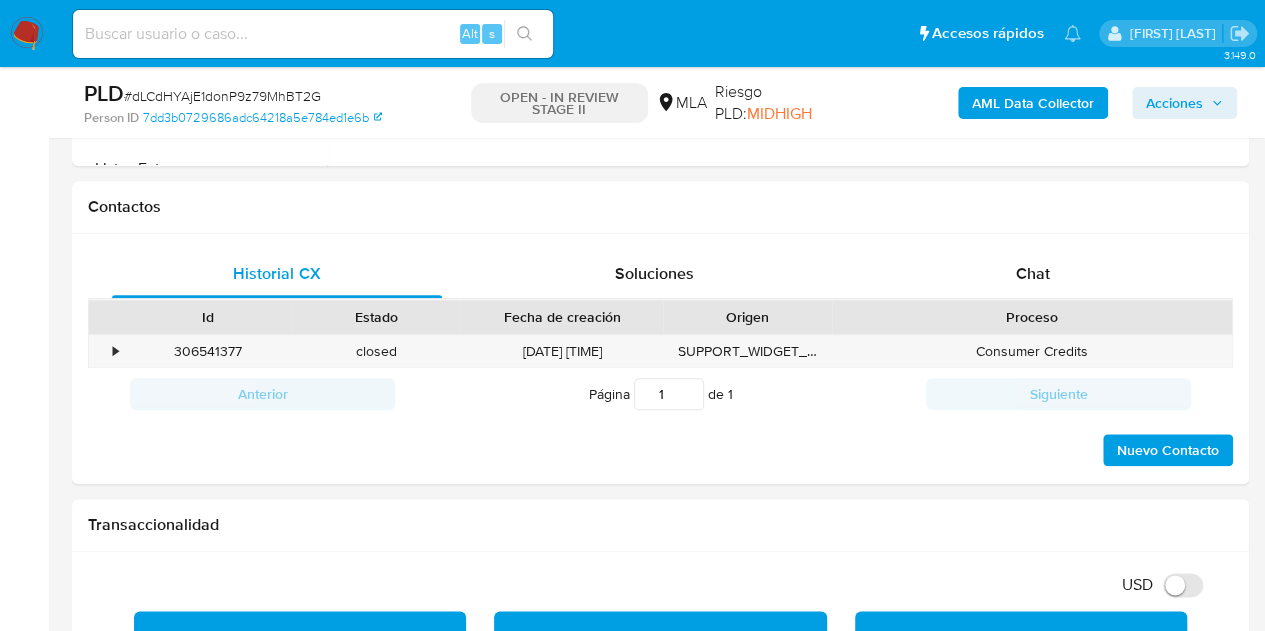 scroll, scrollTop: 895, scrollLeft: 0, axis: vertical 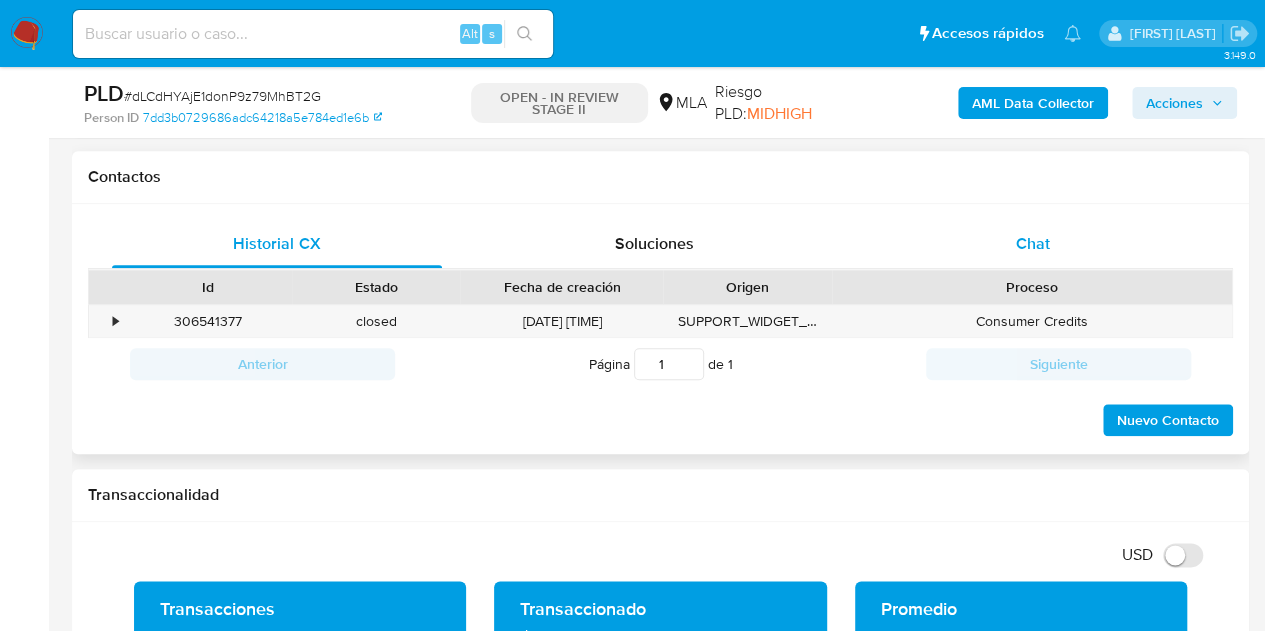 click on "Chat" at bounding box center (1033, 243) 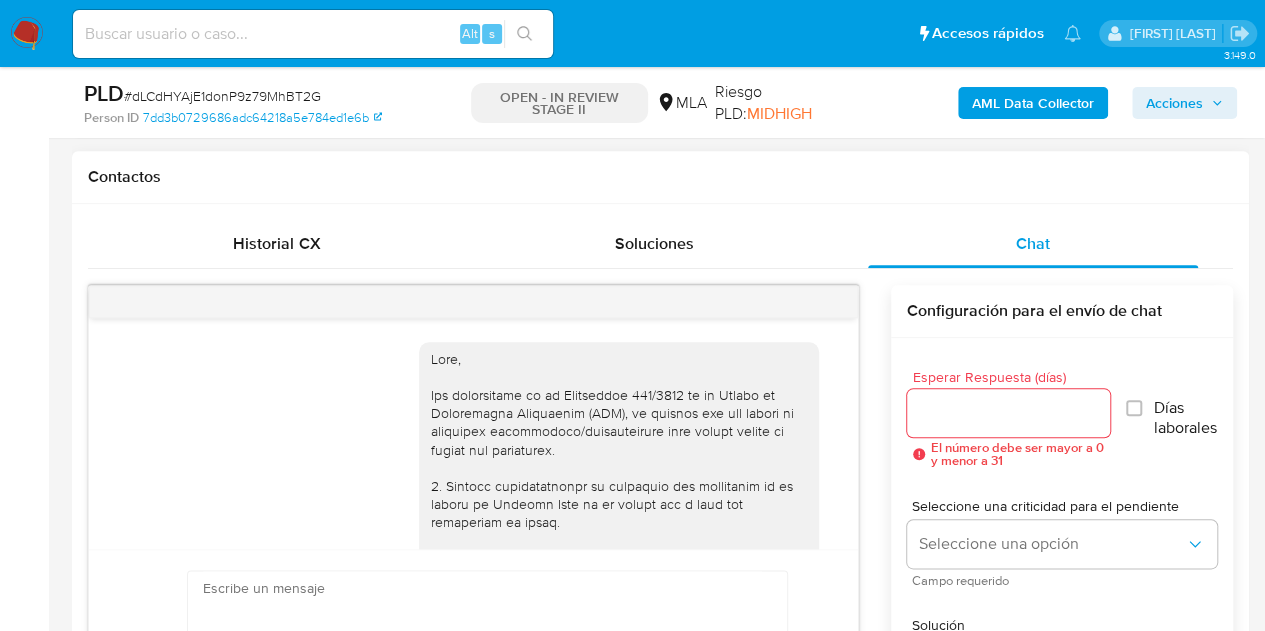 scroll, scrollTop: 1728, scrollLeft: 0, axis: vertical 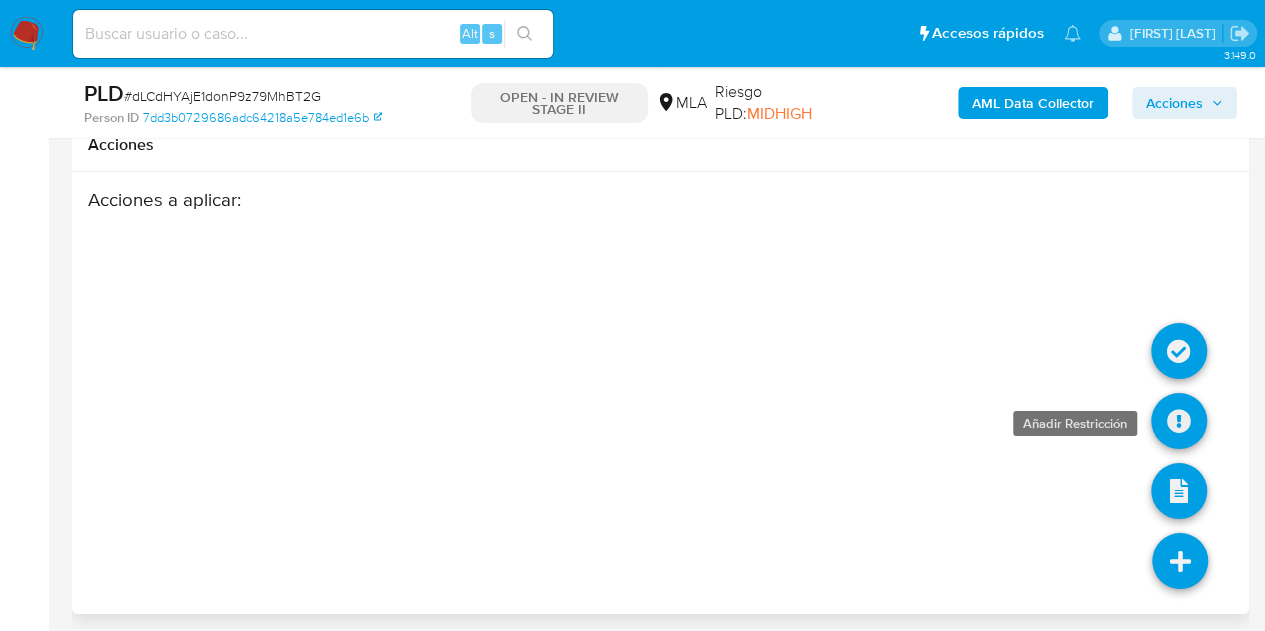 click at bounding box center (1179, 421) 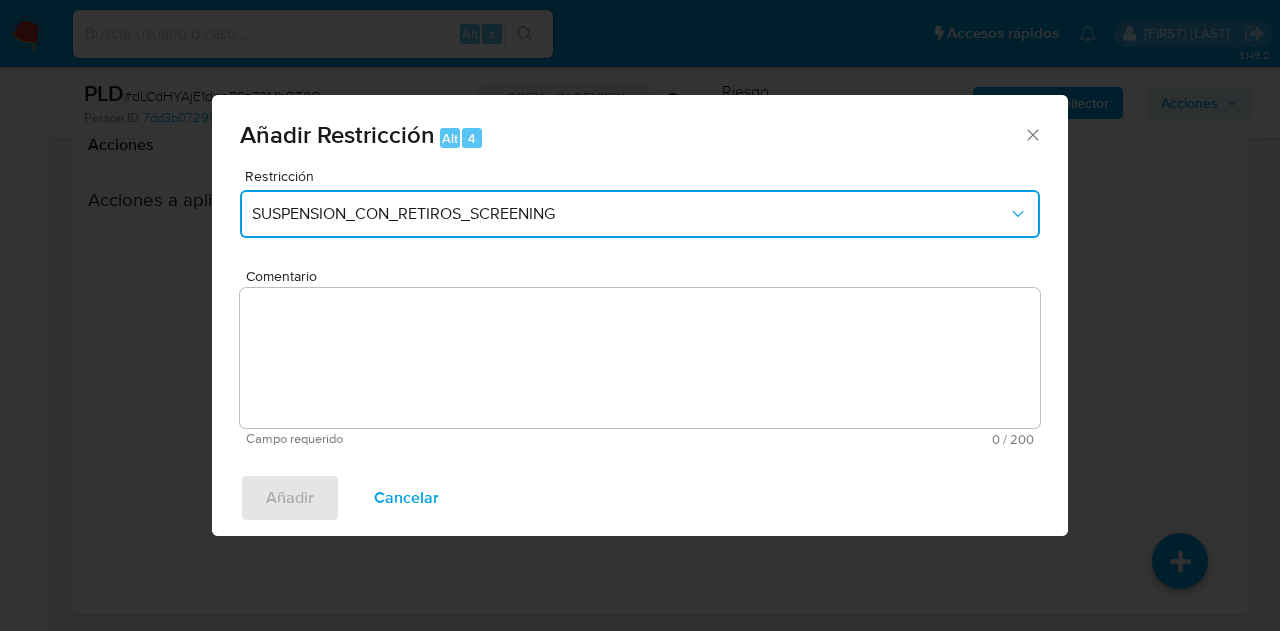 click on "SUSPENSION_CON_RETIROS_SCREENING" at bounding box center (630, 214) 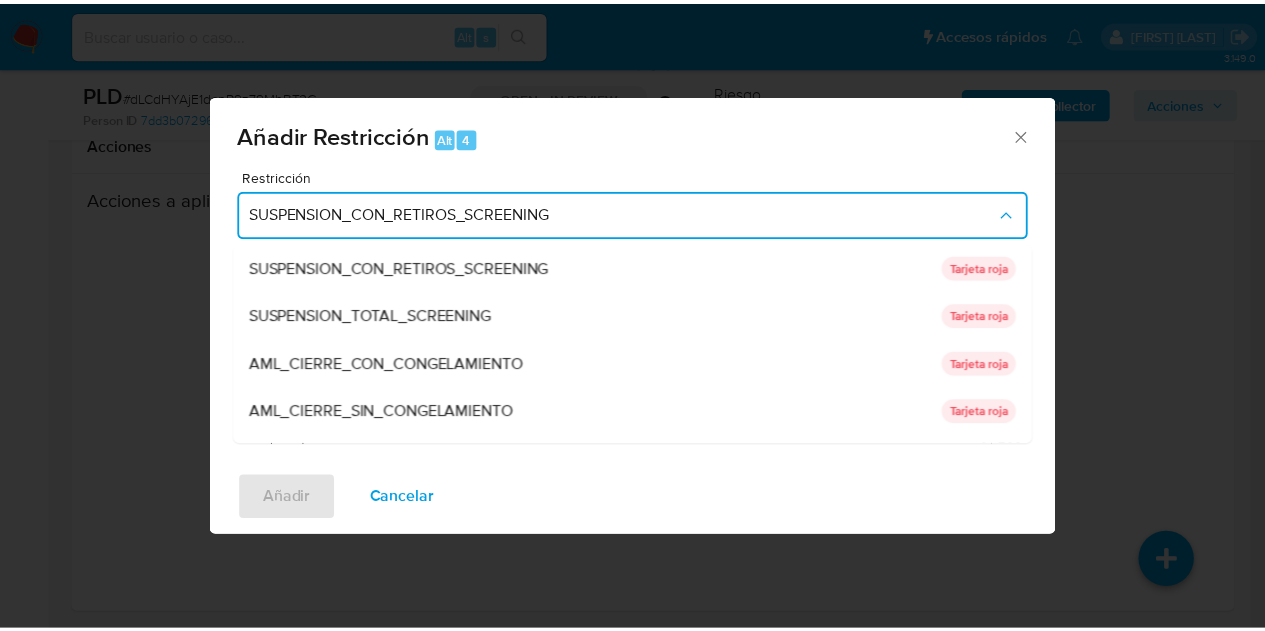 scroll, scrollTop: 328, scrollLeft: 0, axis: vertical 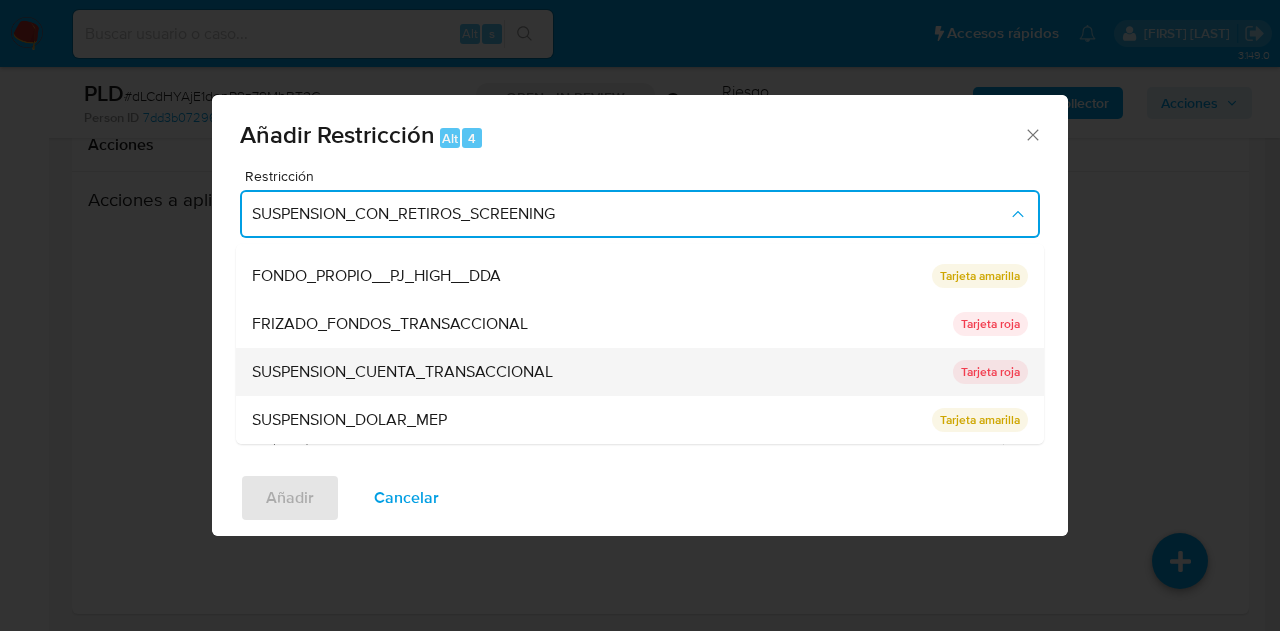 click on "SUSPENSION_CUENTA_TRANSACCIONAL" at bounding box center [402, 372] 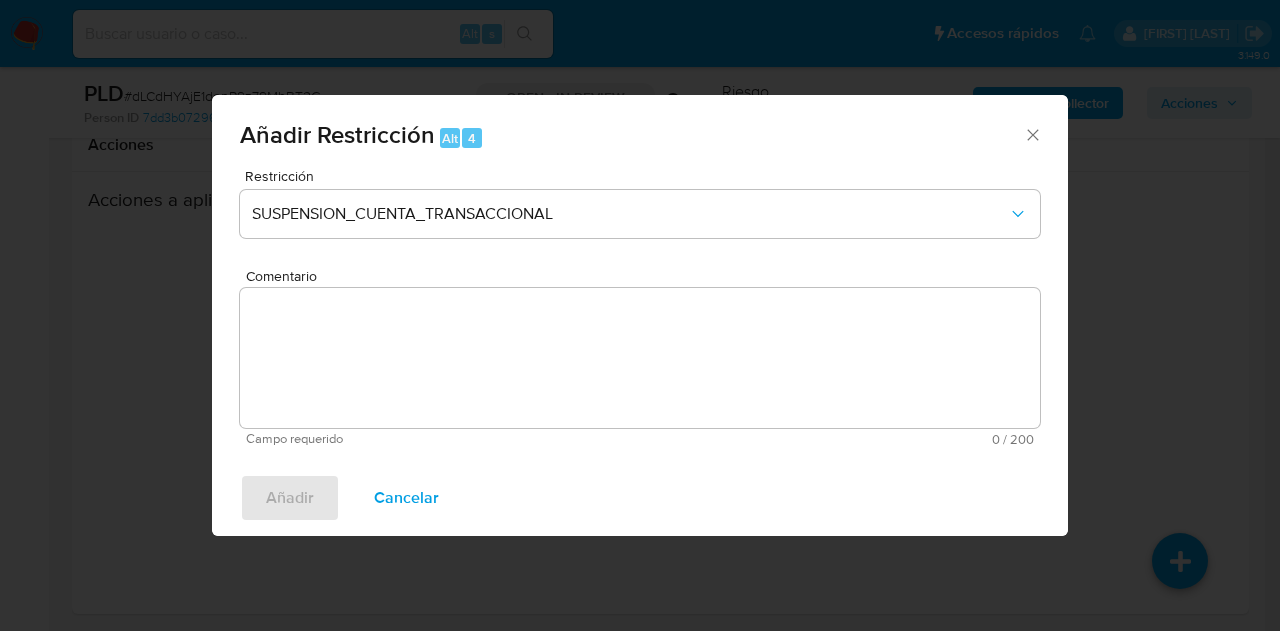 click on "Comentario" at bounding box center (640, 358) 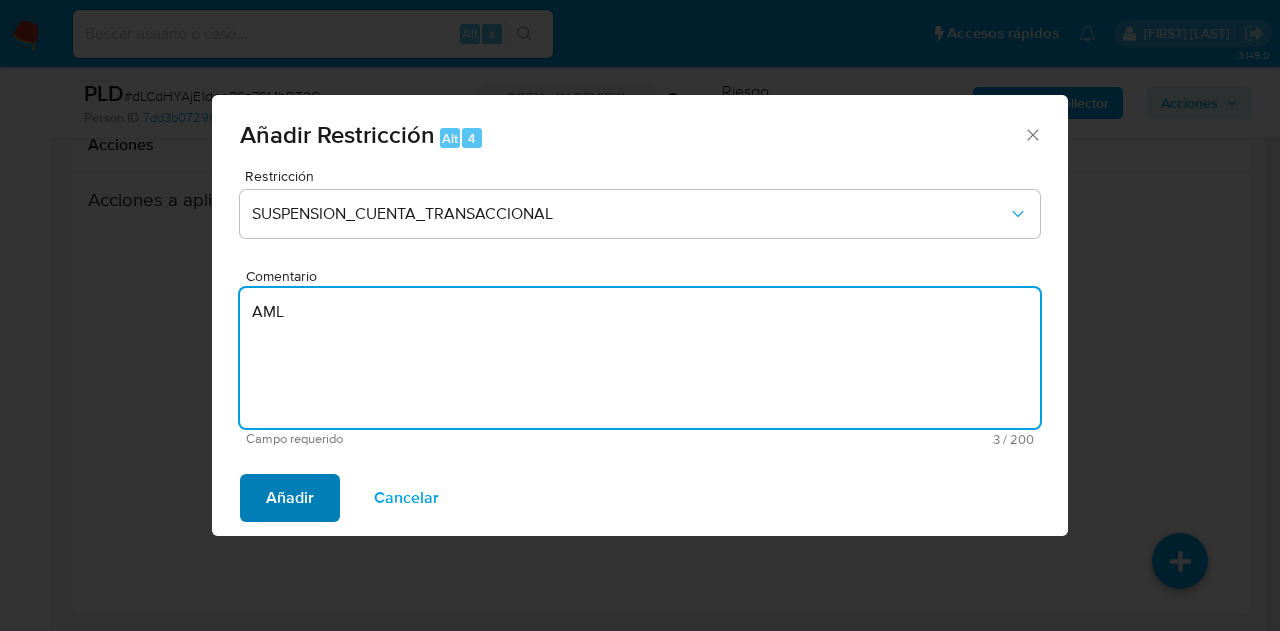 type on "AML" 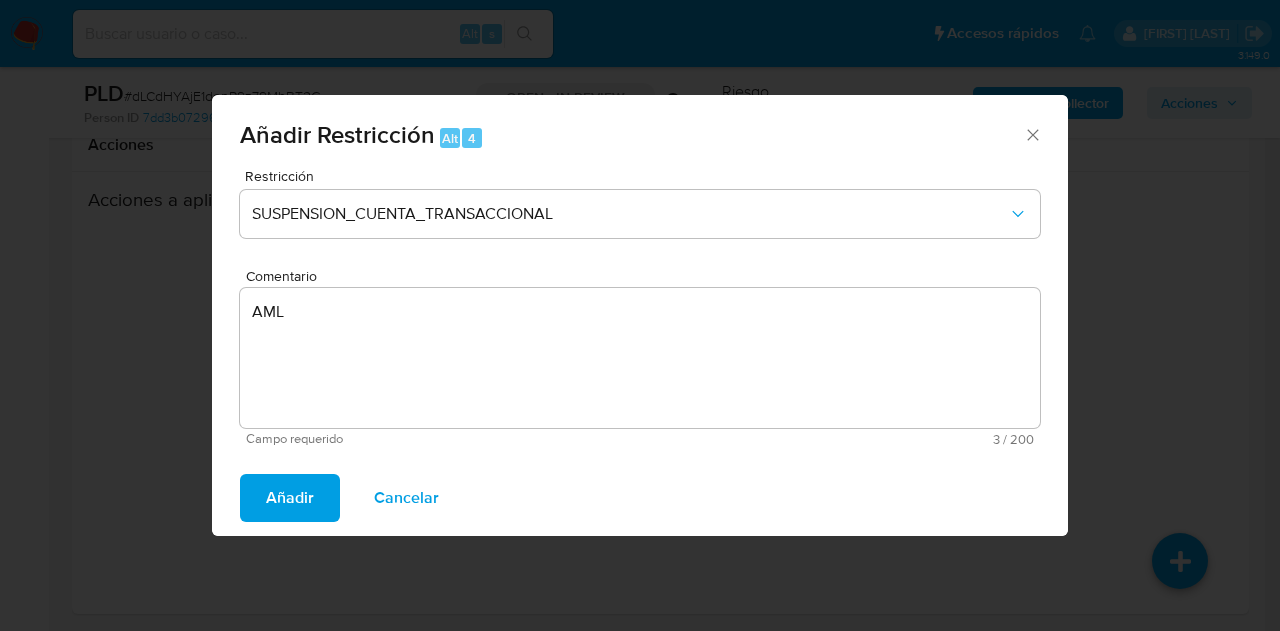 click on "Añadir" at bounding box center (290, 498) 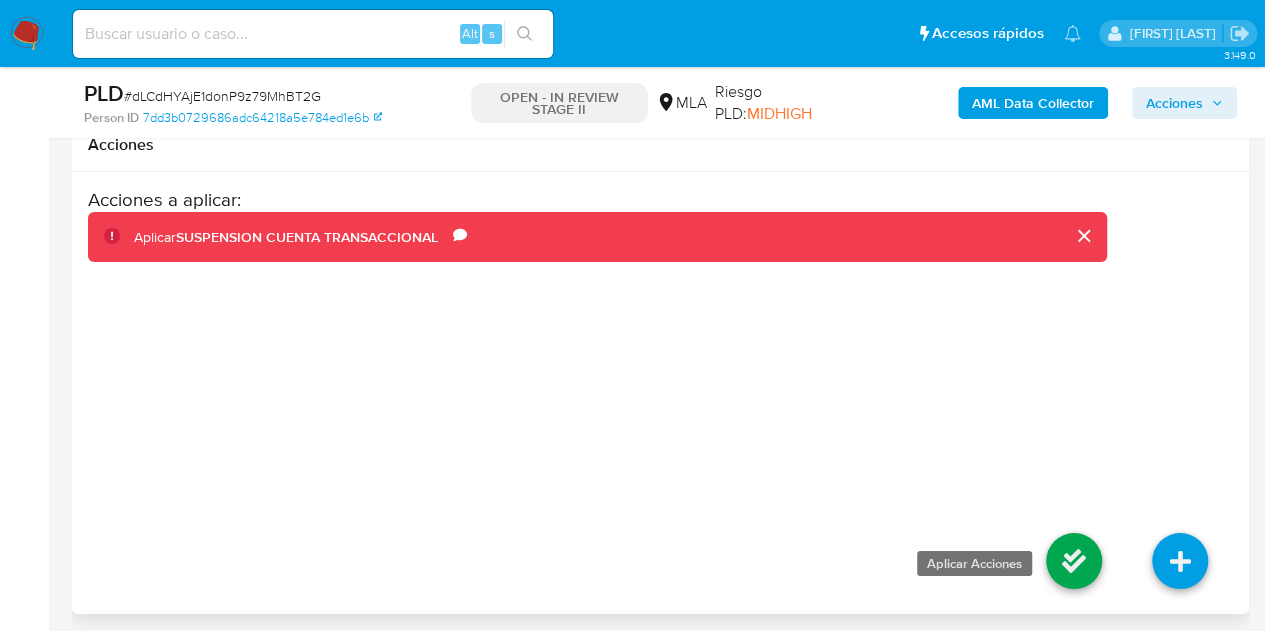 click at bounding box center (1074, 561) 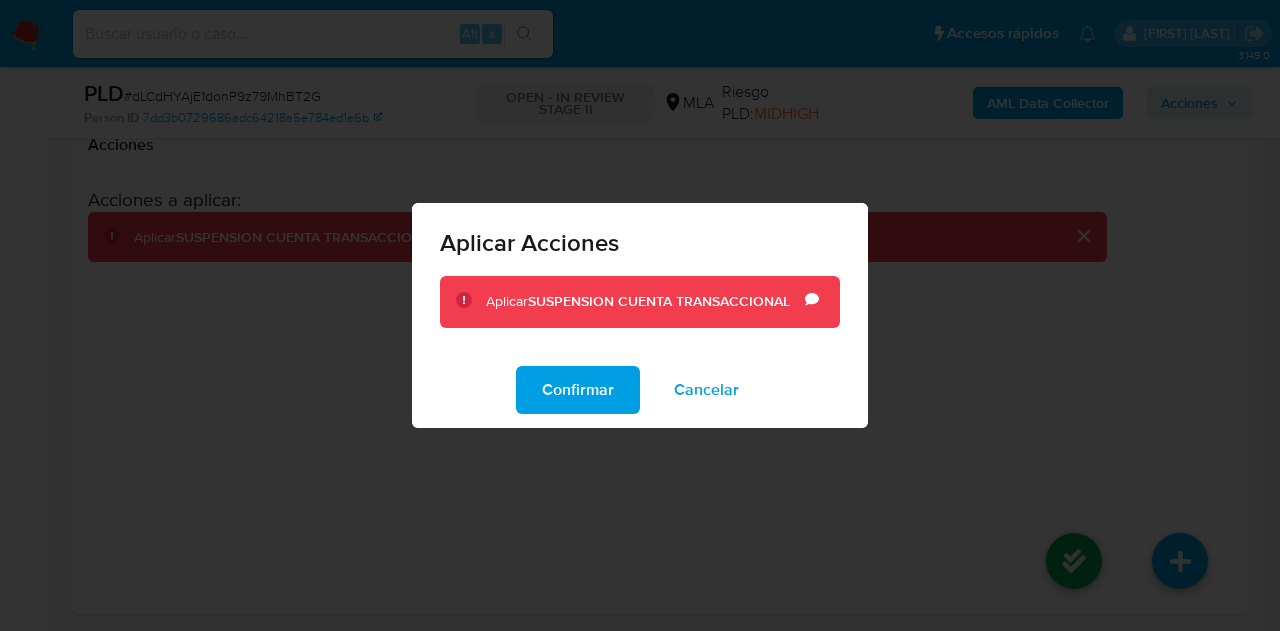 click on "Confirmar" at bounding box center (578, 390) 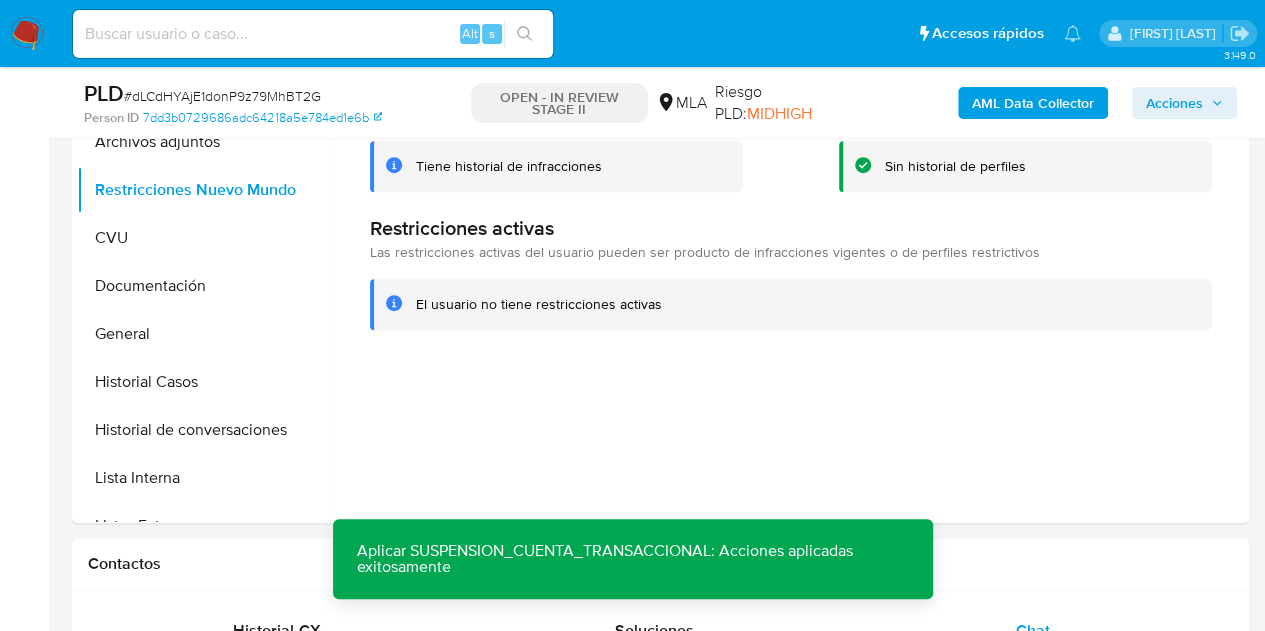 scroll, scrollTop: 429, scrollLeft: 0, axis: vertical 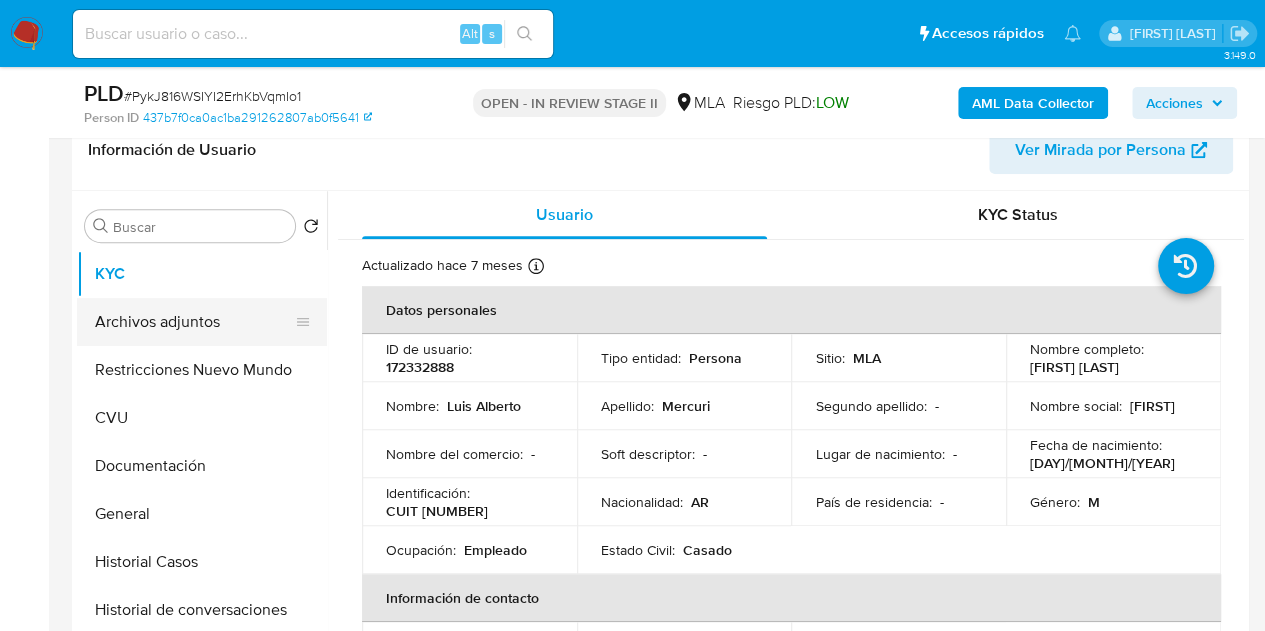 select on "10" 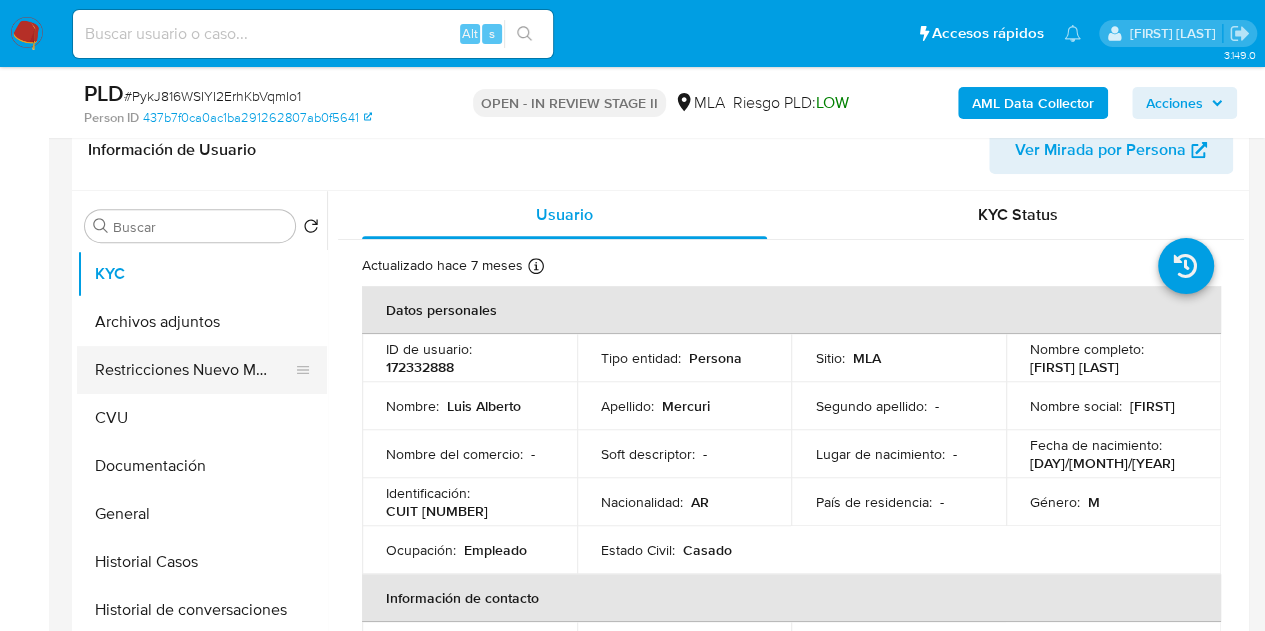 click on "Restricciones Nuevo Mundo" at bounding box center (194, 370) 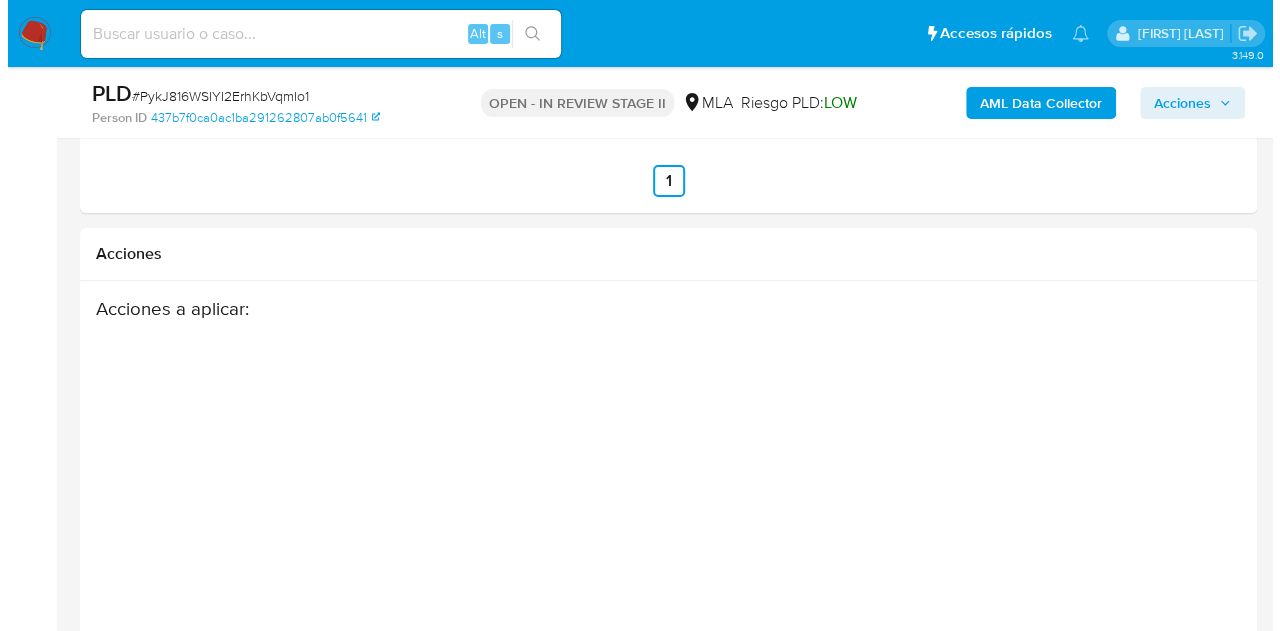 scroll, scrollTop: 3426, scrollLeft: 0, axis: vertical 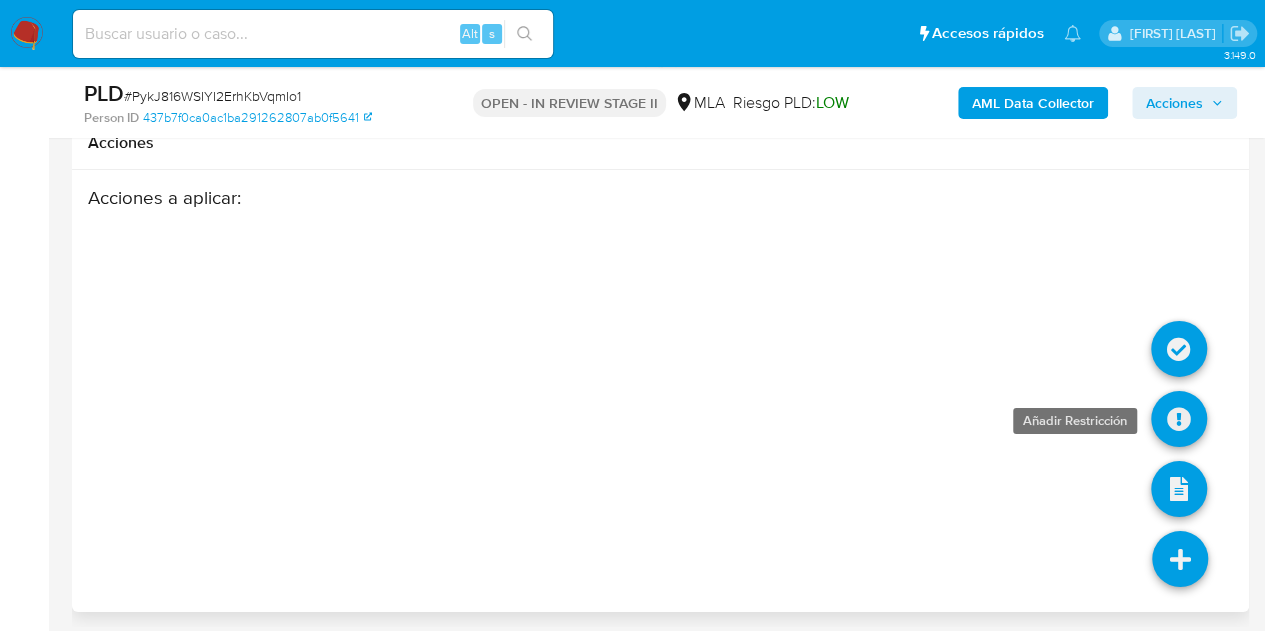 click at bounding box center [1179, 419] 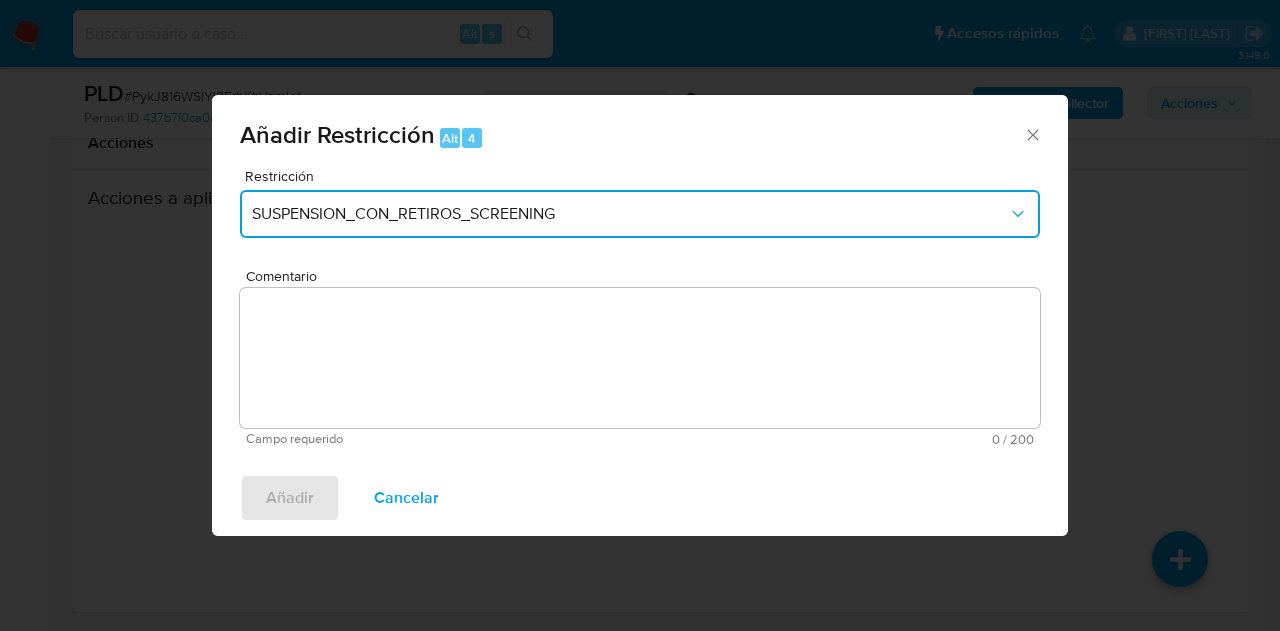 click on "SUSPENSION_CON_RETIROS_SCREENING" at bounding box center [630, 214] 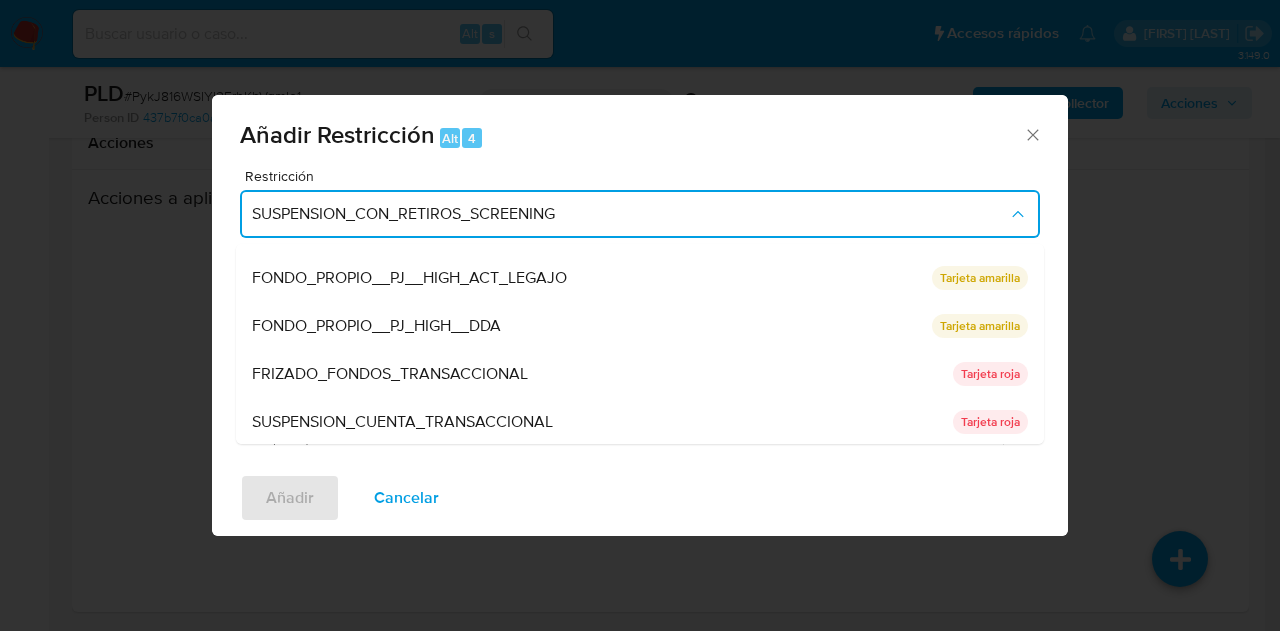 scroll, scrollTop: 328, scrollLeft: 0, axis: vertical 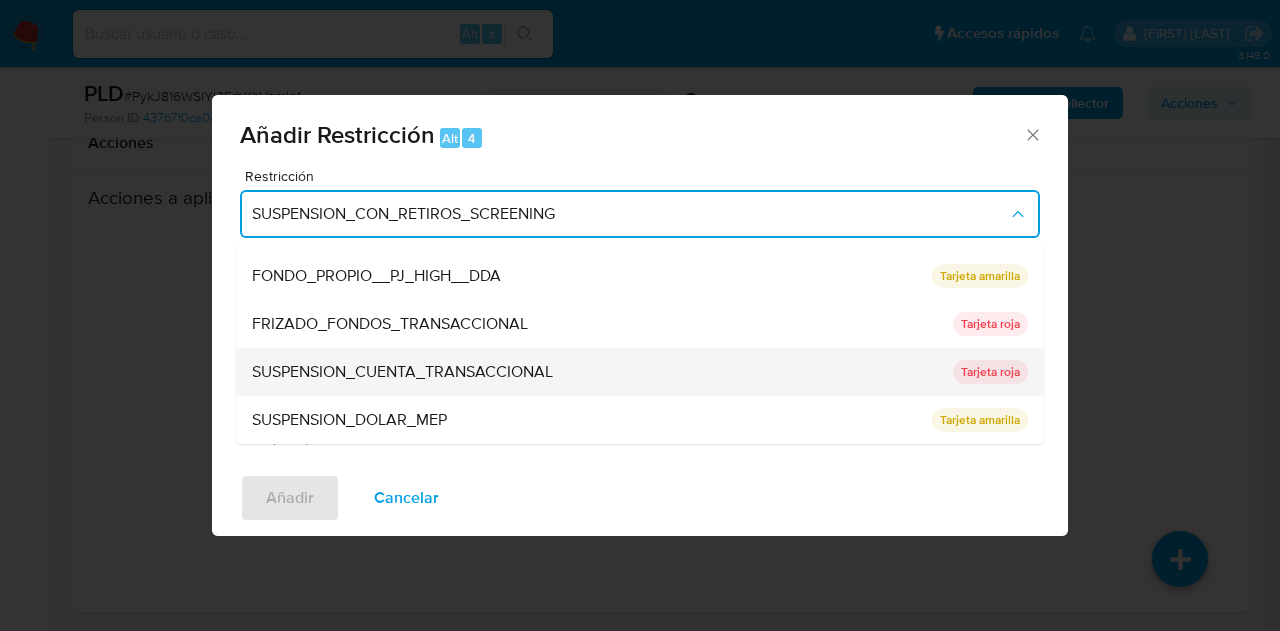 click on "SUSPENSION_CUENTA_TRANSACCIONAL" at bounding box center [402, 372] 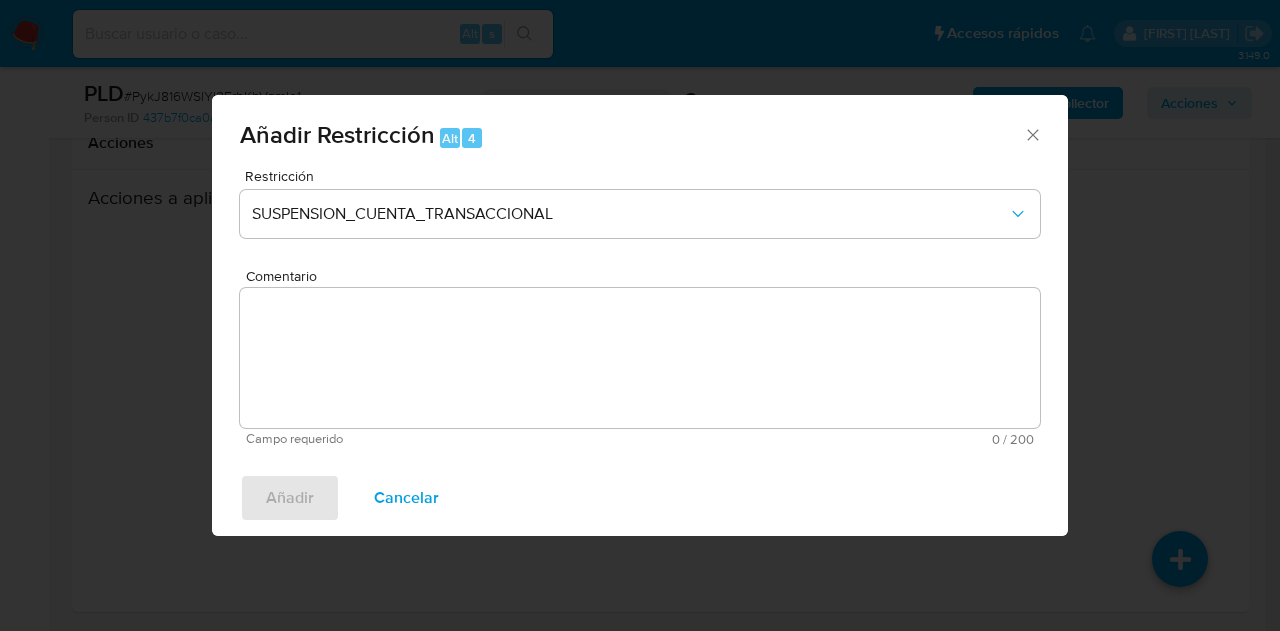click on "Comentario" at bounding box center [640, 358] 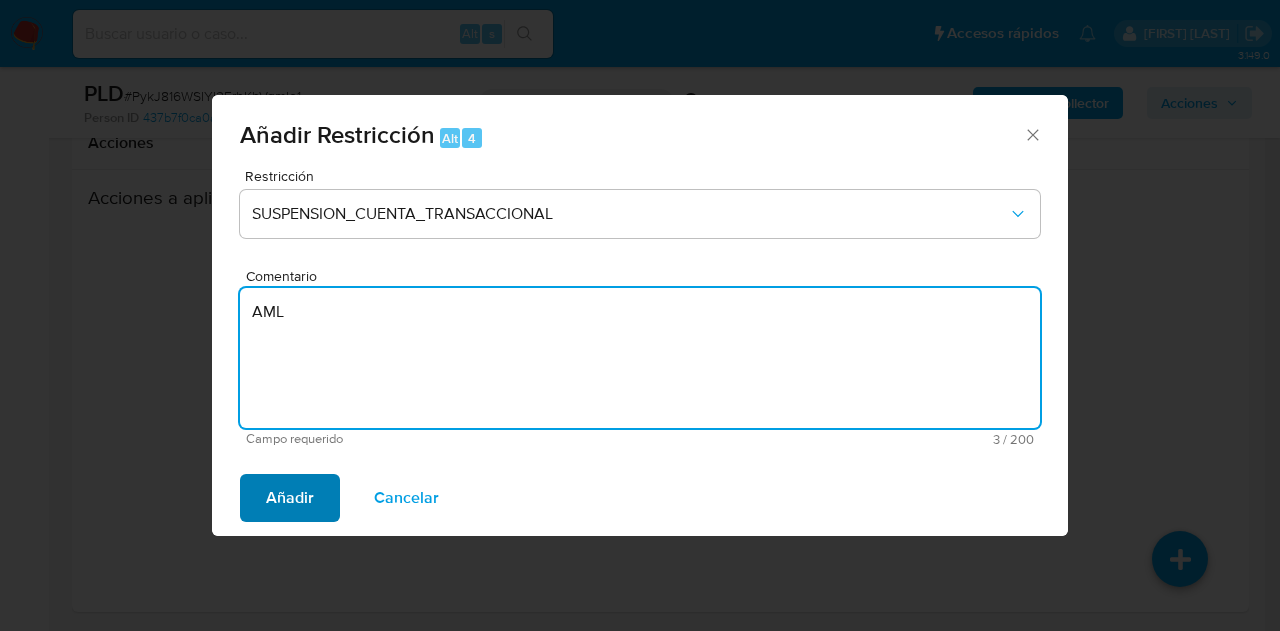 type on "AML" 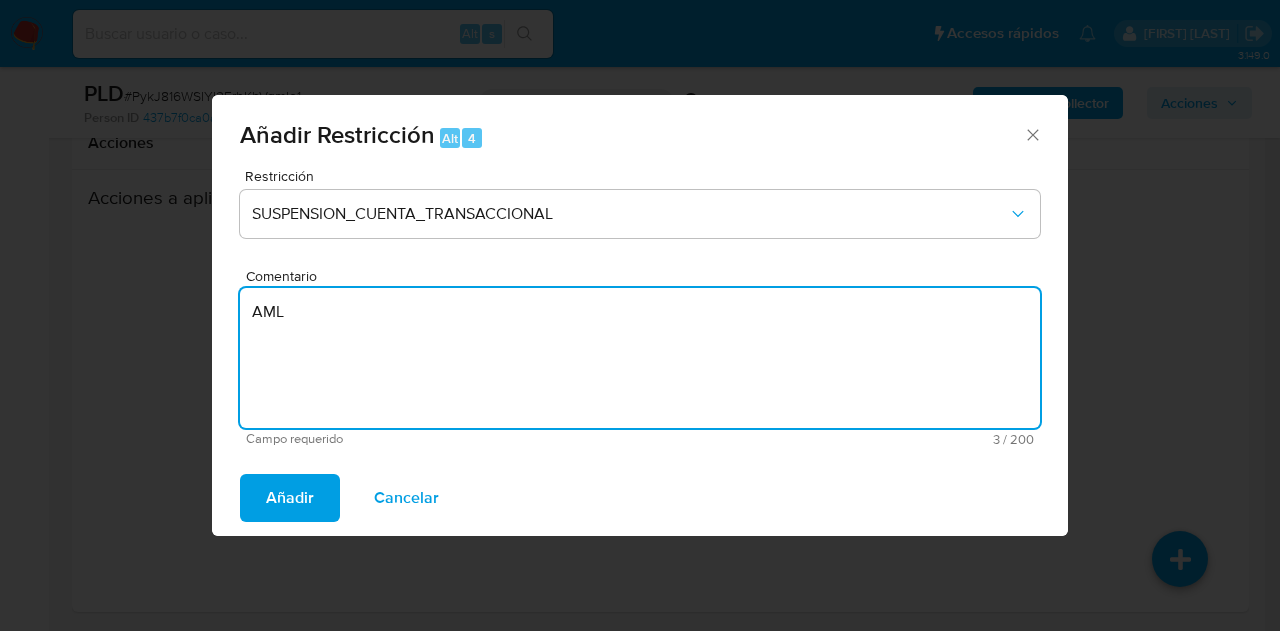 click on "Añadir" at bounding box center (290, 498) 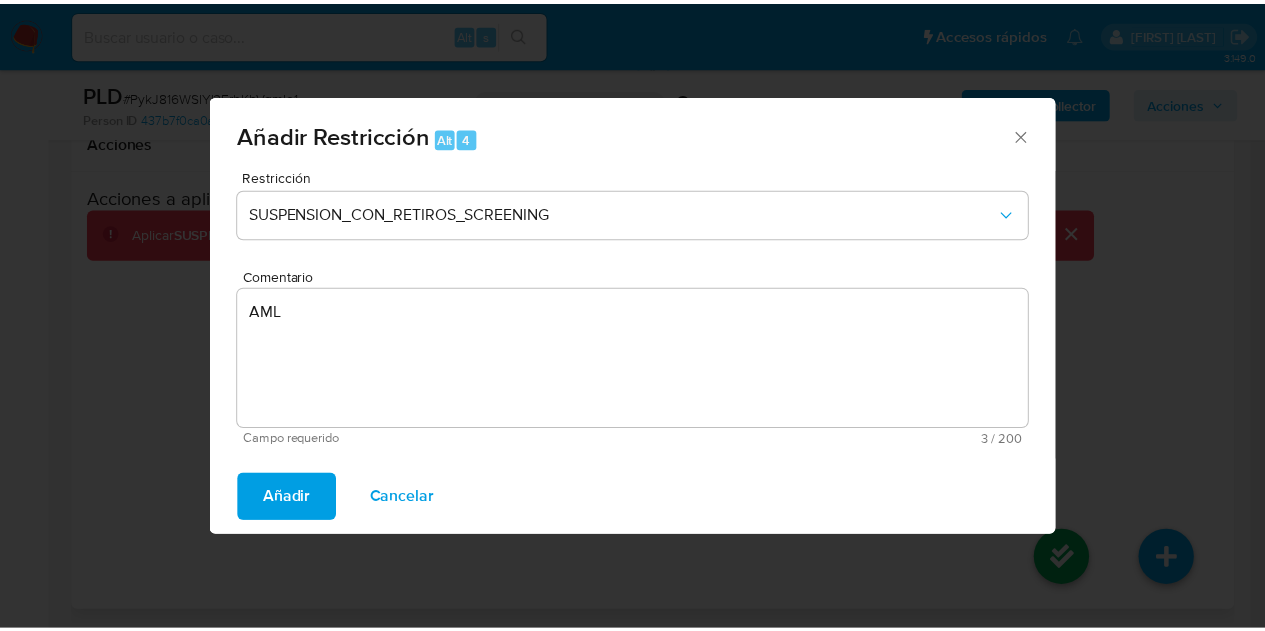 scroll, scrollTop: 3406, scrollLeft: 0, axis: vertical 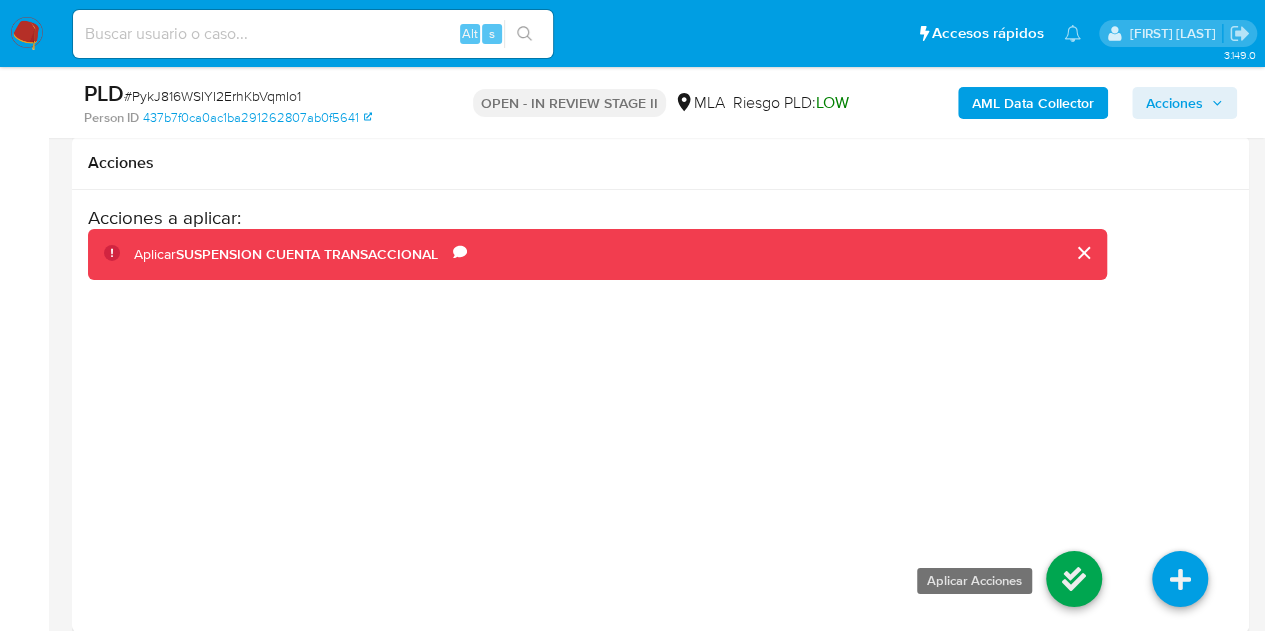 click at bounding box center (1074, 579) 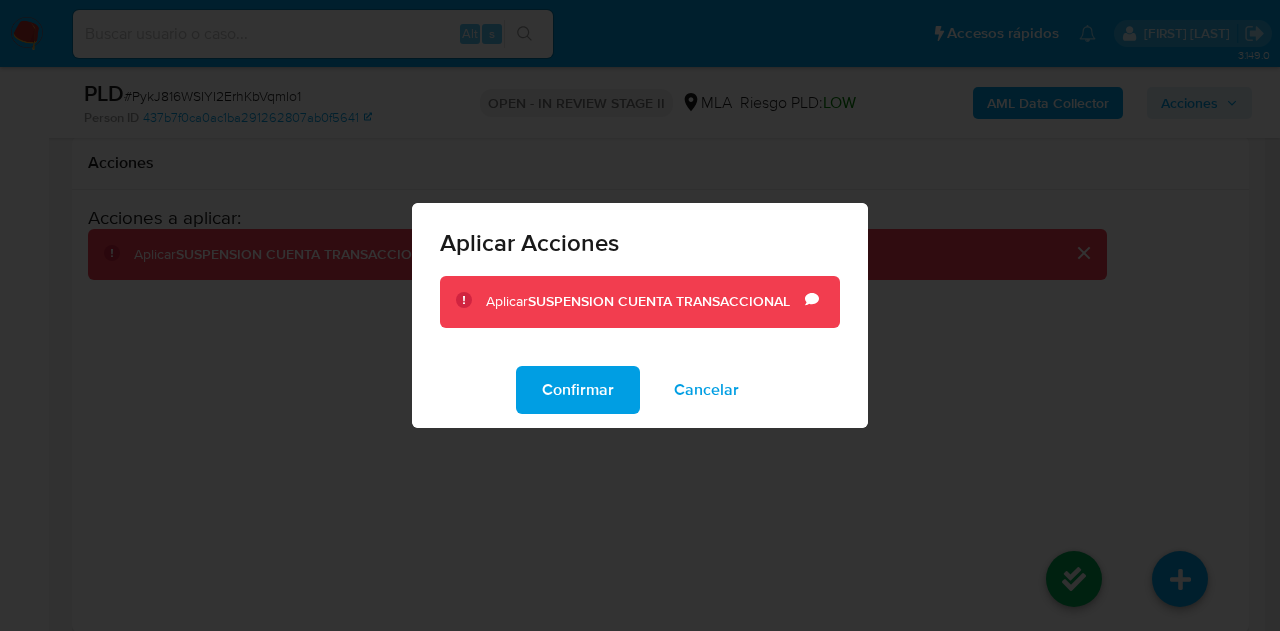 click on "Confirmar" at bounding box center [578, 390] 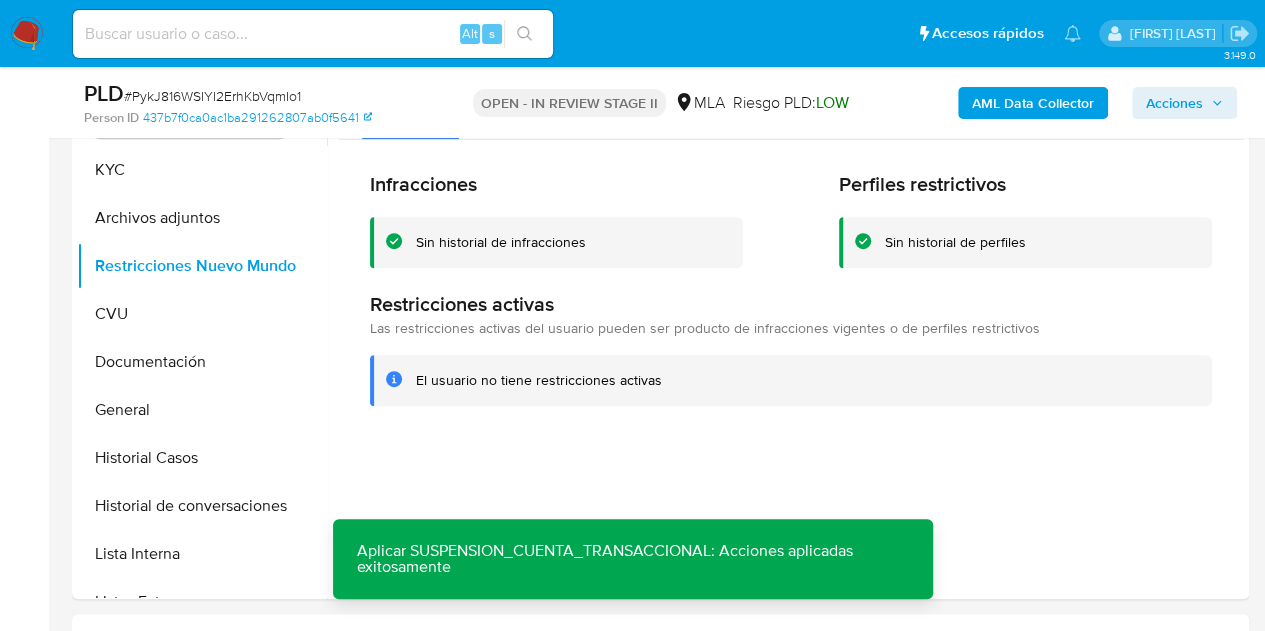 scroll, scrollTop: 414, scrollLeft: 0, axis: vertical 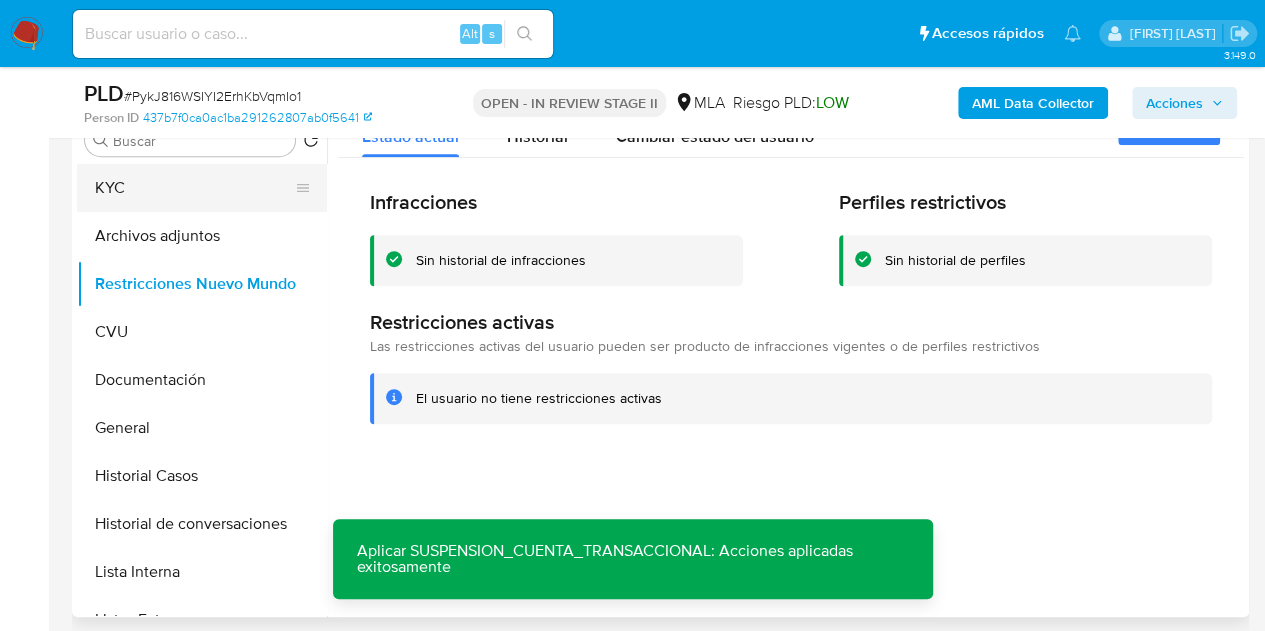 click on "KYC" at bounding box center [194, 188] 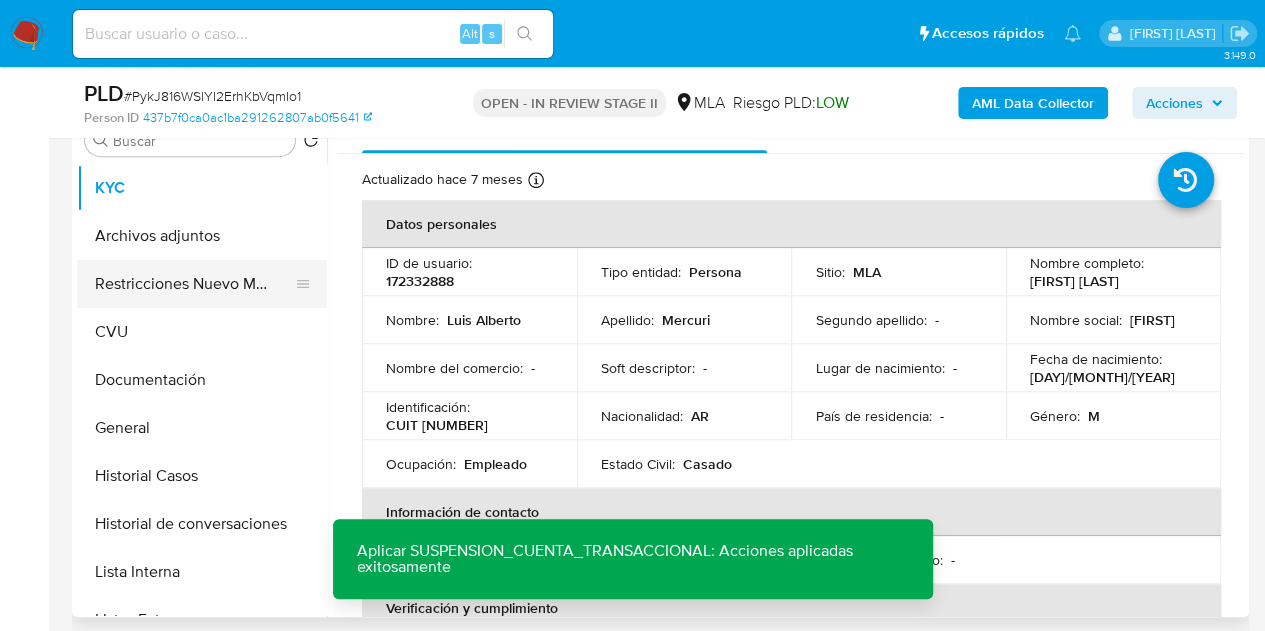 click on "Restricciones Nuevo Mundo" at bounding box center (194, 284) 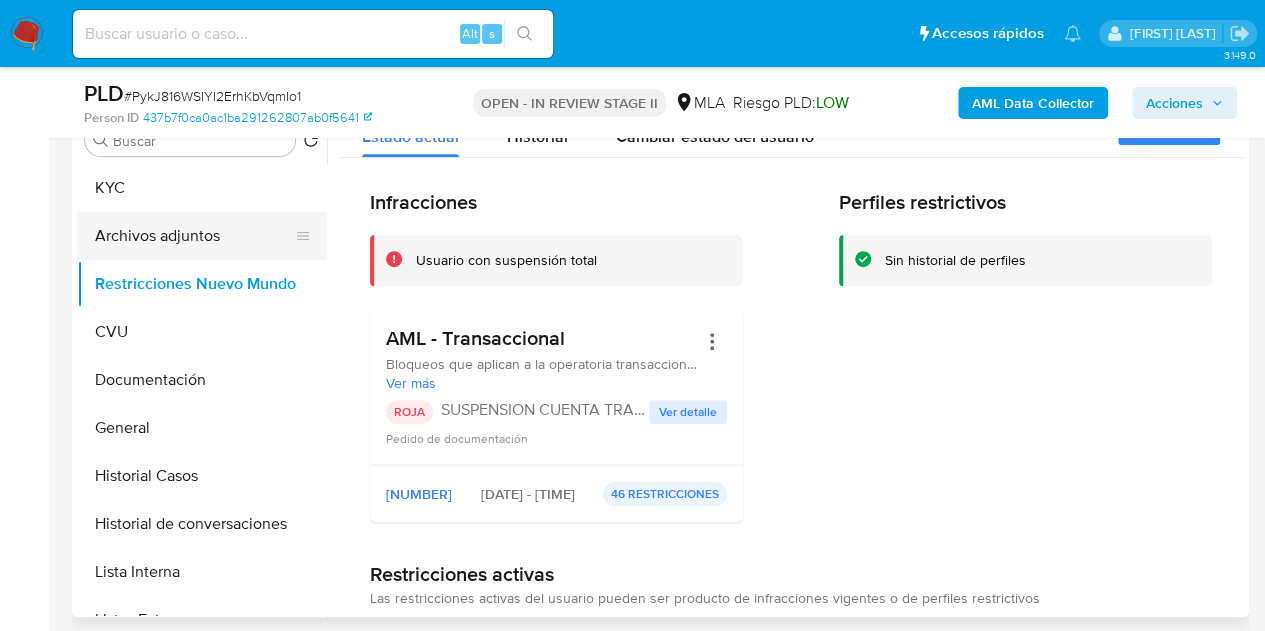 click on "Archivos adjuntos" at bounding box center (194, 236) 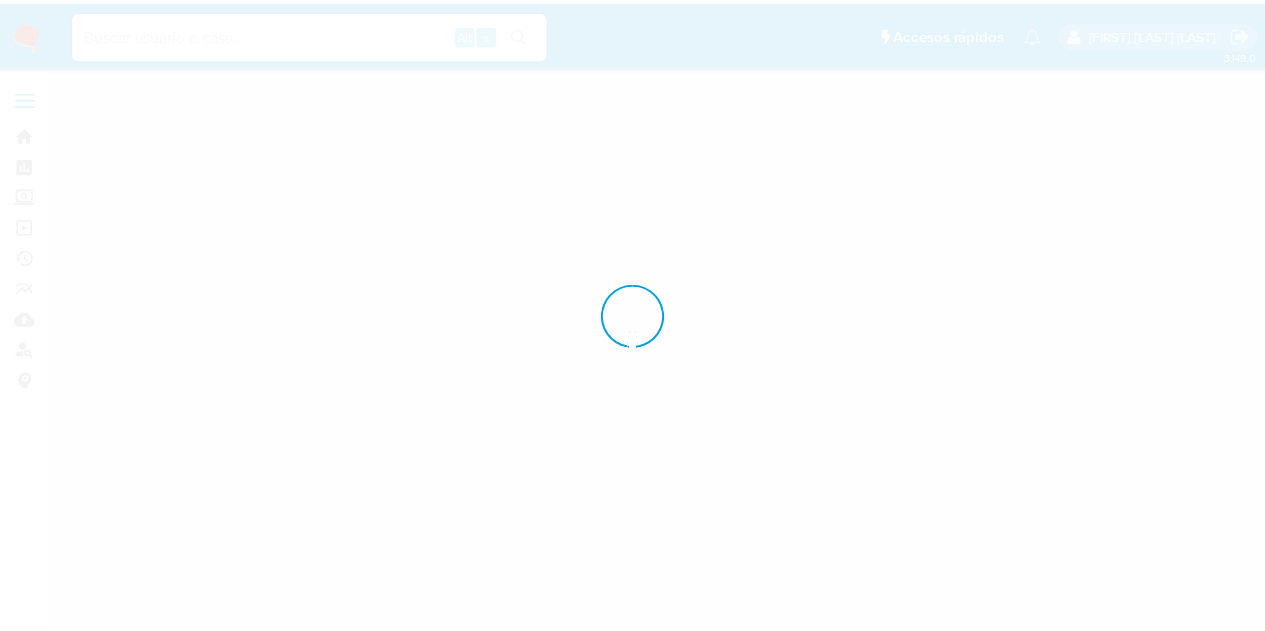 scroll, scrollTop: 0, scrollLeft: 0, axis: both 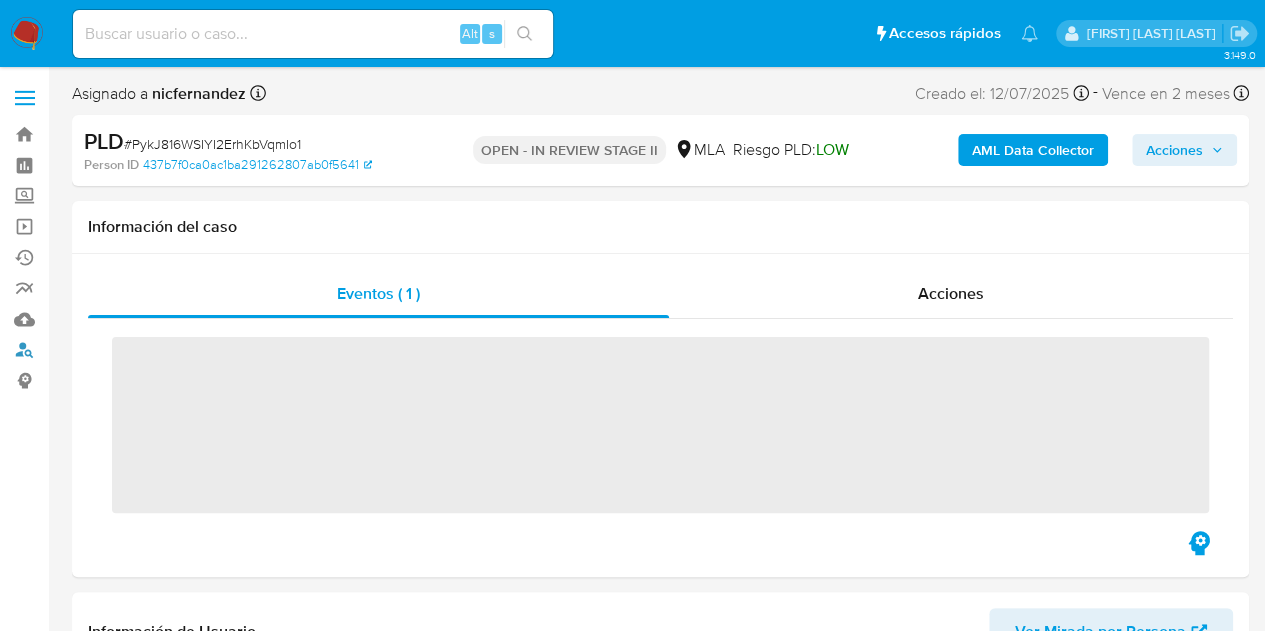 click on "Buscador de personas" at bounding box center [119, 350] 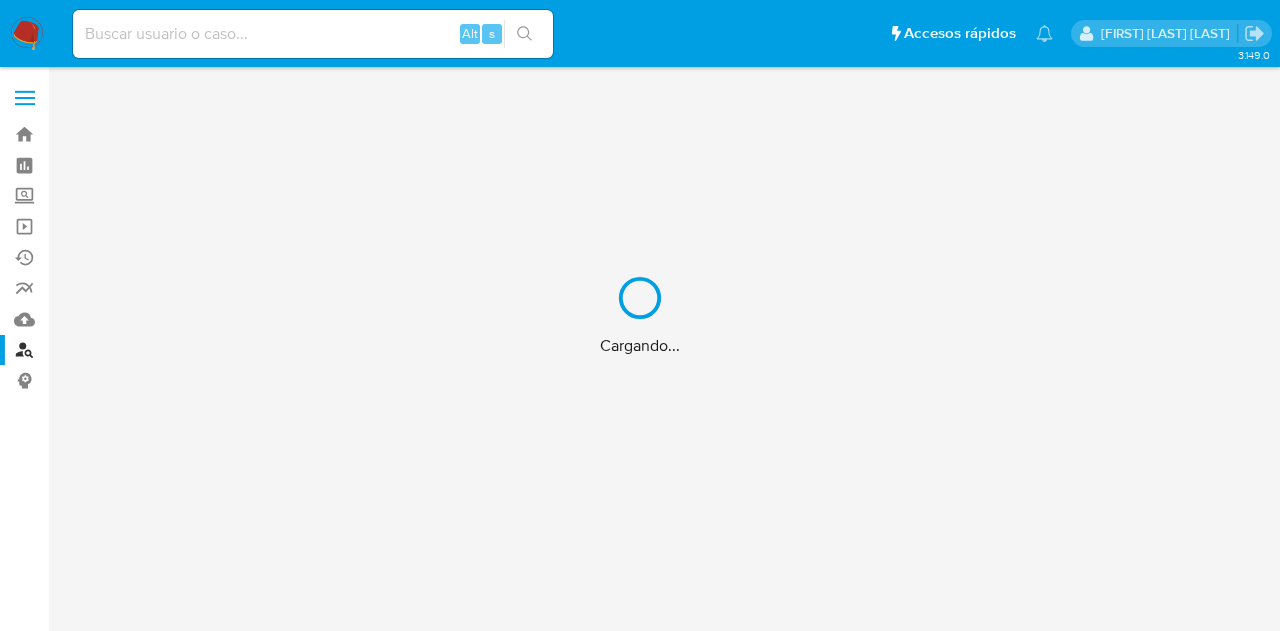 scroll, scrollTop: 0, scrollLeft: 0, axis: both 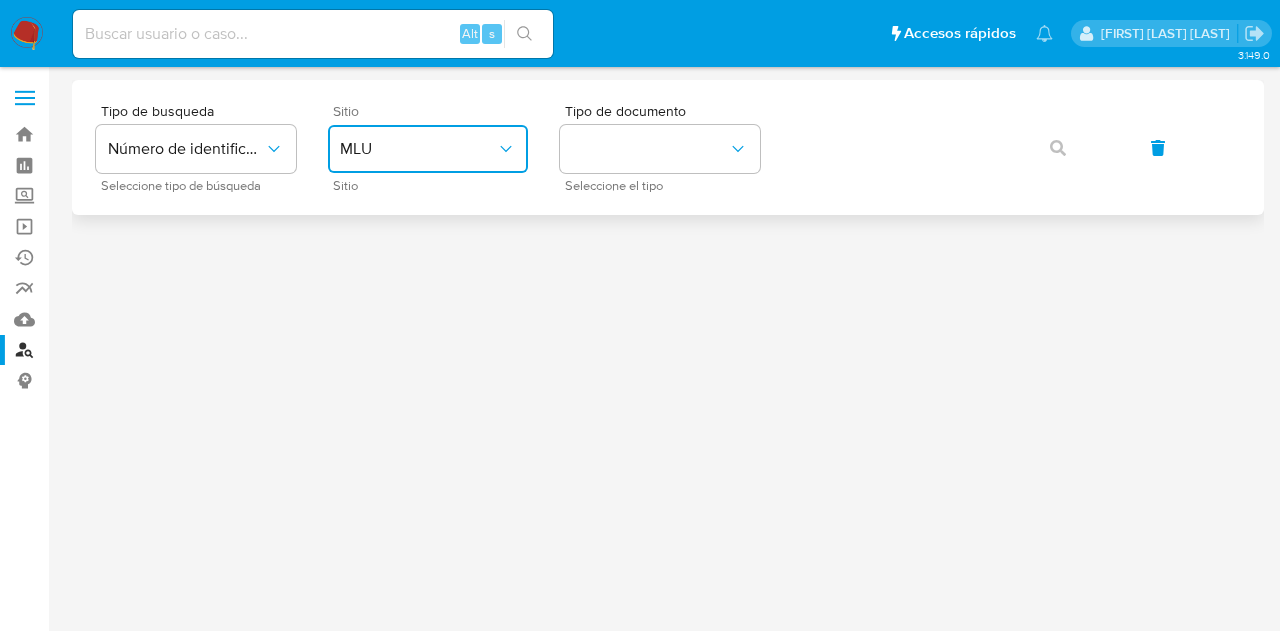 click on "MLU" at bounding box center [428, 149] 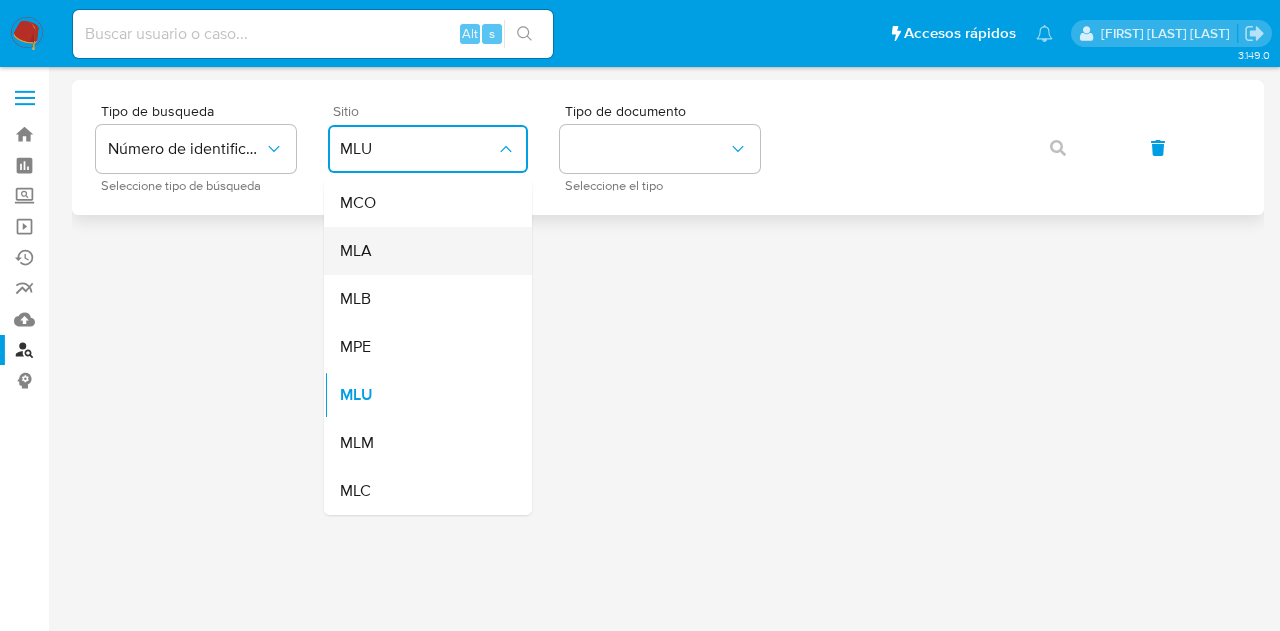 click on "MLA" at bounding box center [422, 251] 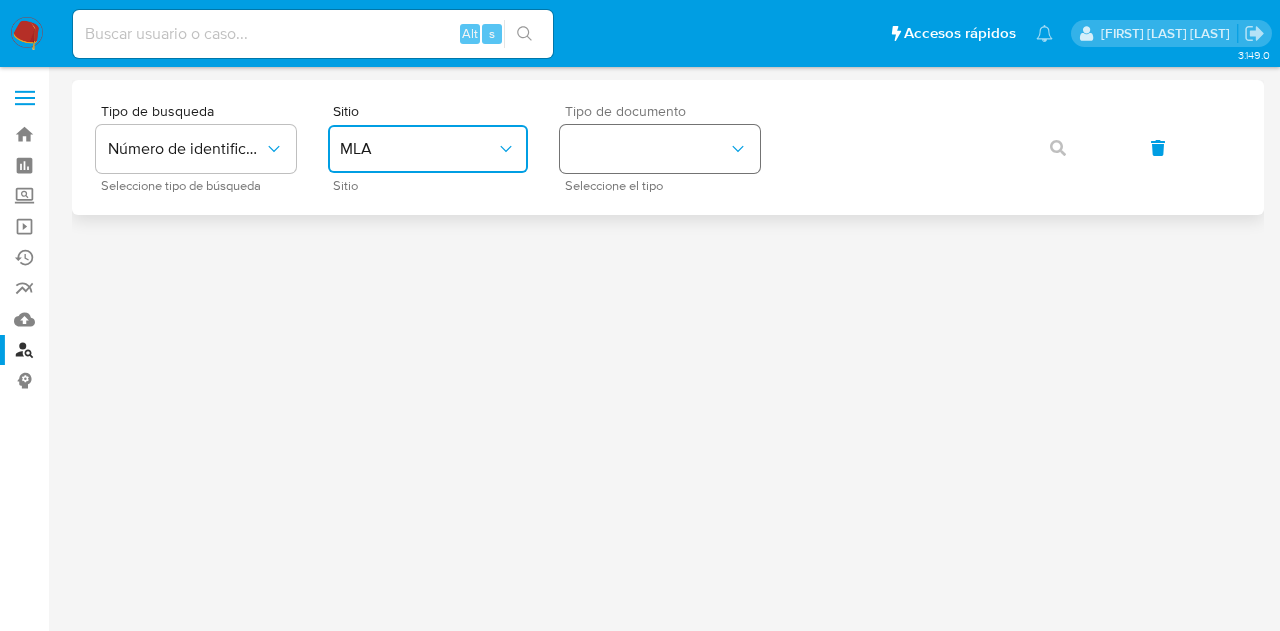 click at bounding box center [660, 149] 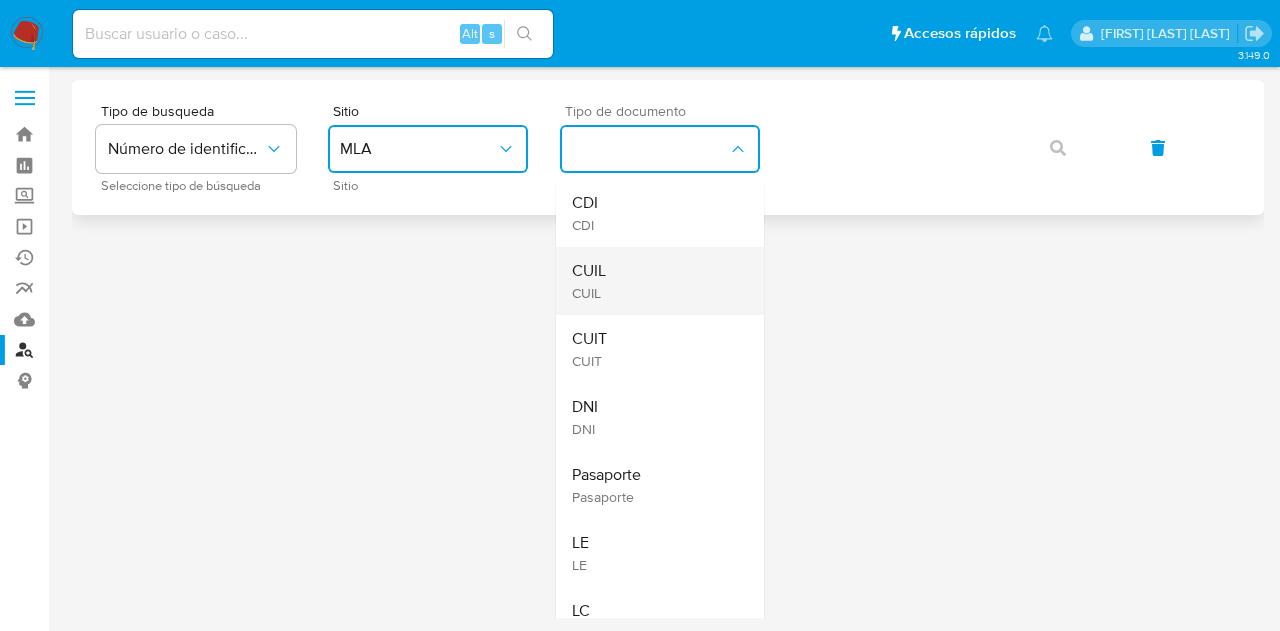 click on "CUIL CUIL" at bounding box center (654, 281) 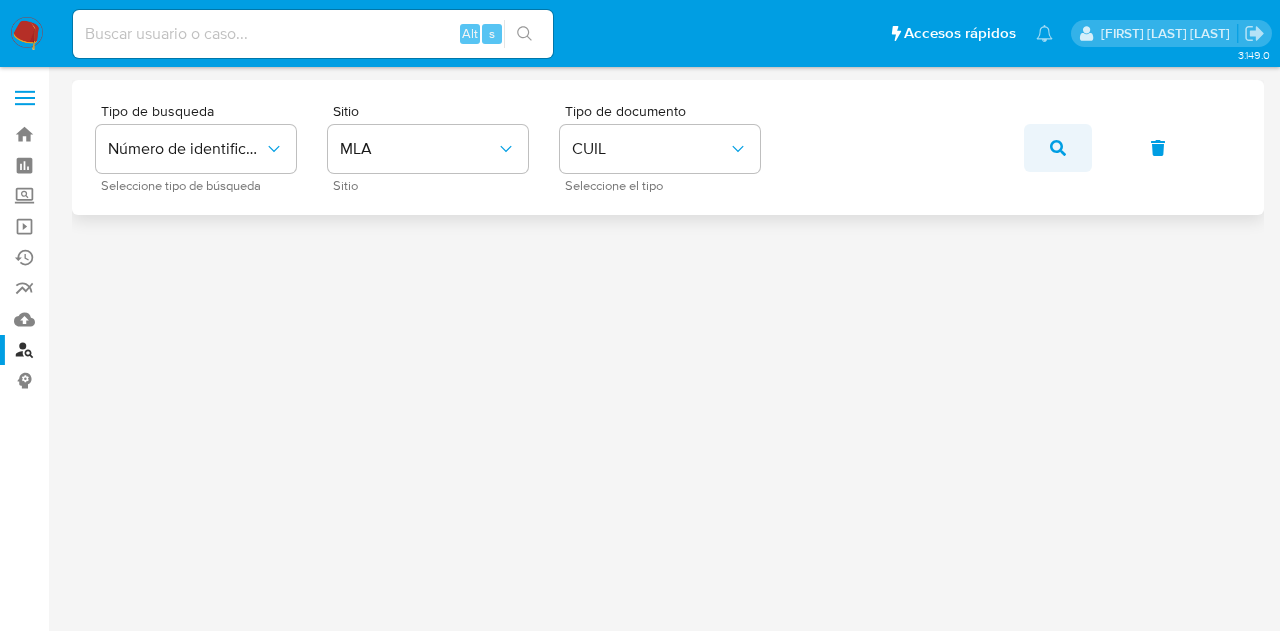 click 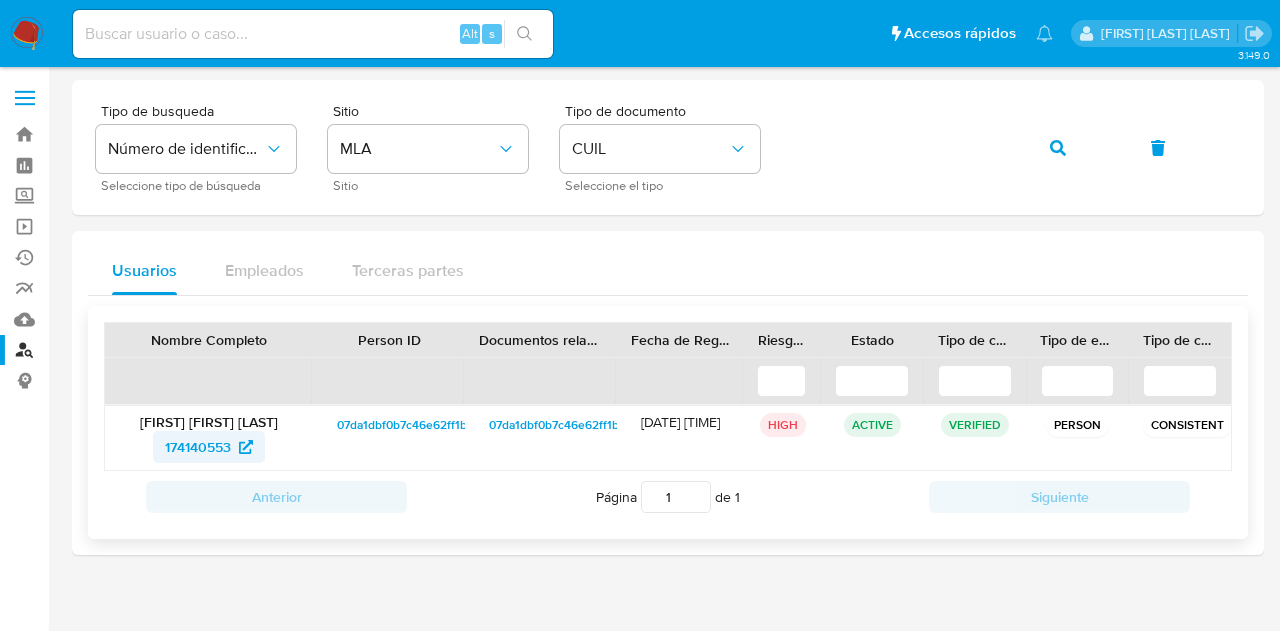 click on "174140553" at bounding box center (198, 447) 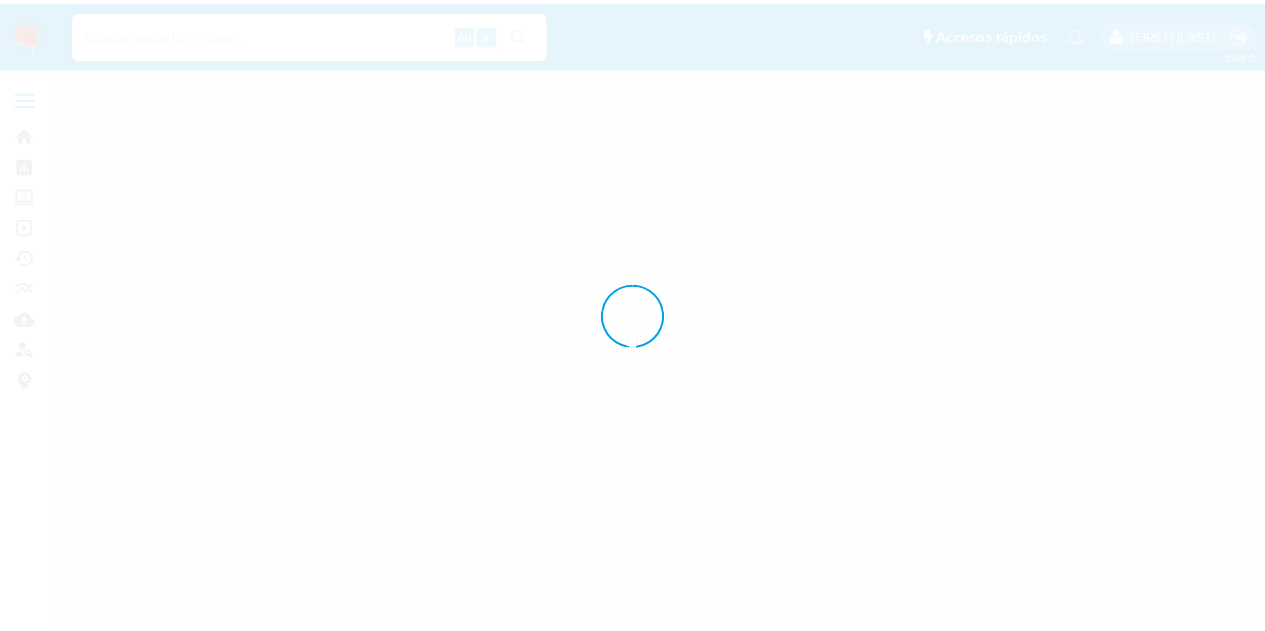 scroll, scrollTop: 0, scrollLeft: 0, axis: both 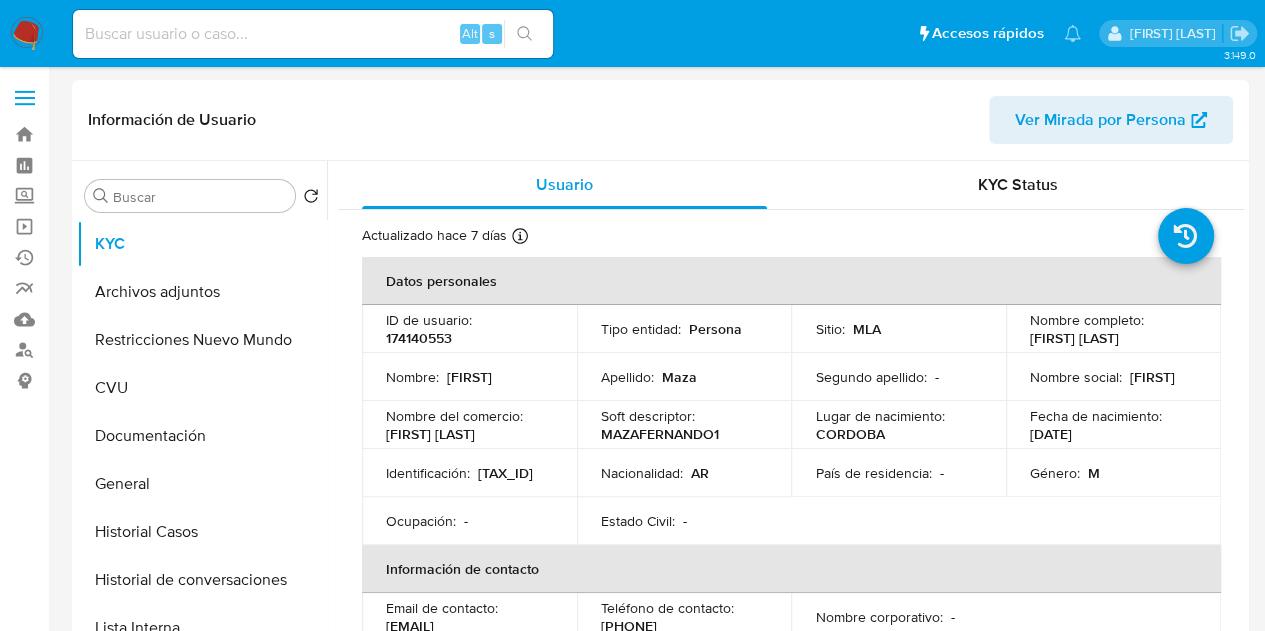 select on "10" 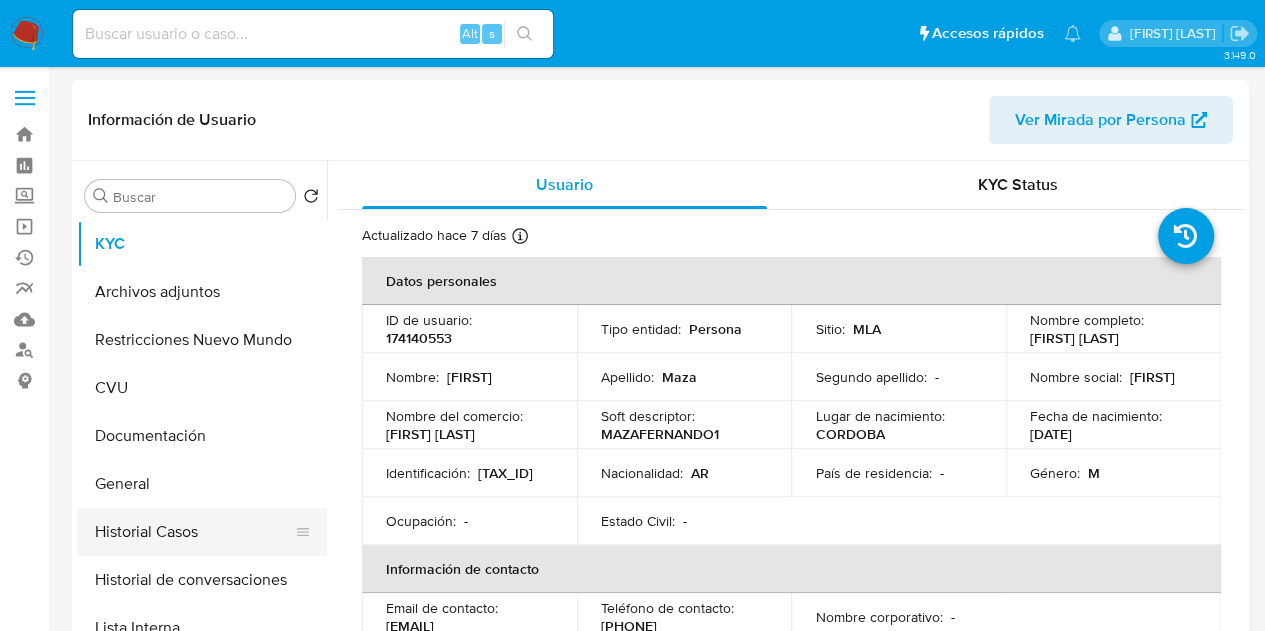 click on "Historial Casos" at bounding box center (194, 532) 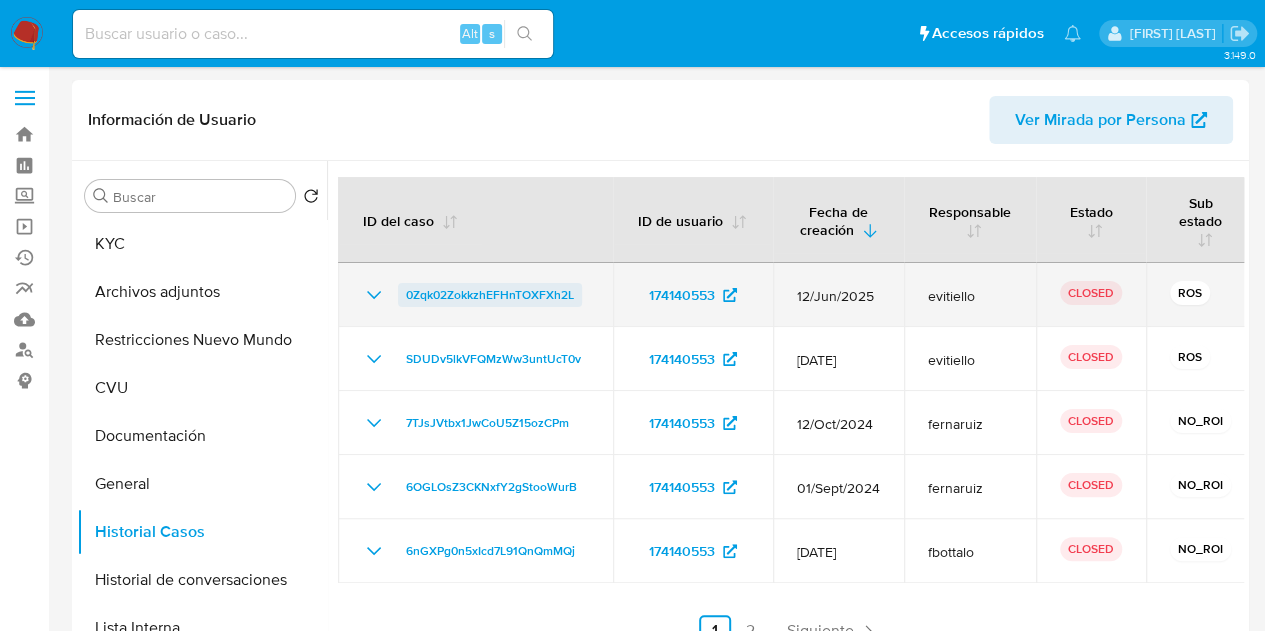 click on "0Zqk02ZokkzhEFHnTOXFXh2L" at bounding box center (490, 295) 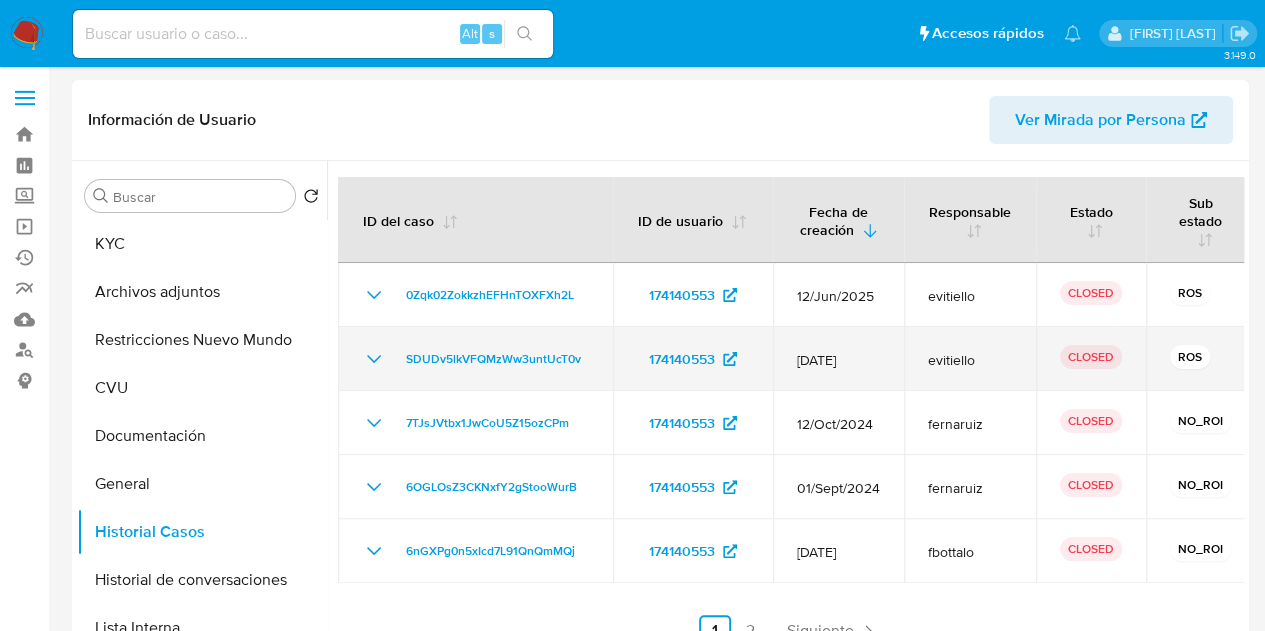 click on "12/May/2025" at bounding box center [838, 360] 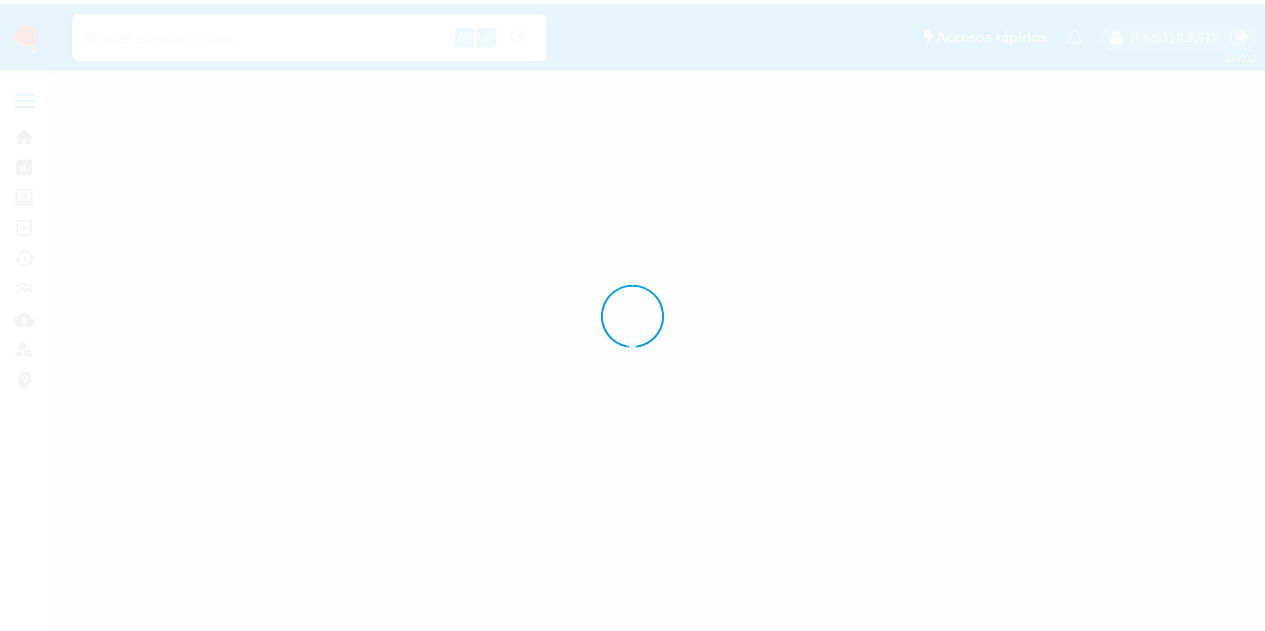 scroll, scrollTop: 0, scrollLeft: 0, axis: both 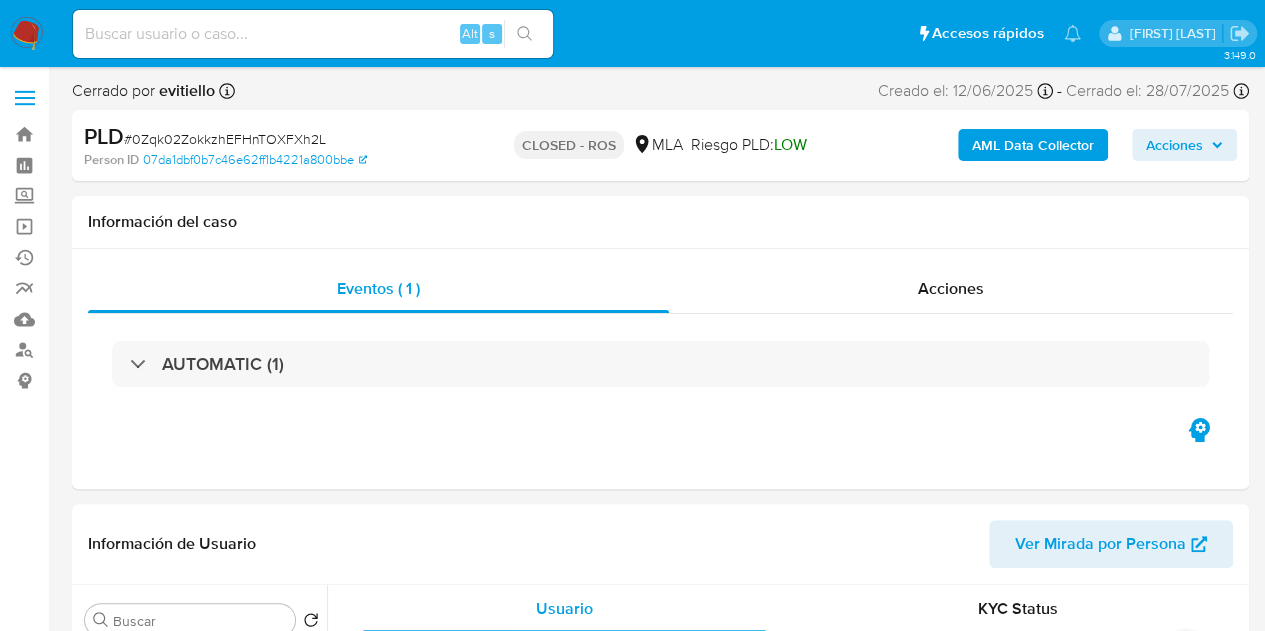 select on "10" 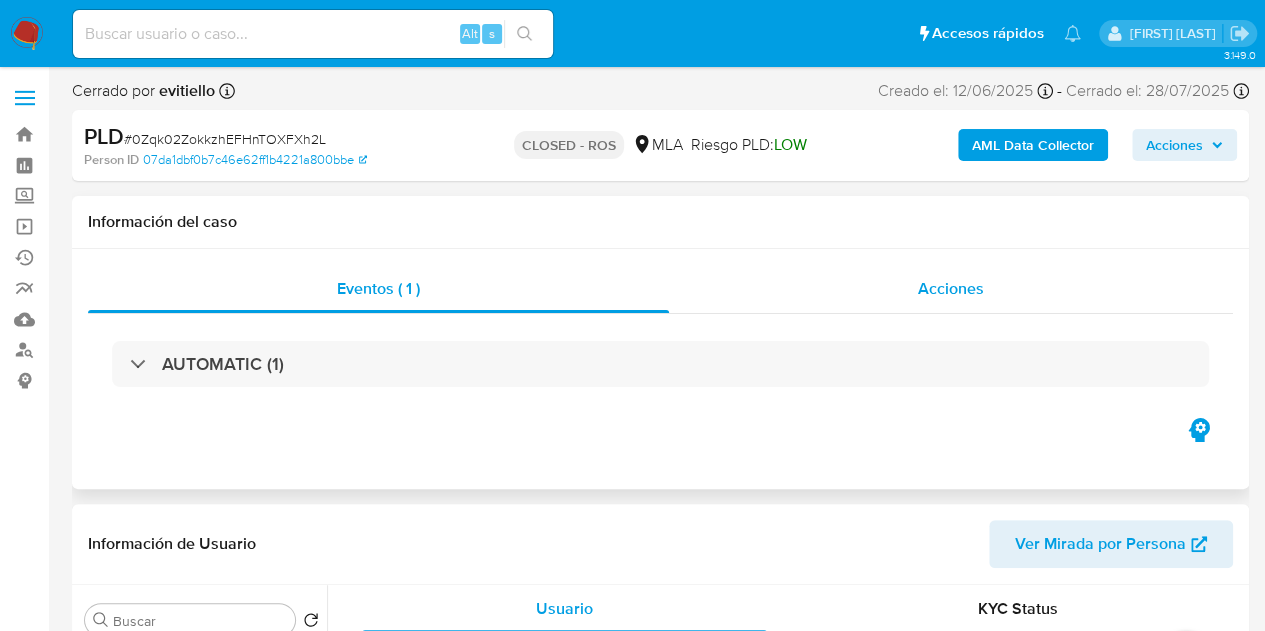 click on "Acciones" at bounding box center [951, 288] 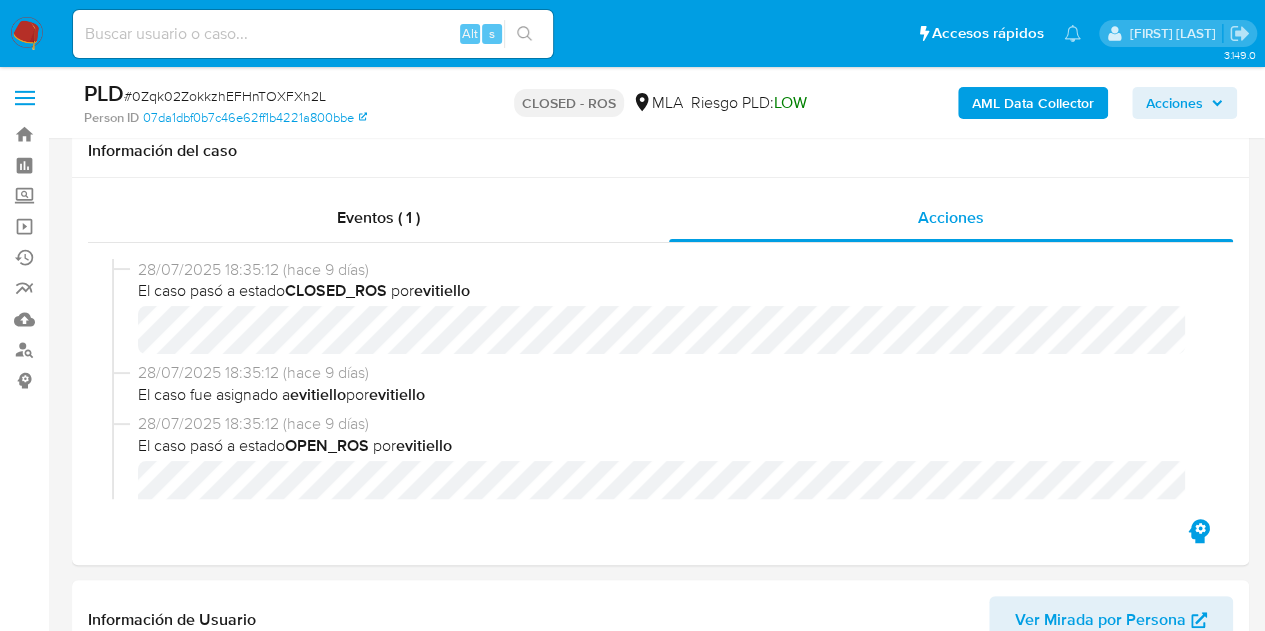 scroll, scrollTop: 128, scrollLeft: 0, axis: vertical 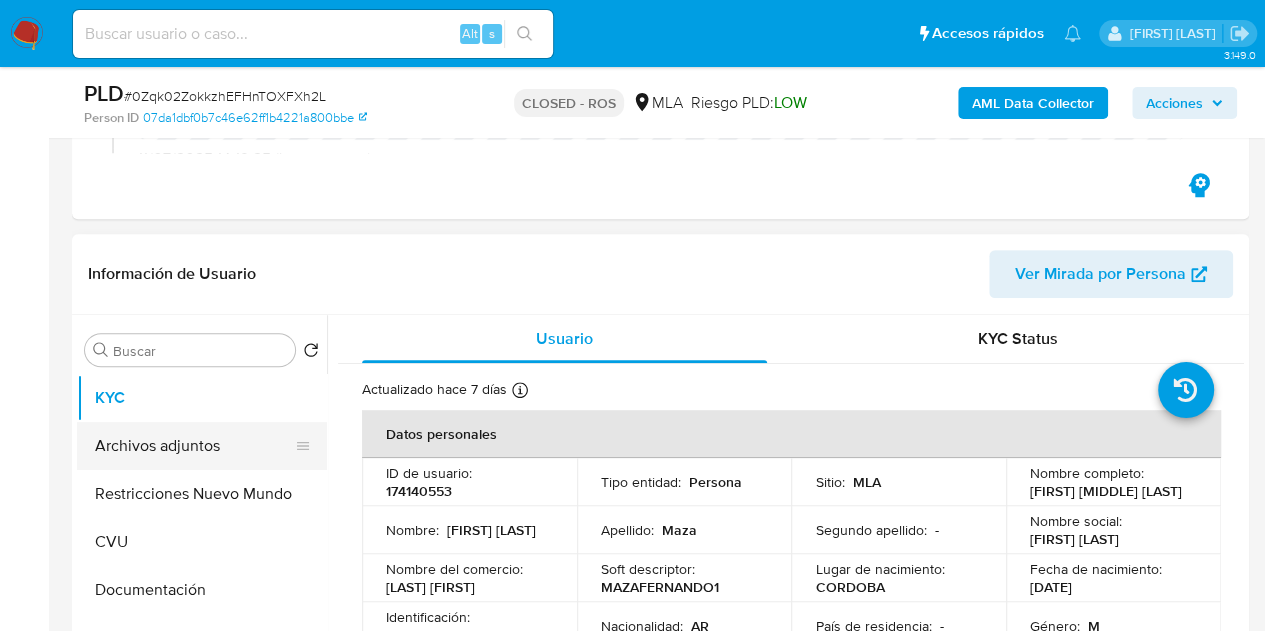 click on "Archivos adjuntos" at bounding box center [194, 446] 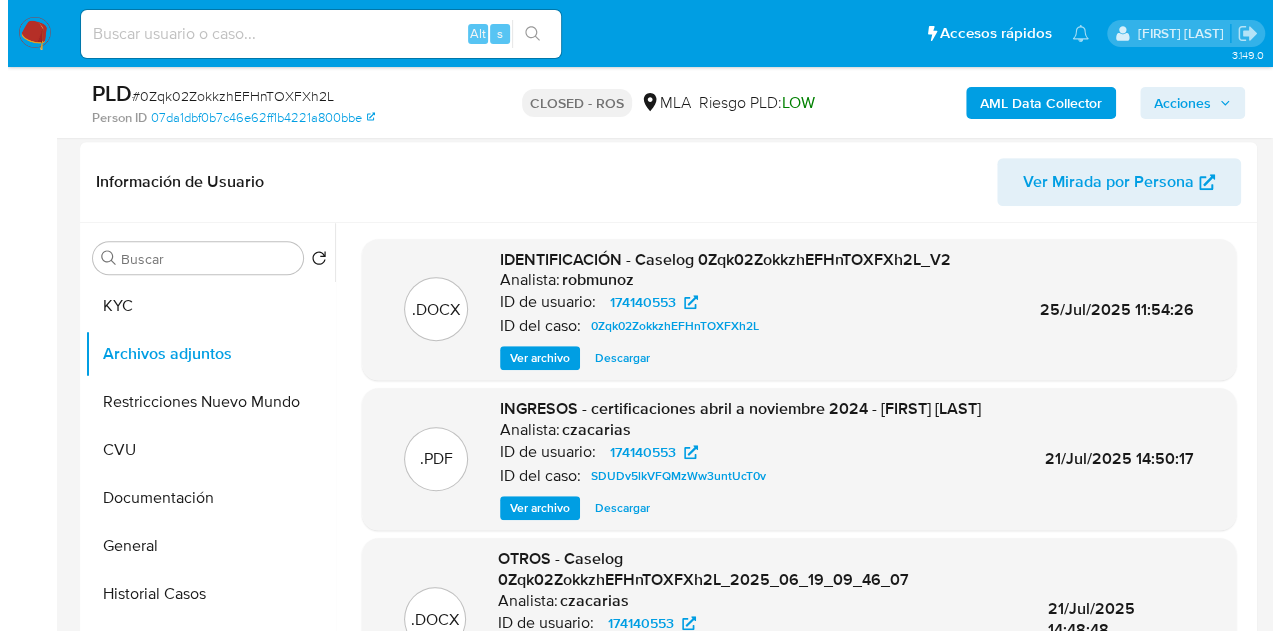 scroll, scrollTop: 496, scrollLeft: 0, axis: vertical 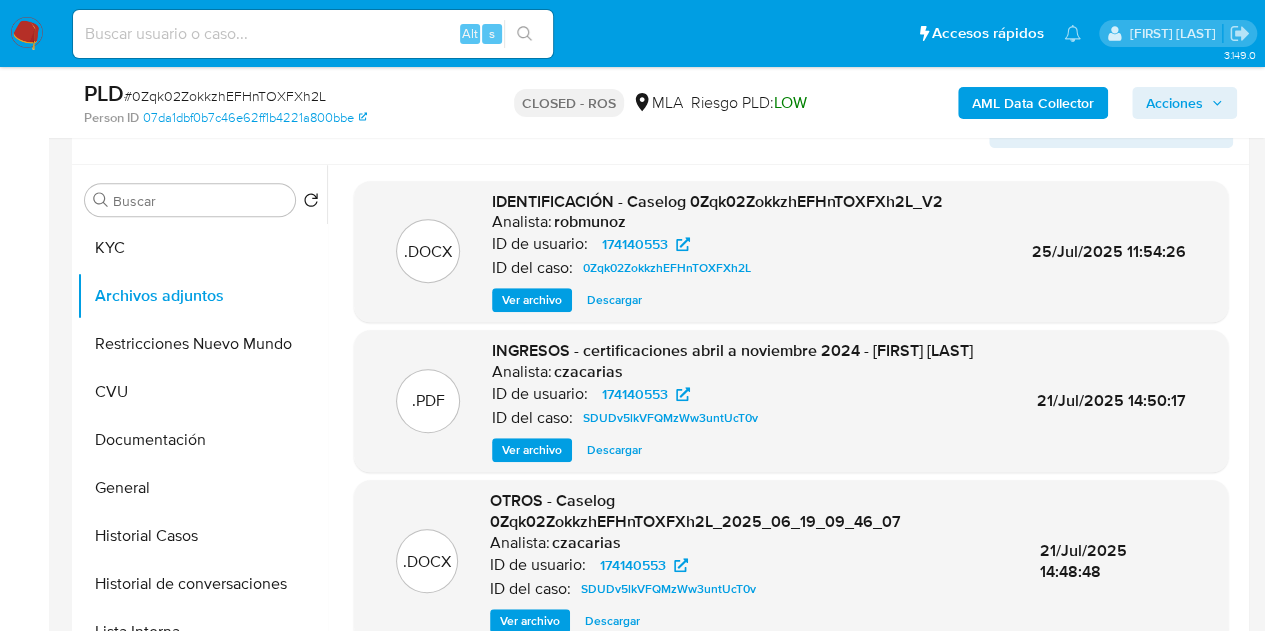 click on "Ver archivo" at bounding box center [532, 300] 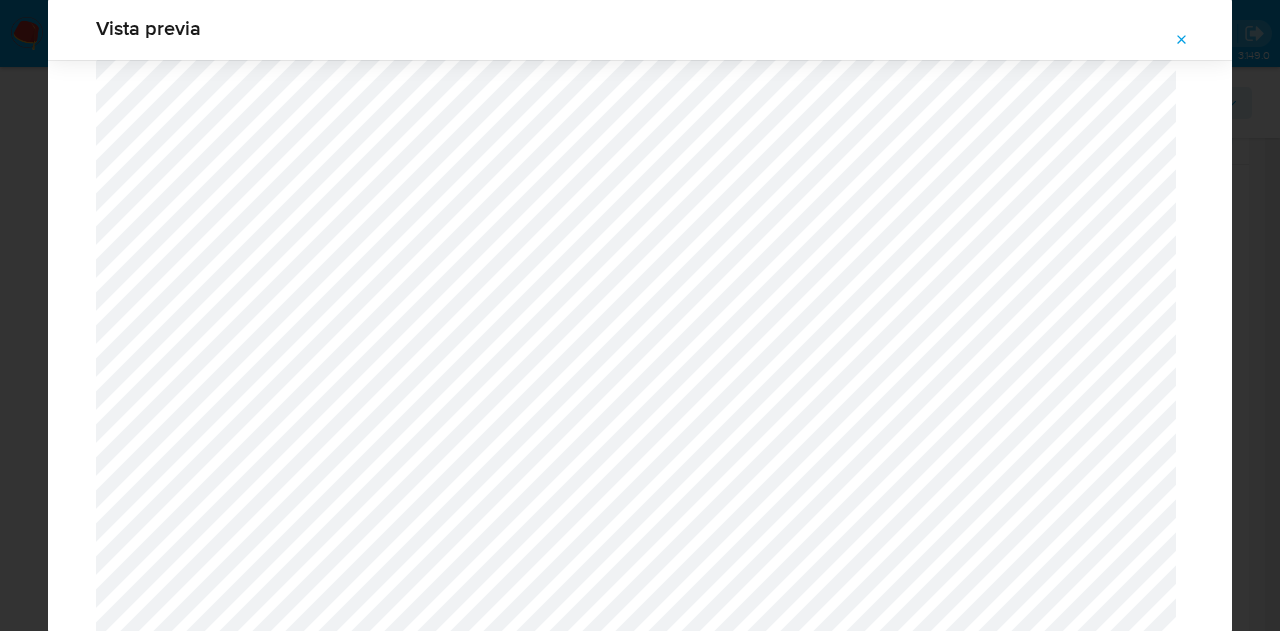 scroll, scrollTop: 1370, scrollLeft: 0, axis: vertical 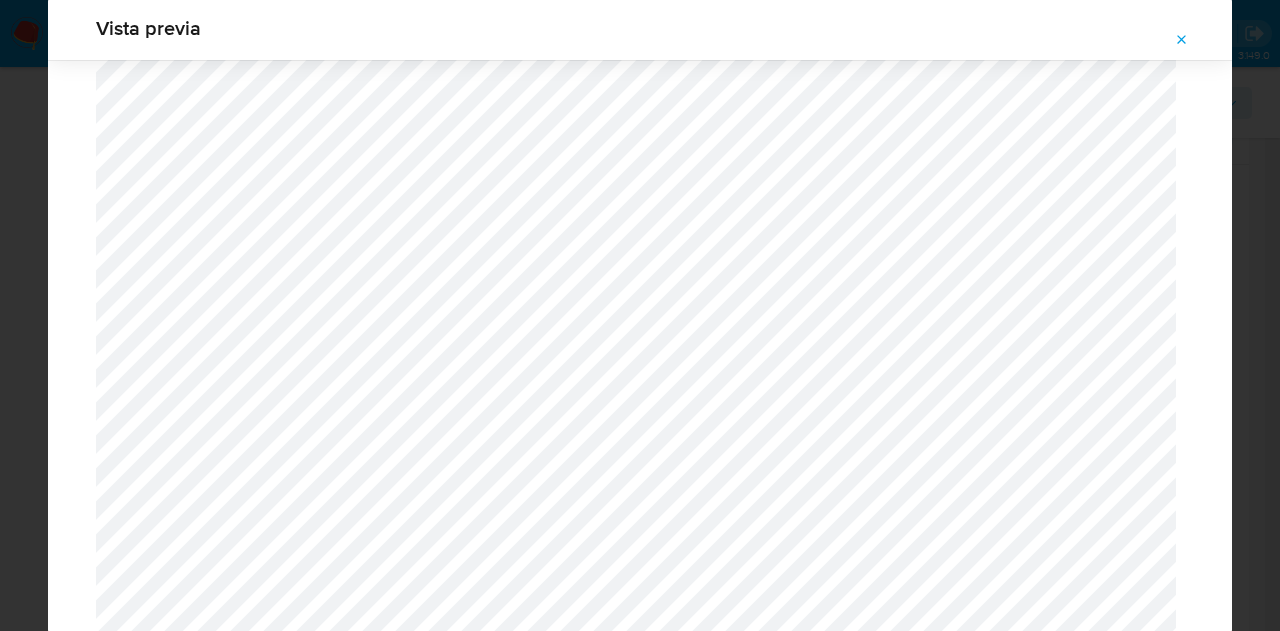 click on "Vista previa" at bounding box center [640, 316] 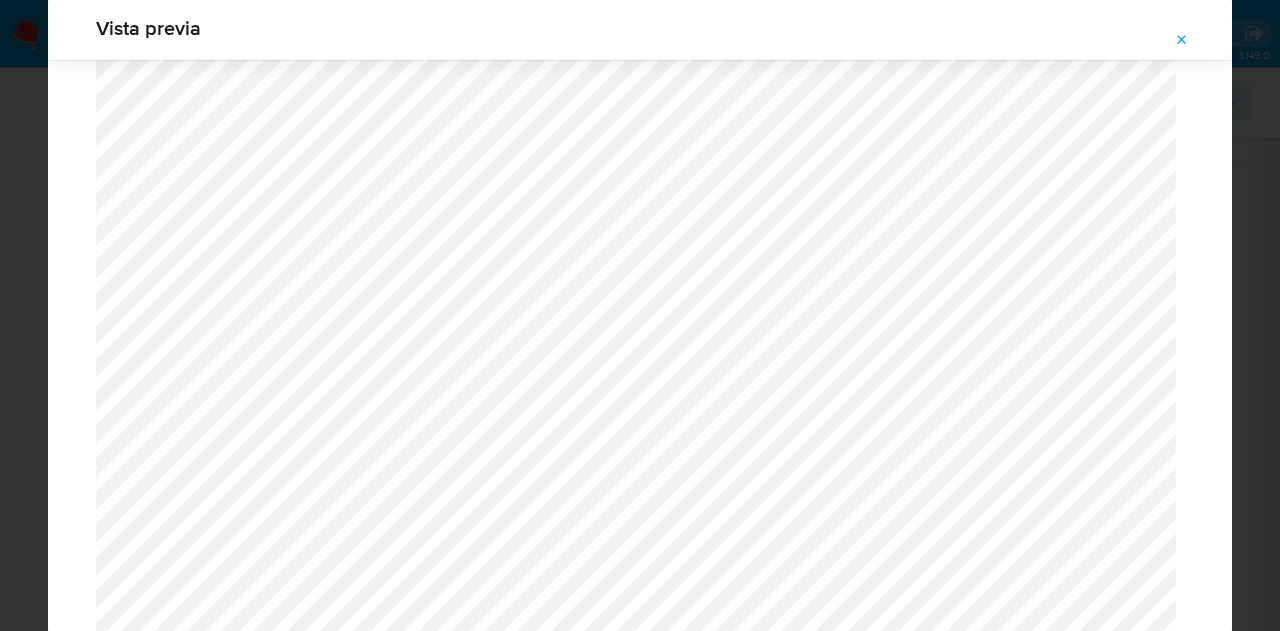 scroll, scrollTop: 1461, scrollLeft: 0, axis: vertical 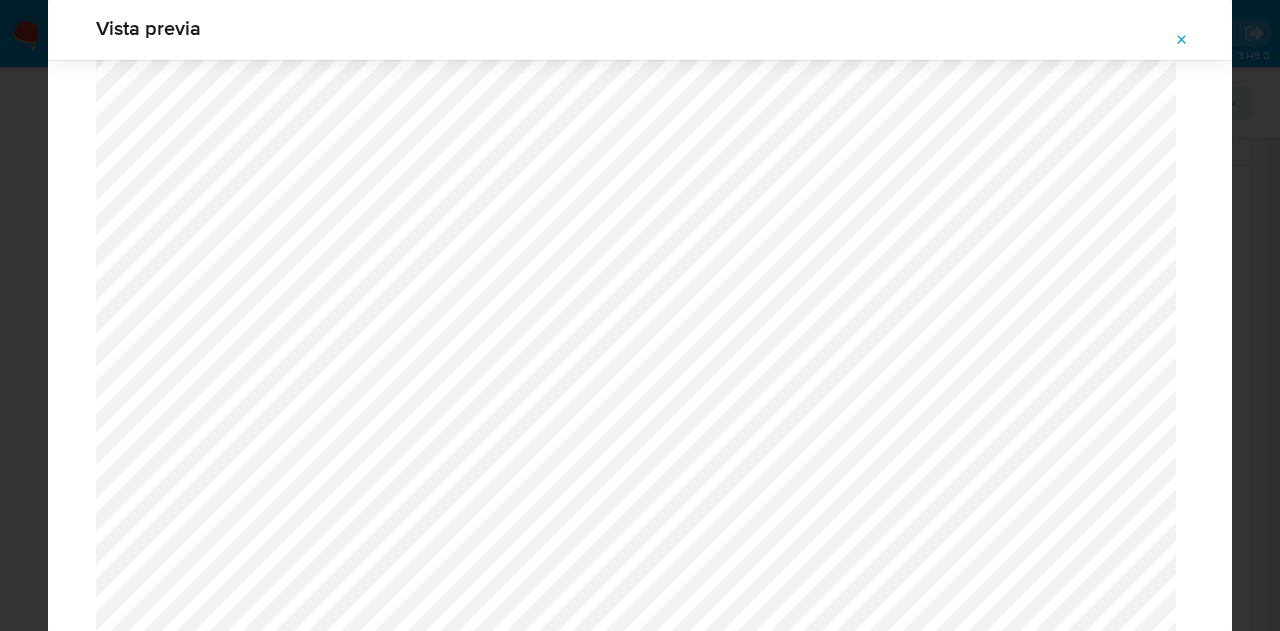 click 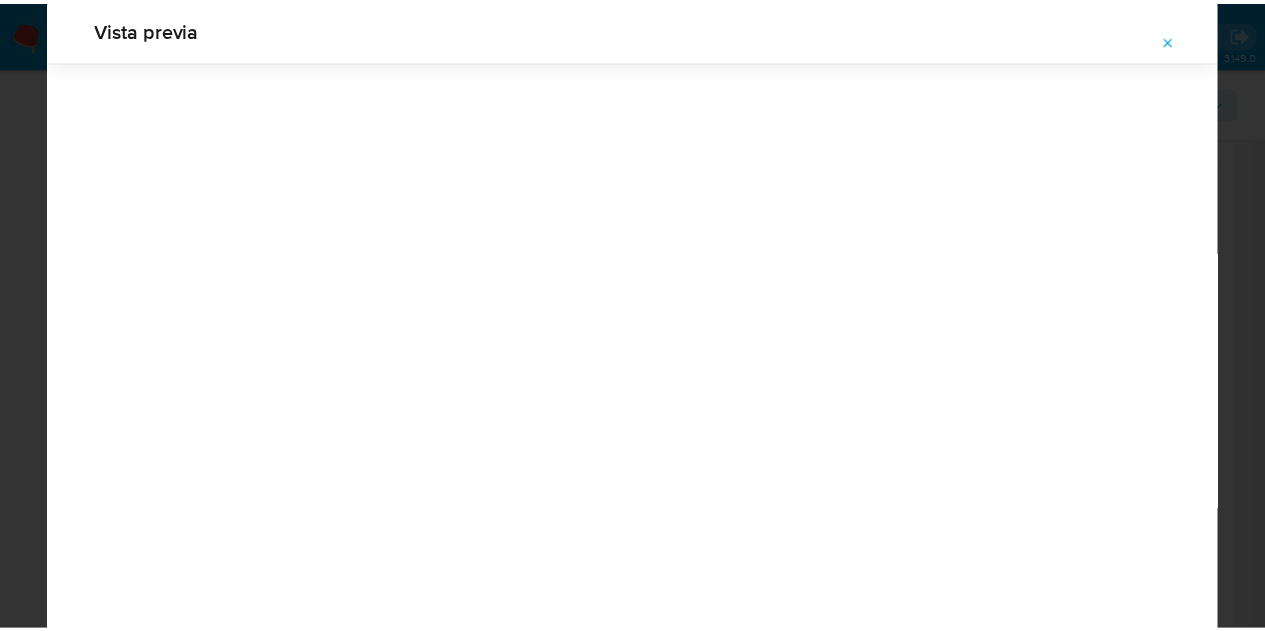 scroll, scrollTop: 64, scrollLeft: 0, axis: vertical 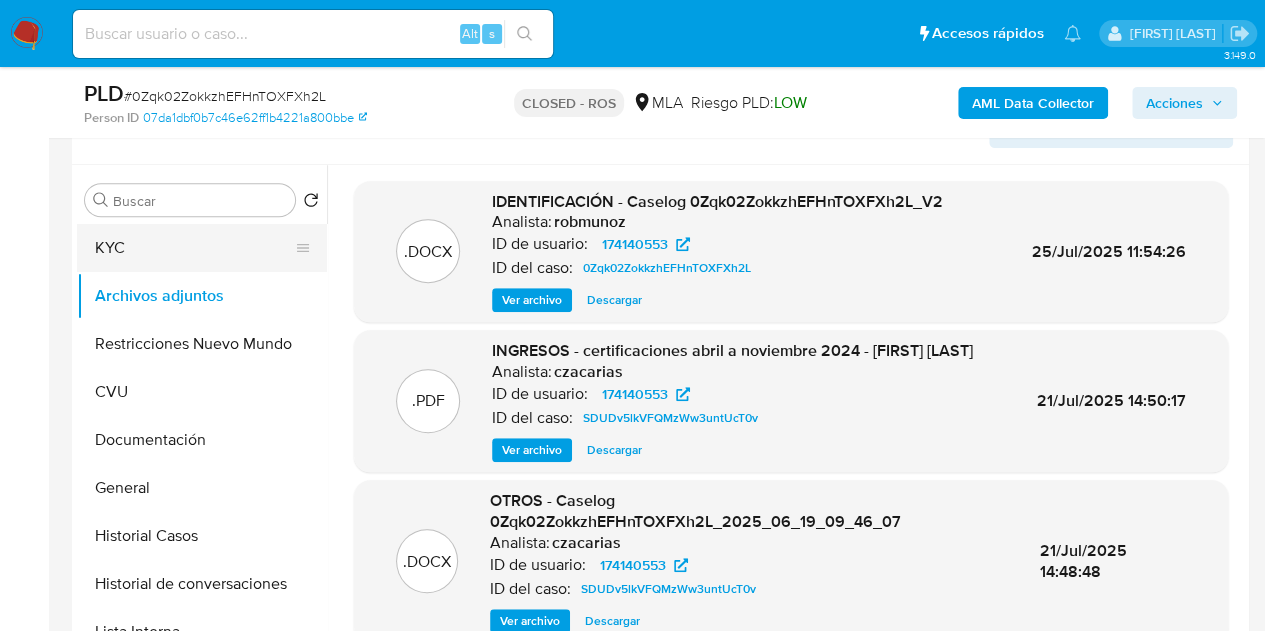 click on "KYC" at bounding box center [194, 248] 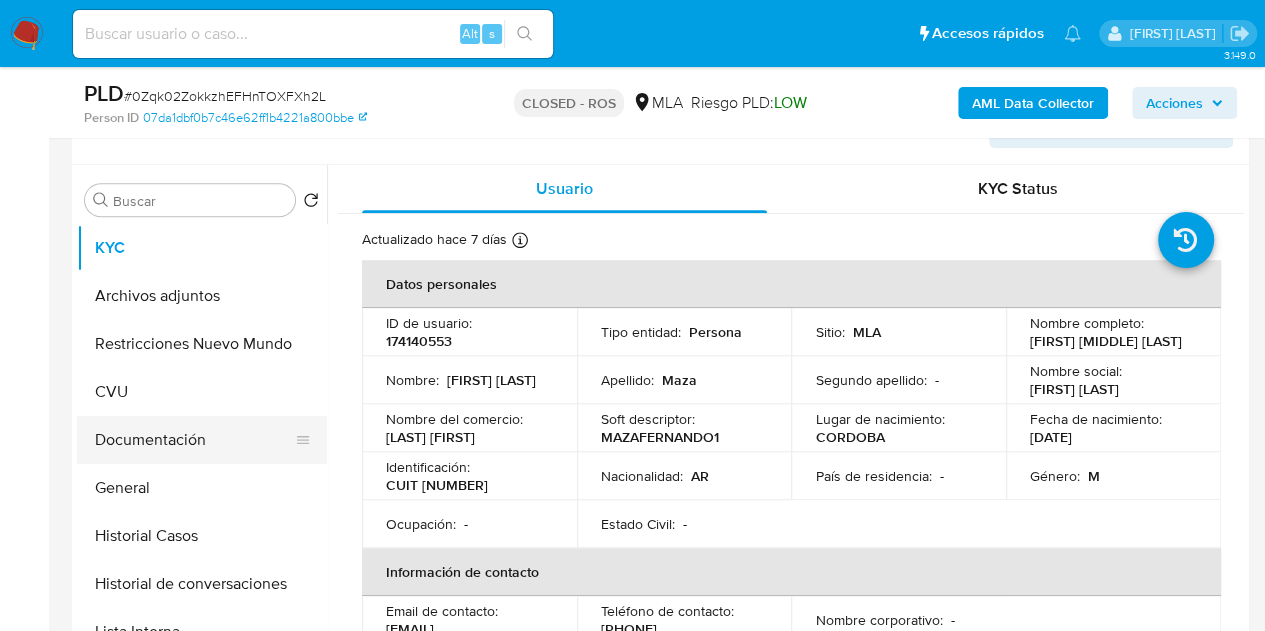 click on "Documentación" at bounding box center [194, 440] 